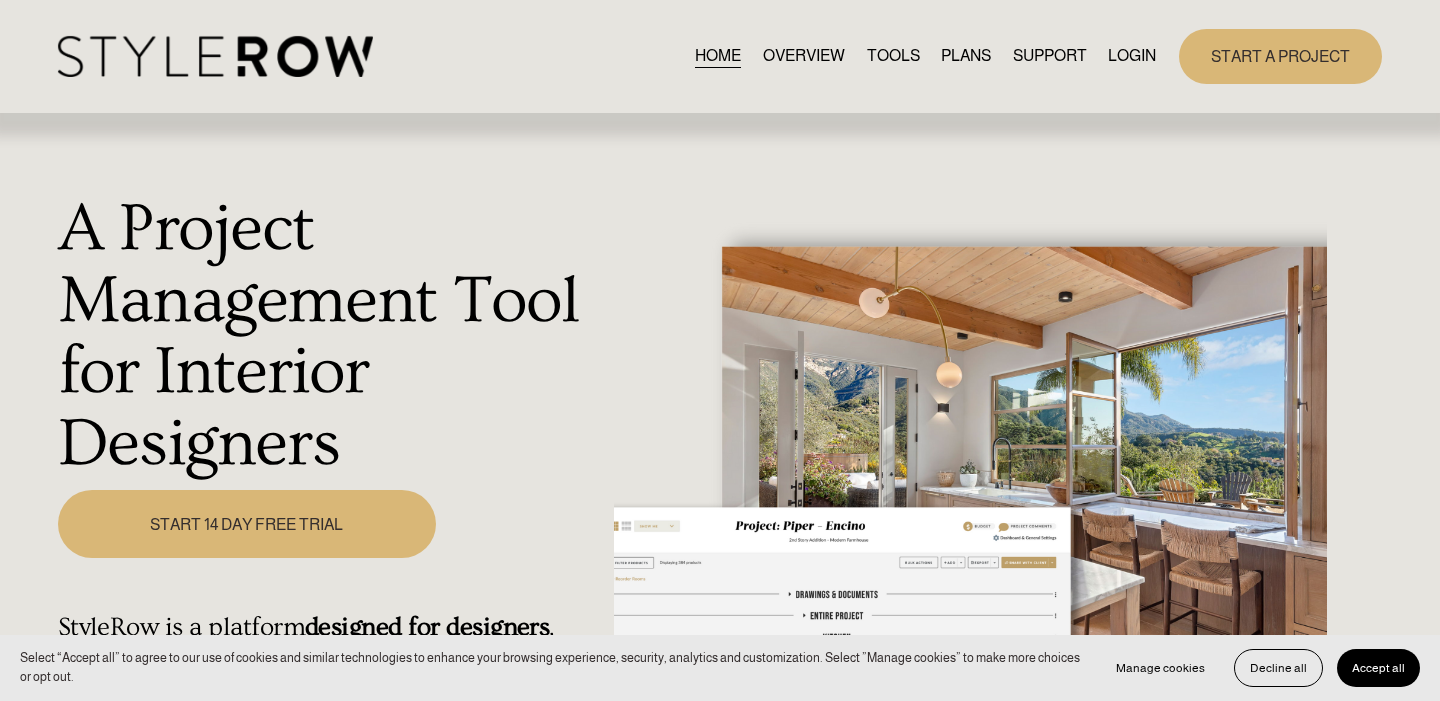 scroll, scrollTop: 0, scrollLeft: 0, axis: both 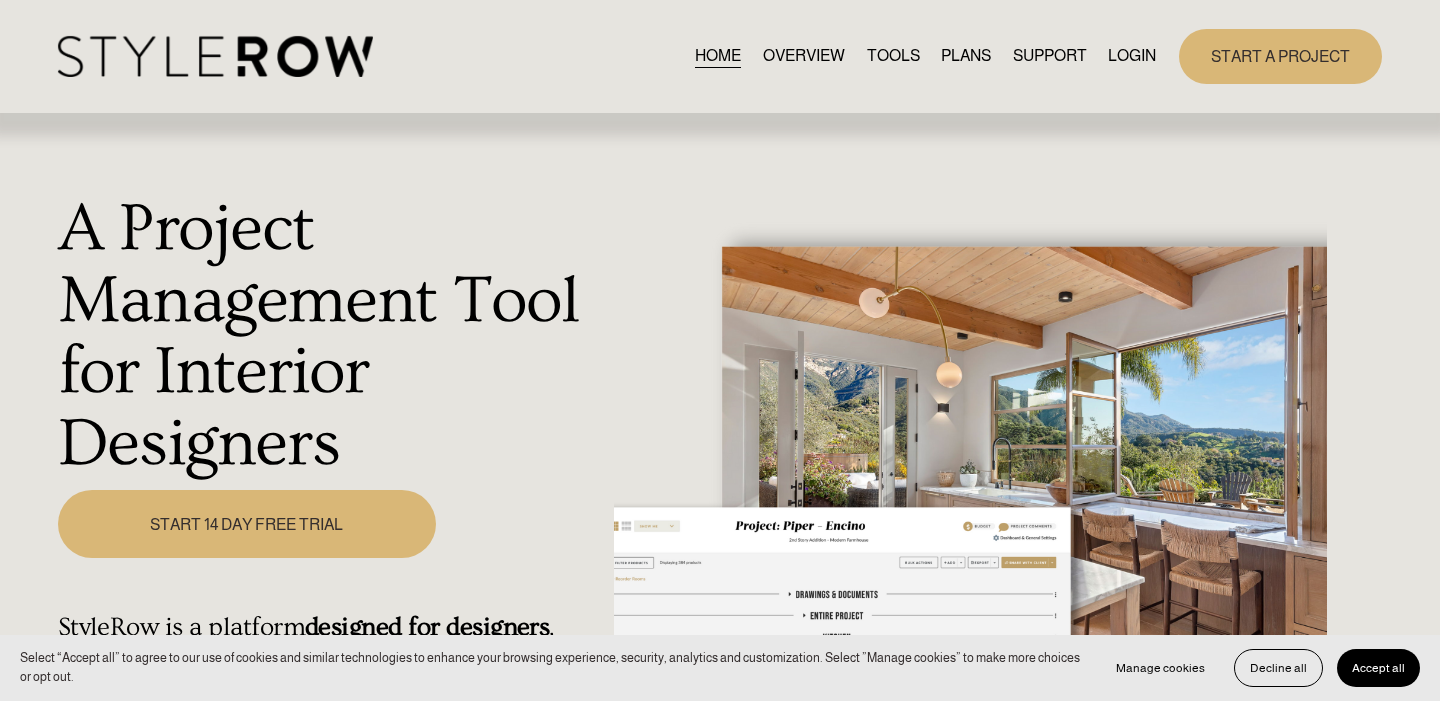 click on "LOGIN" at bounding box center [1132, 56] 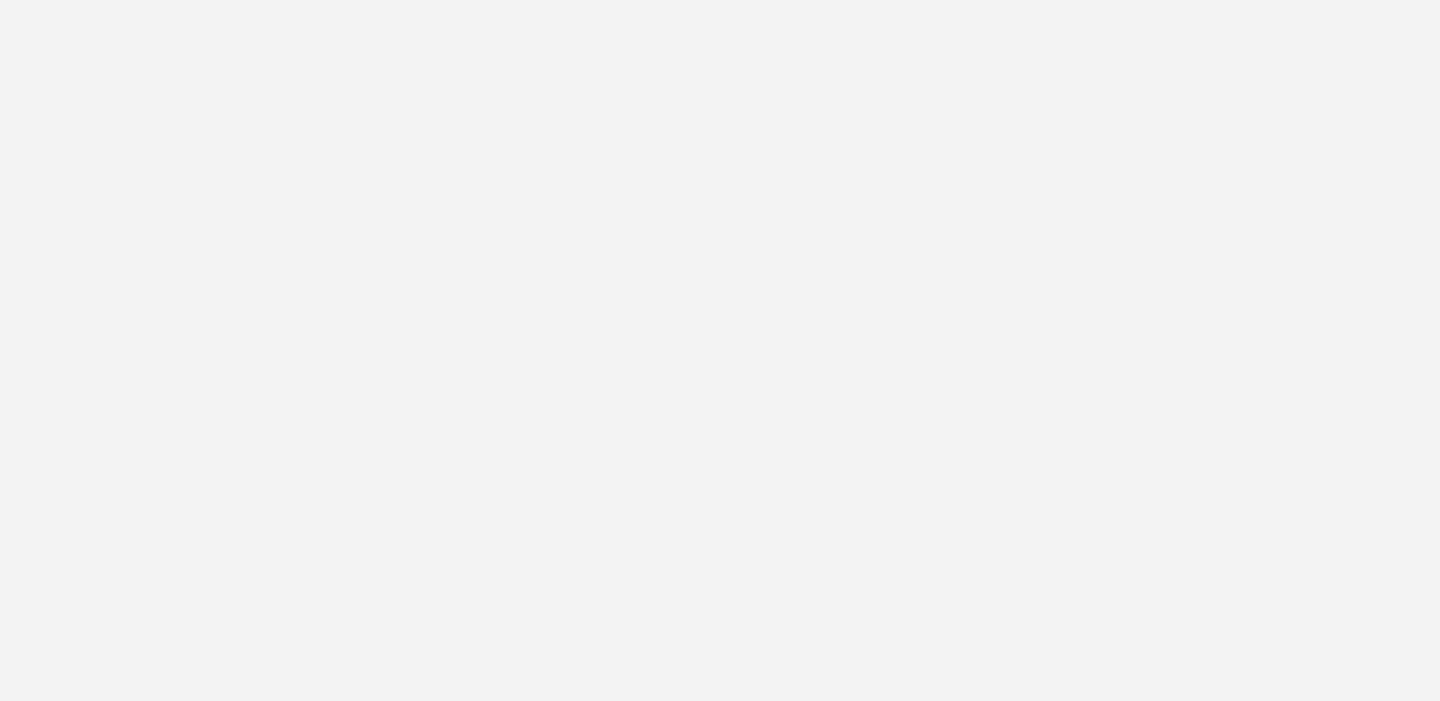 scroll, scrollTop: 0, scrollLeft: 0, axis: both 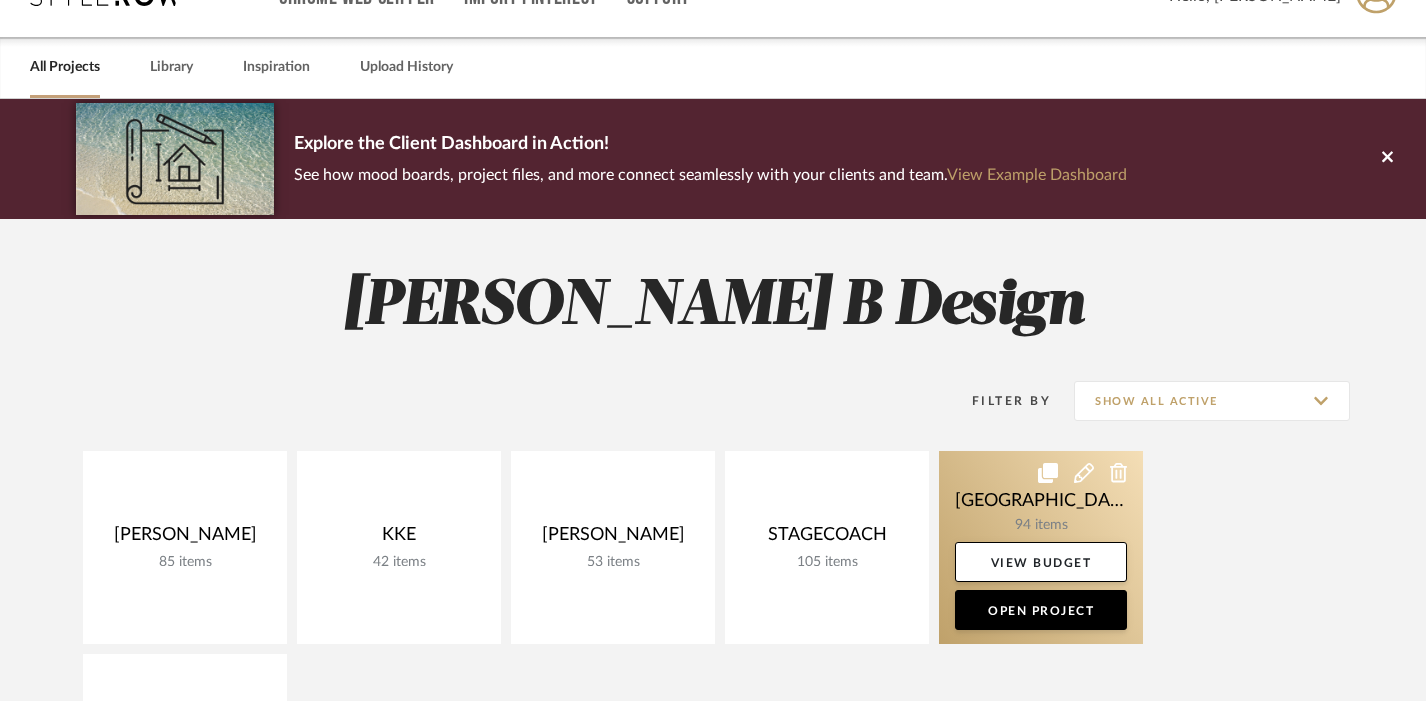 click 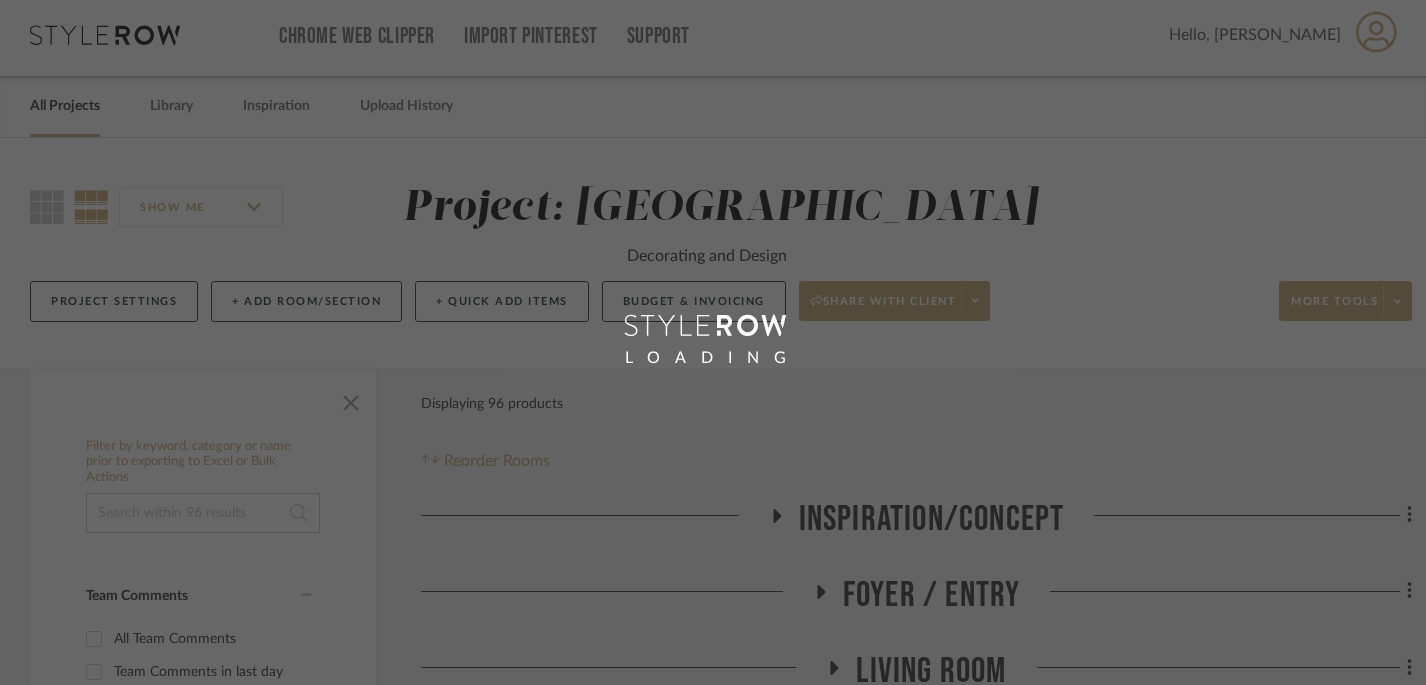 scroll, scrollTop: 0, scrollLeft: 0, axis: both 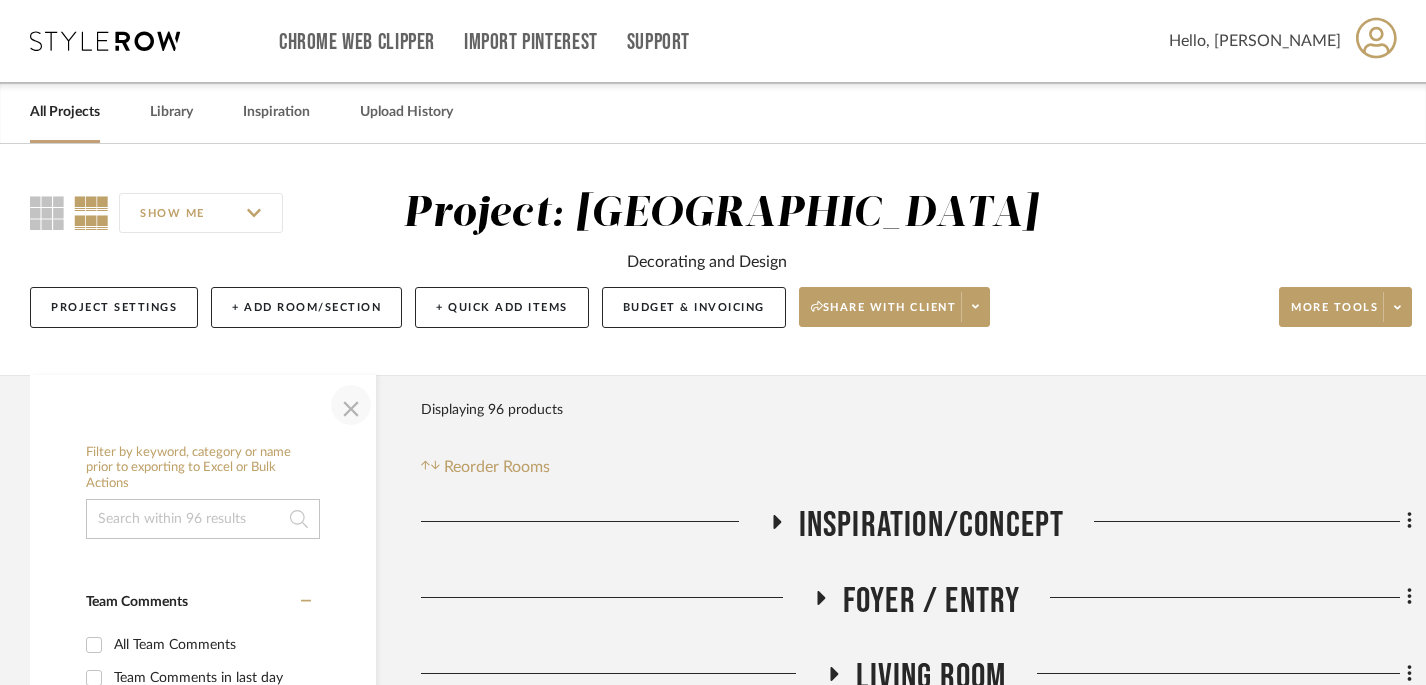 click 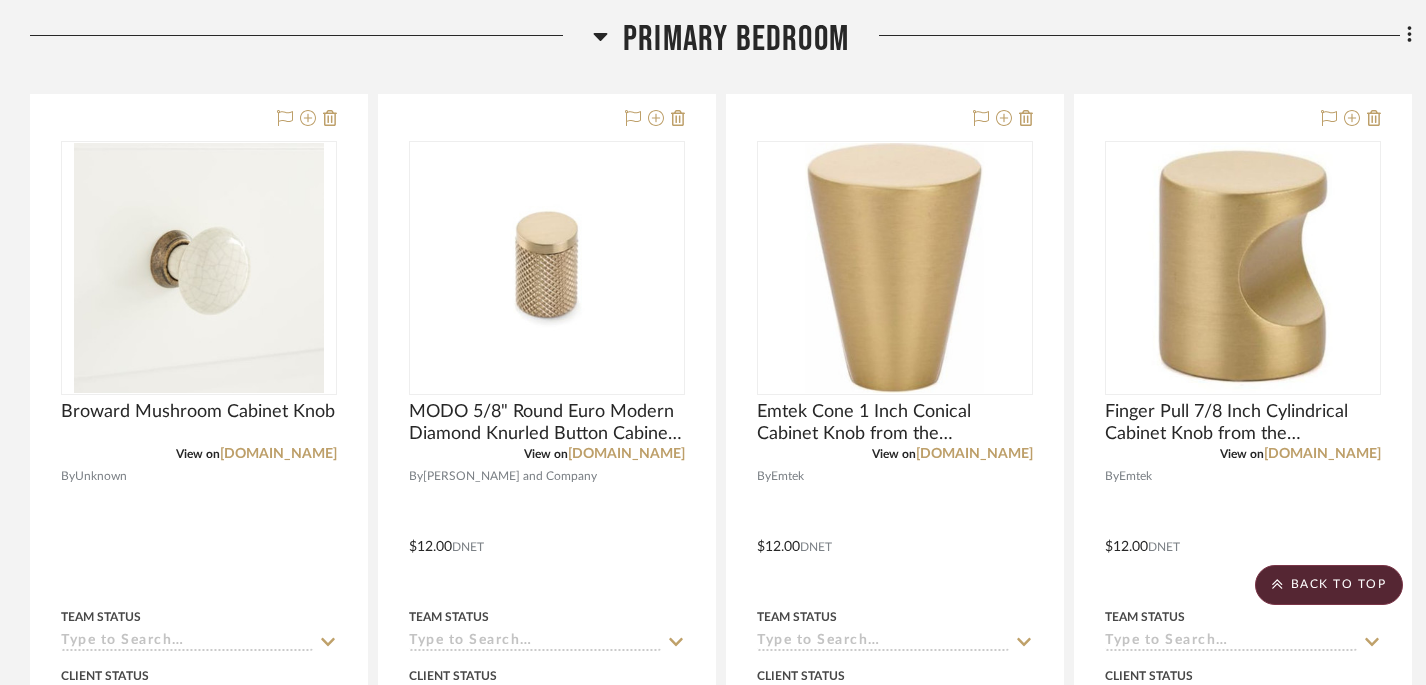 scroll, scrollTop: 718, scrollLeft: 0, axis: vertical 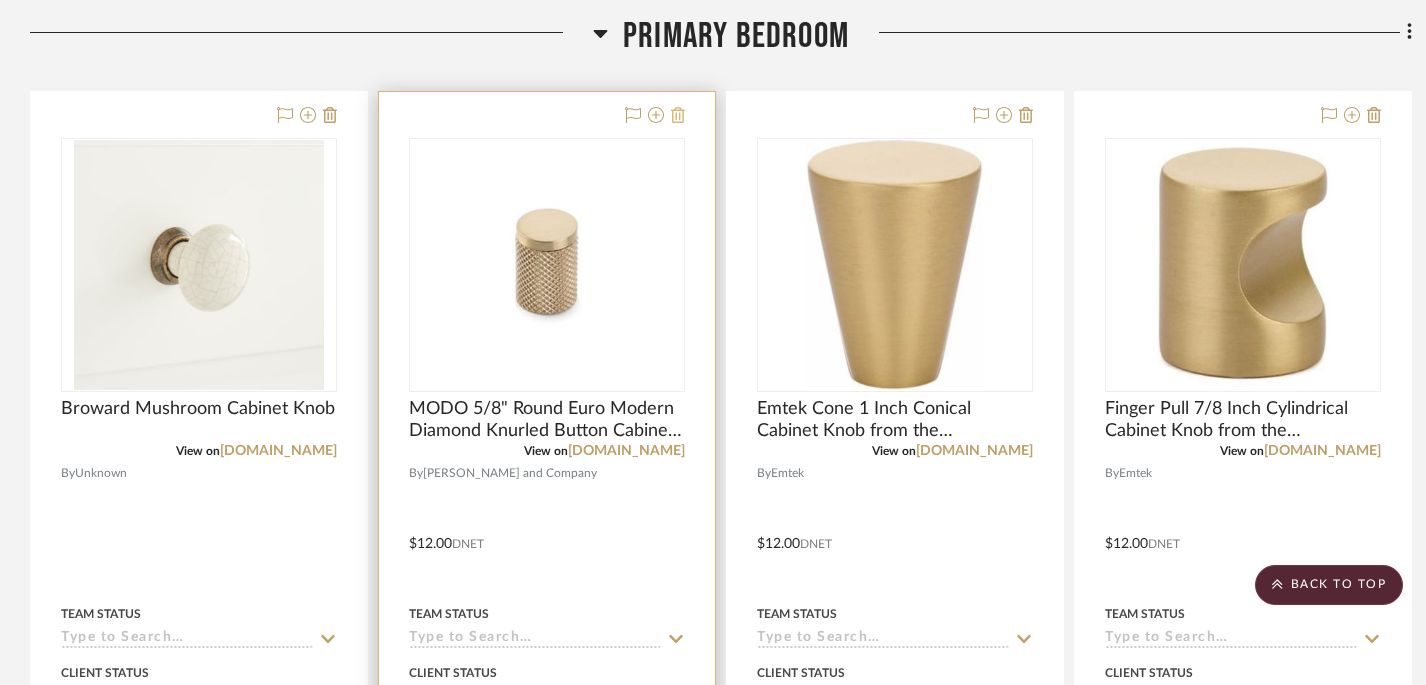 click 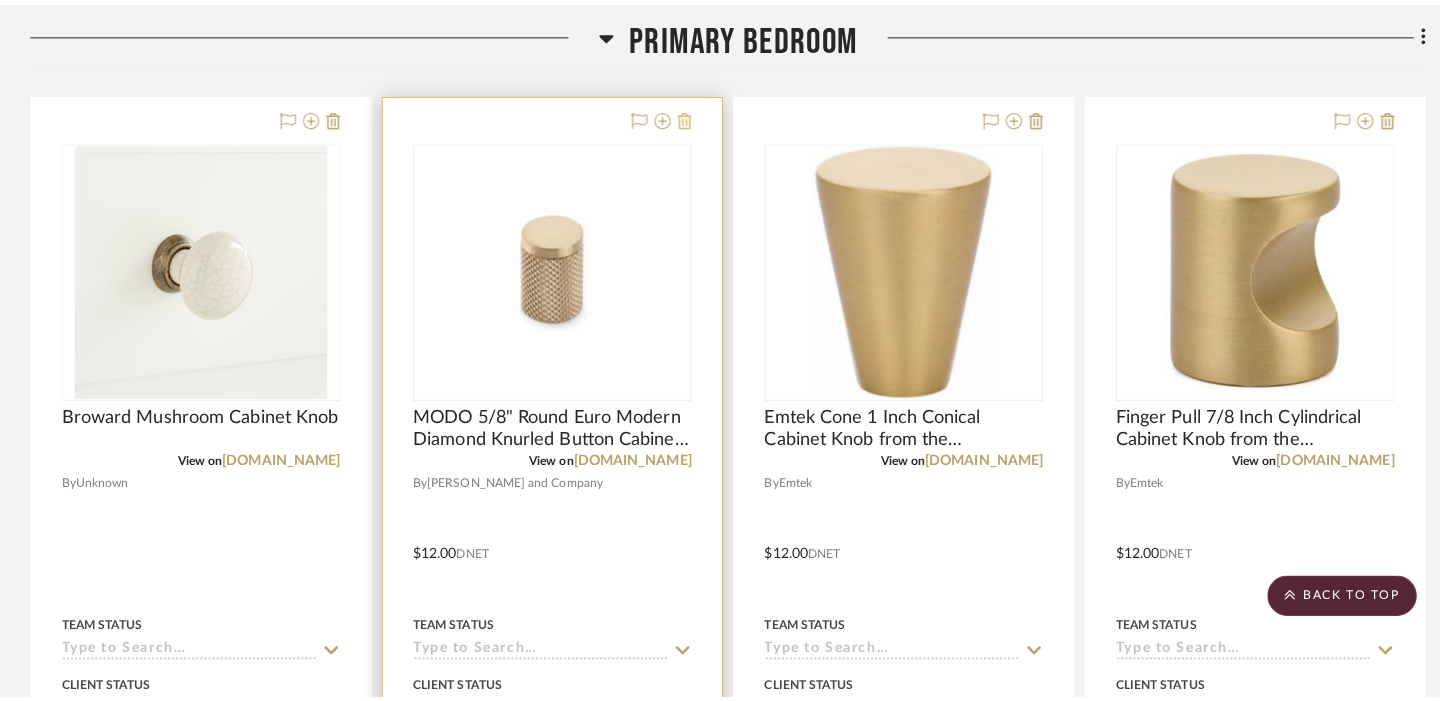 scroll, scrollTop: 0, scrollLeft: 0, axis: both 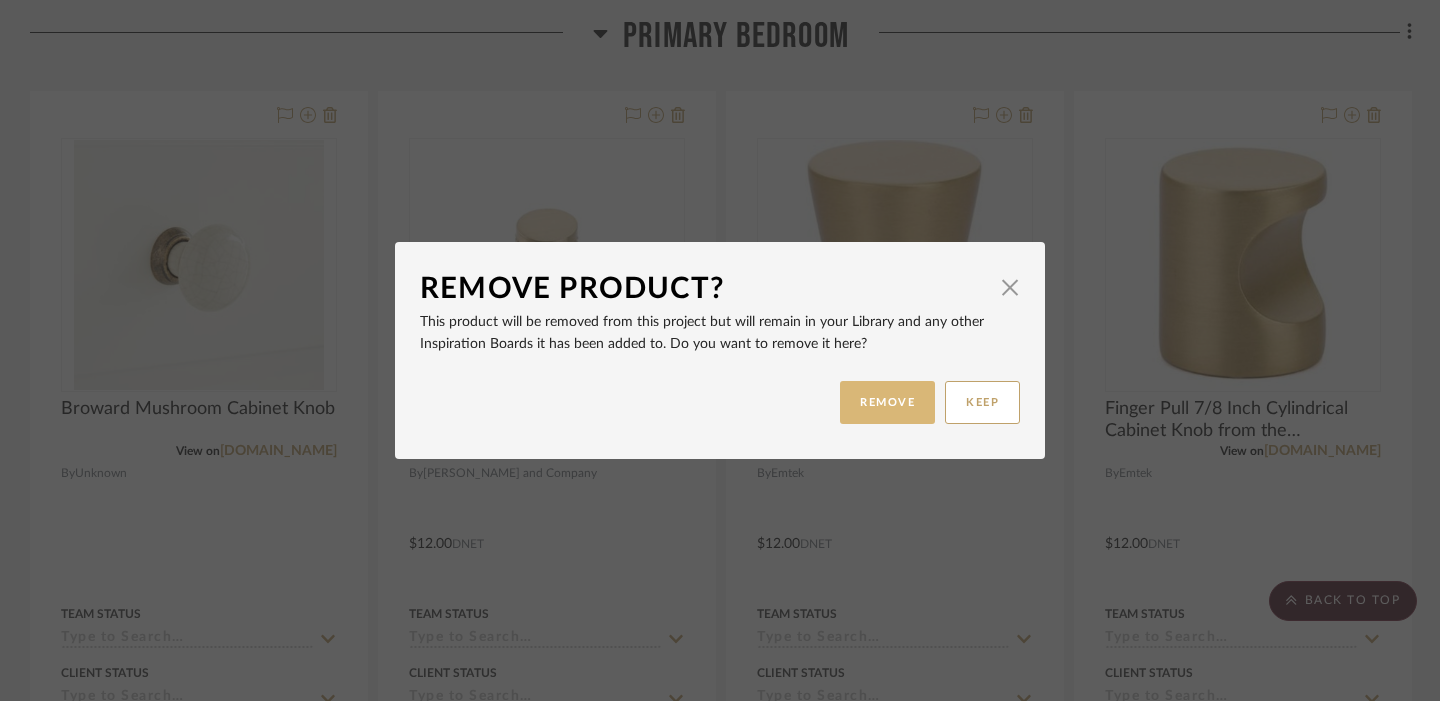 click on "REMOVE" at bounding box center [887, 402] 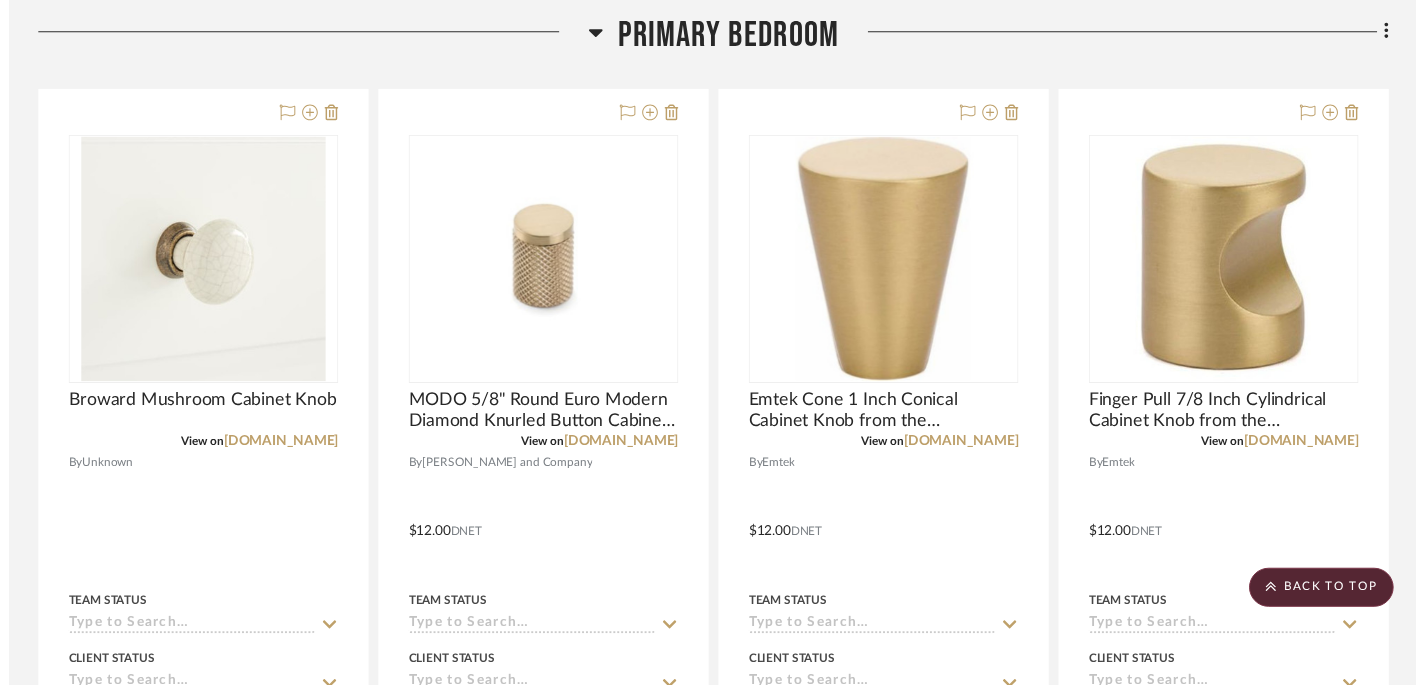 scroll, scrollTop: 718, scrollLeft: 0, axis: vertical 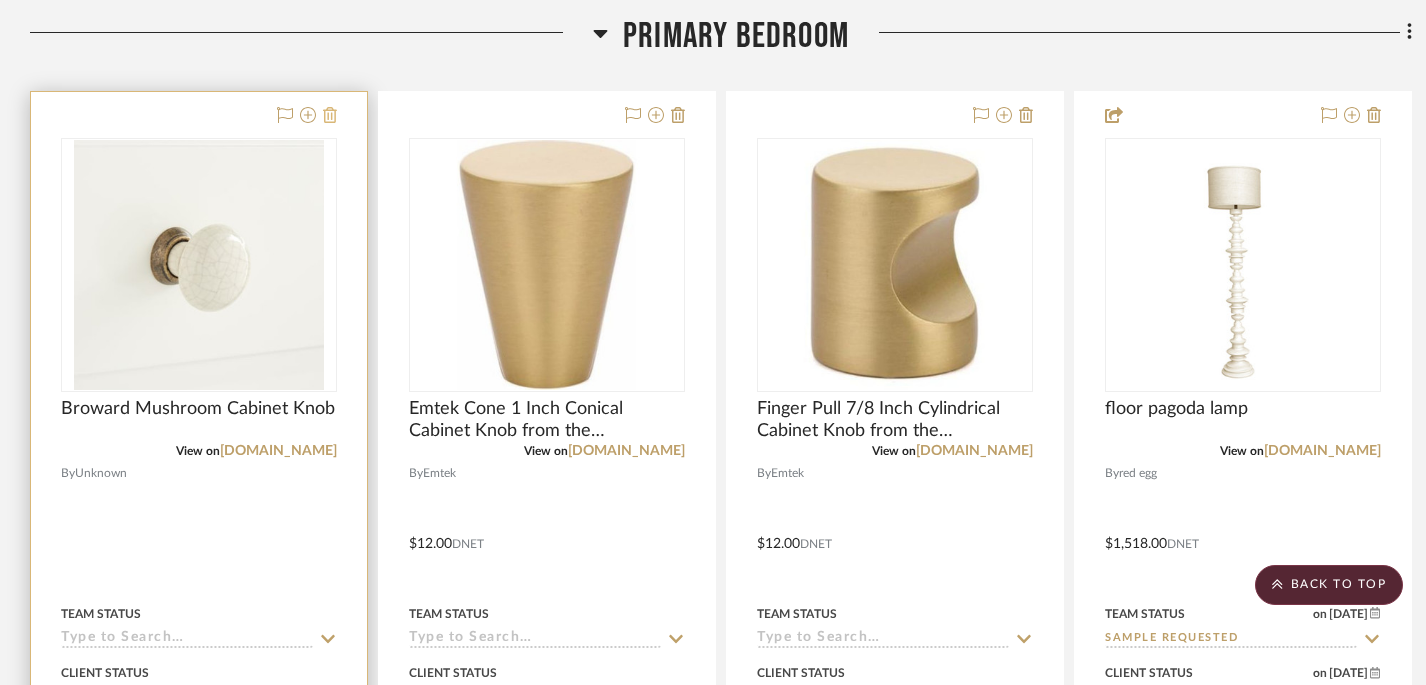 click 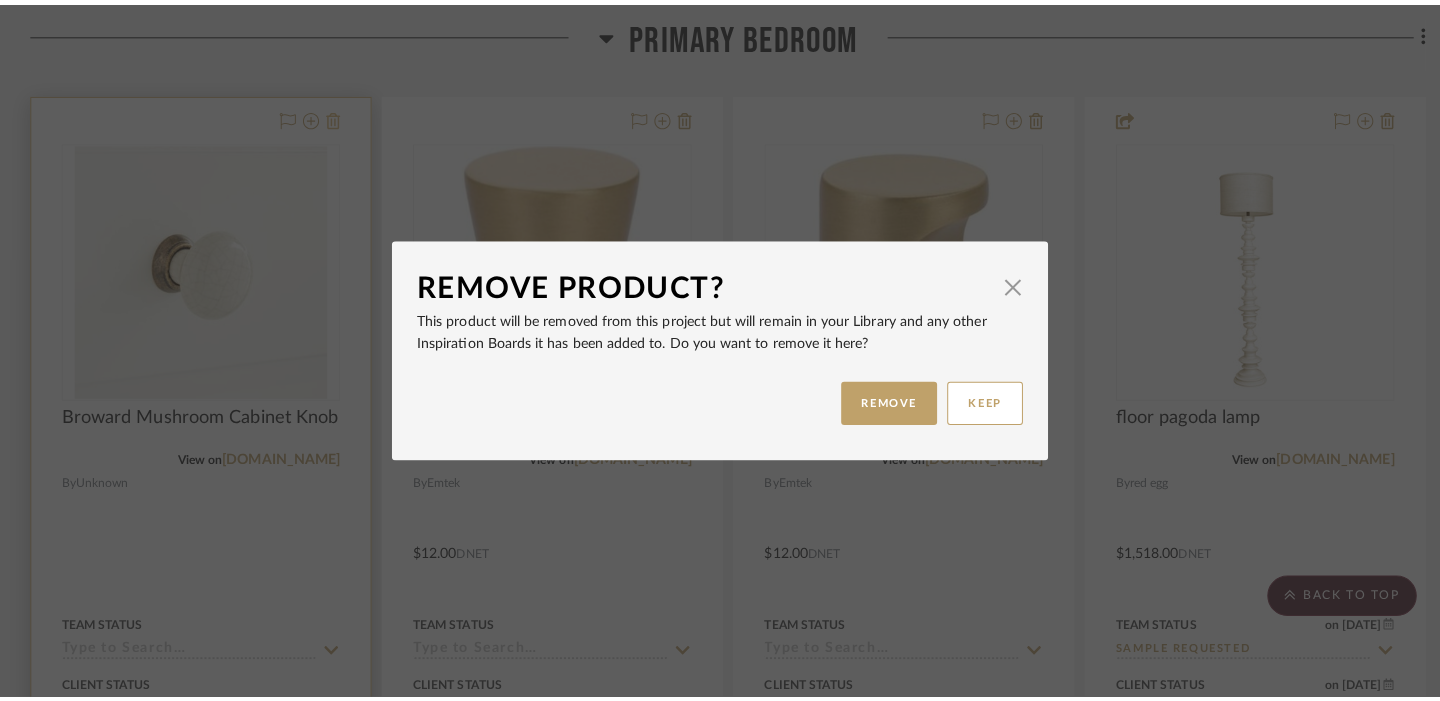 scroll, scrollTop: 0, scrollLeft: 0, axis: both 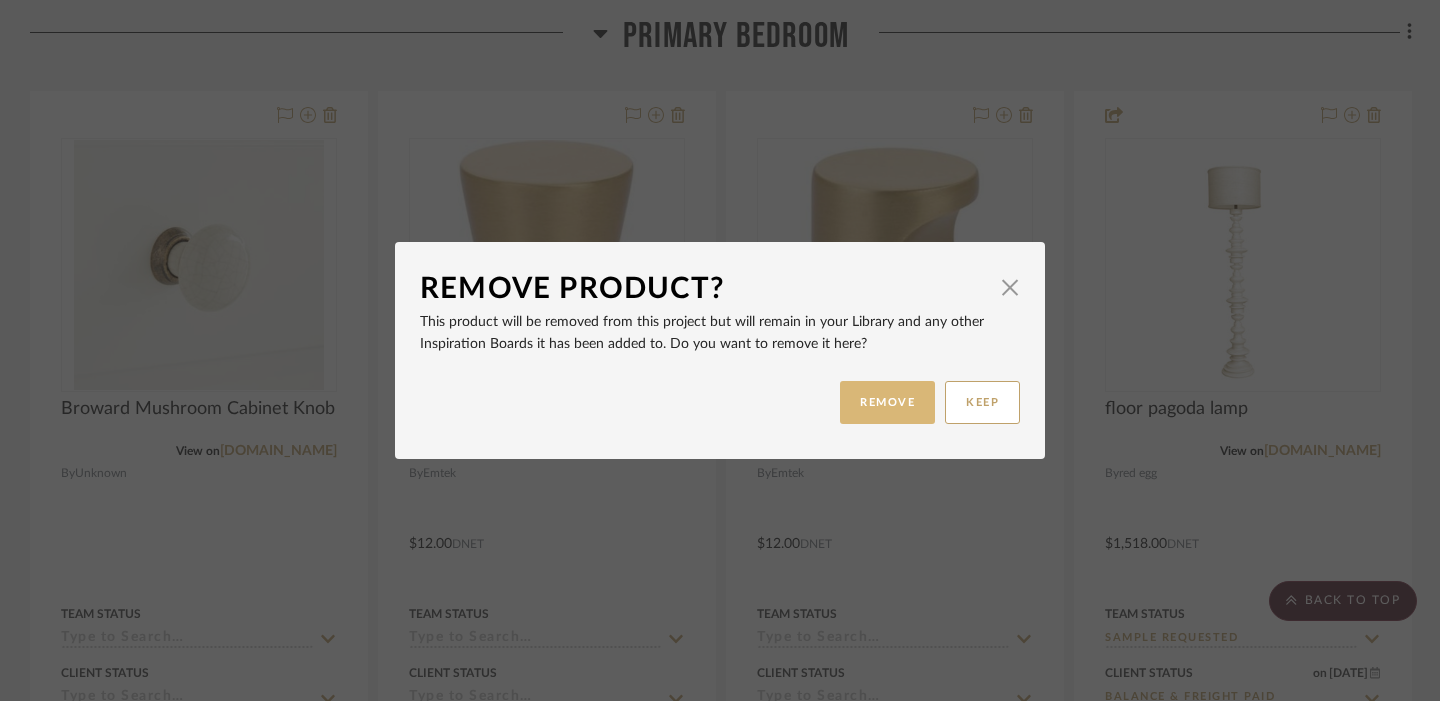 click on "REMOVE" at bounding box center (887, 402) 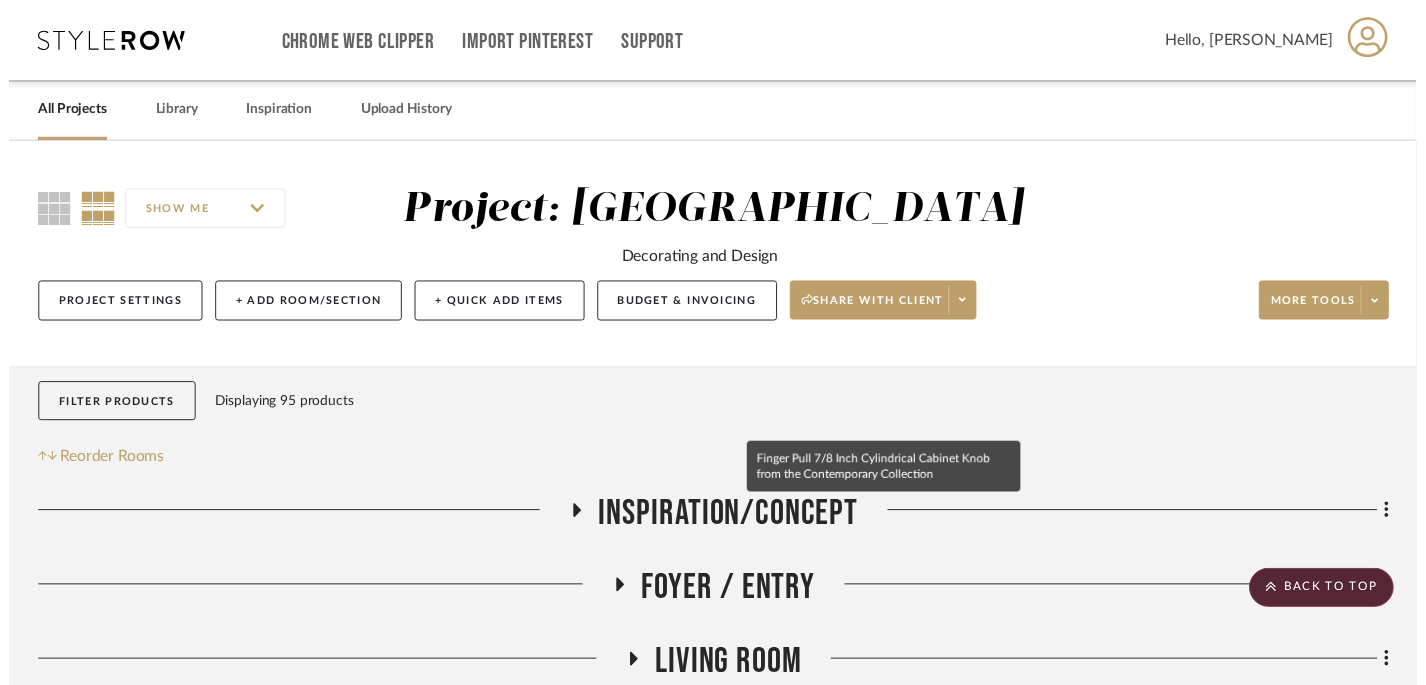 scroll, scrollTop: 718, scrollLeft: 0, axis: vertical 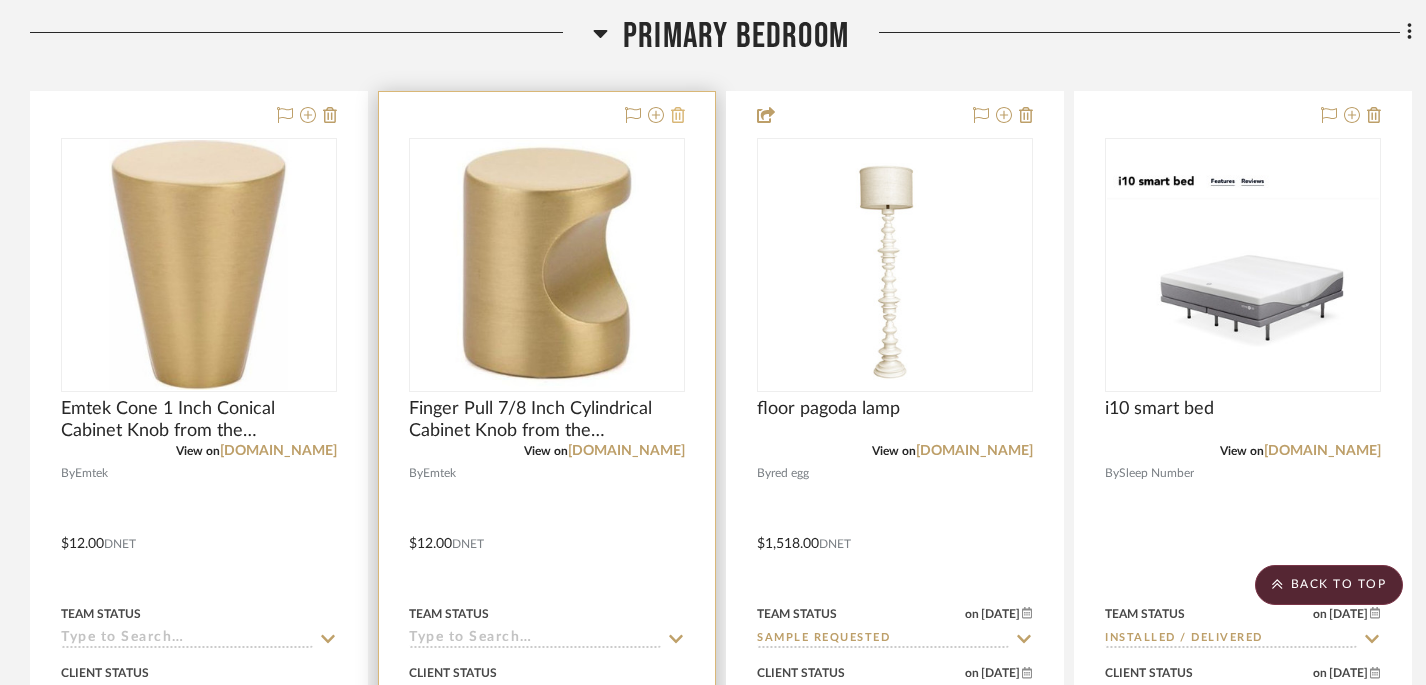 click 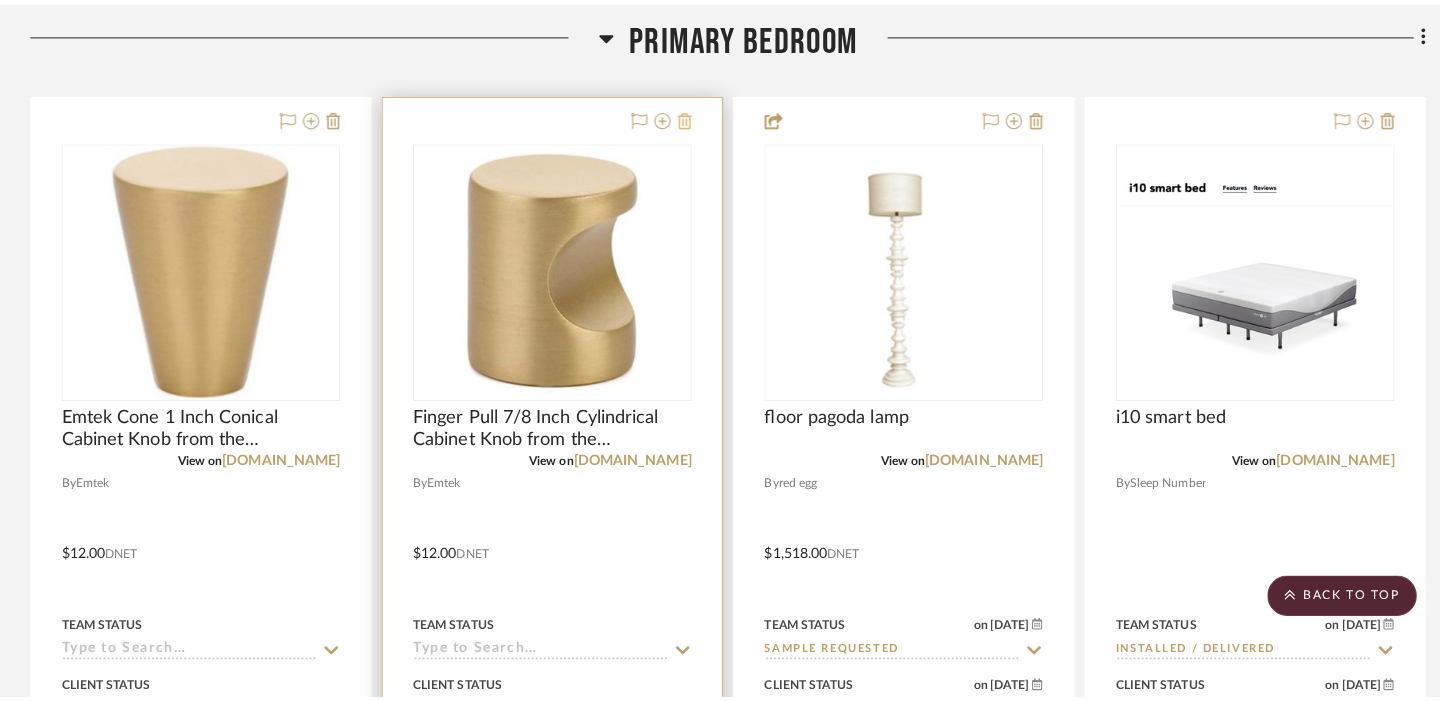 scroll, scrollTop: 0, scrollLeft: 0, axis: both 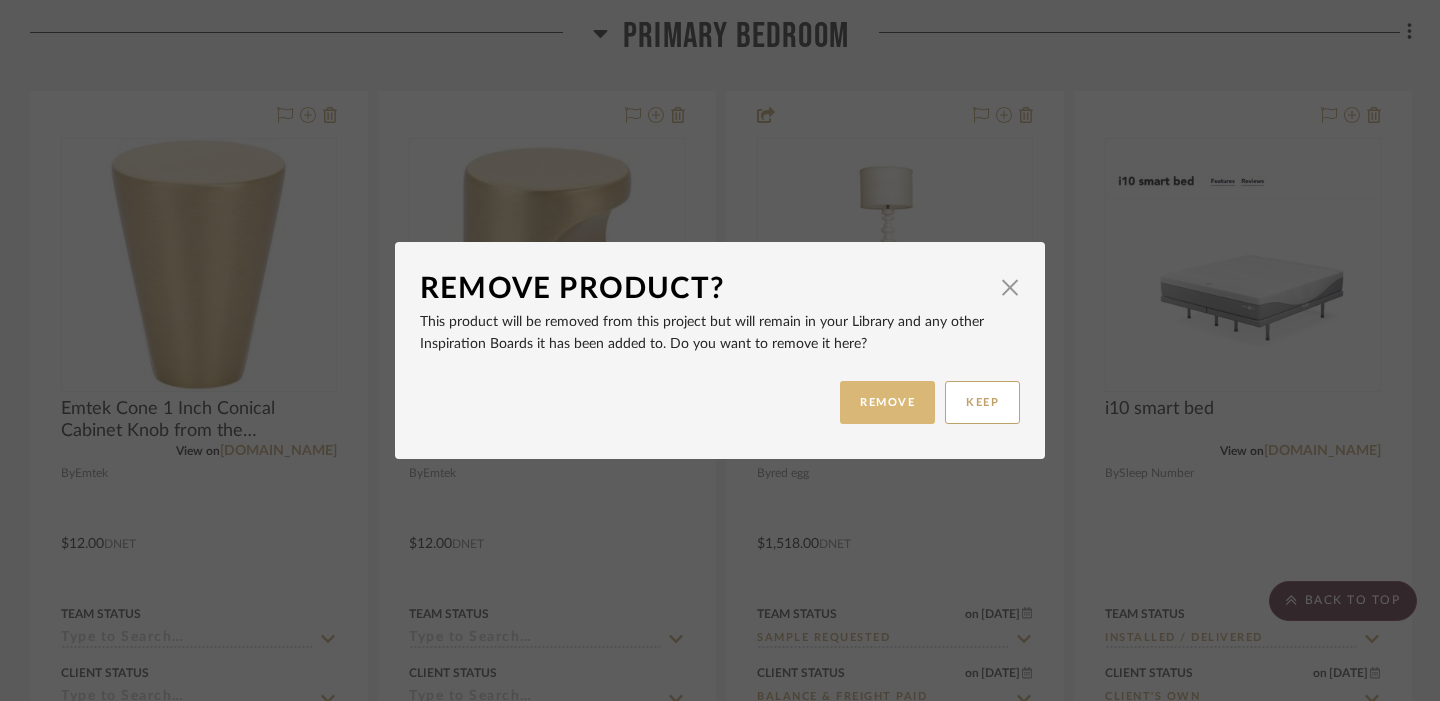 click on "REMOVE" at bounding box center (887, 402) 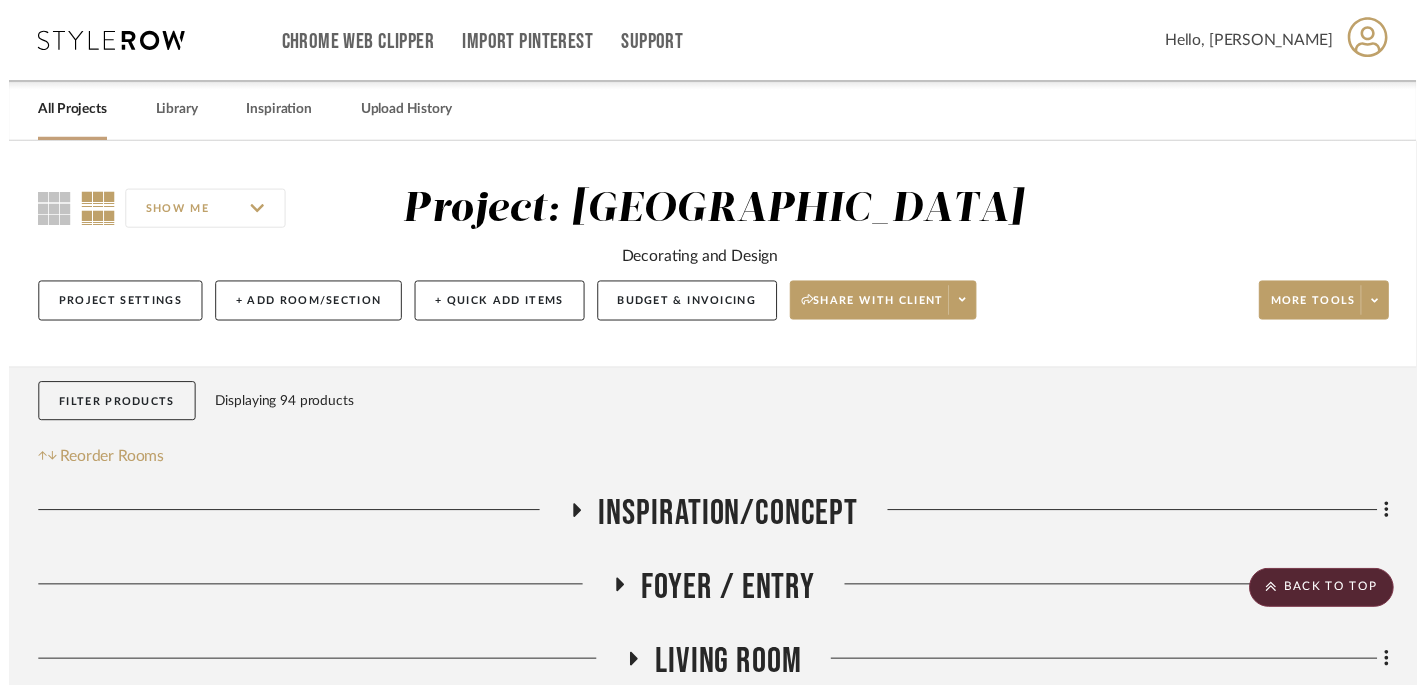 scroll, scrollTop: 718, scrollLeft: 0, axis: vertical 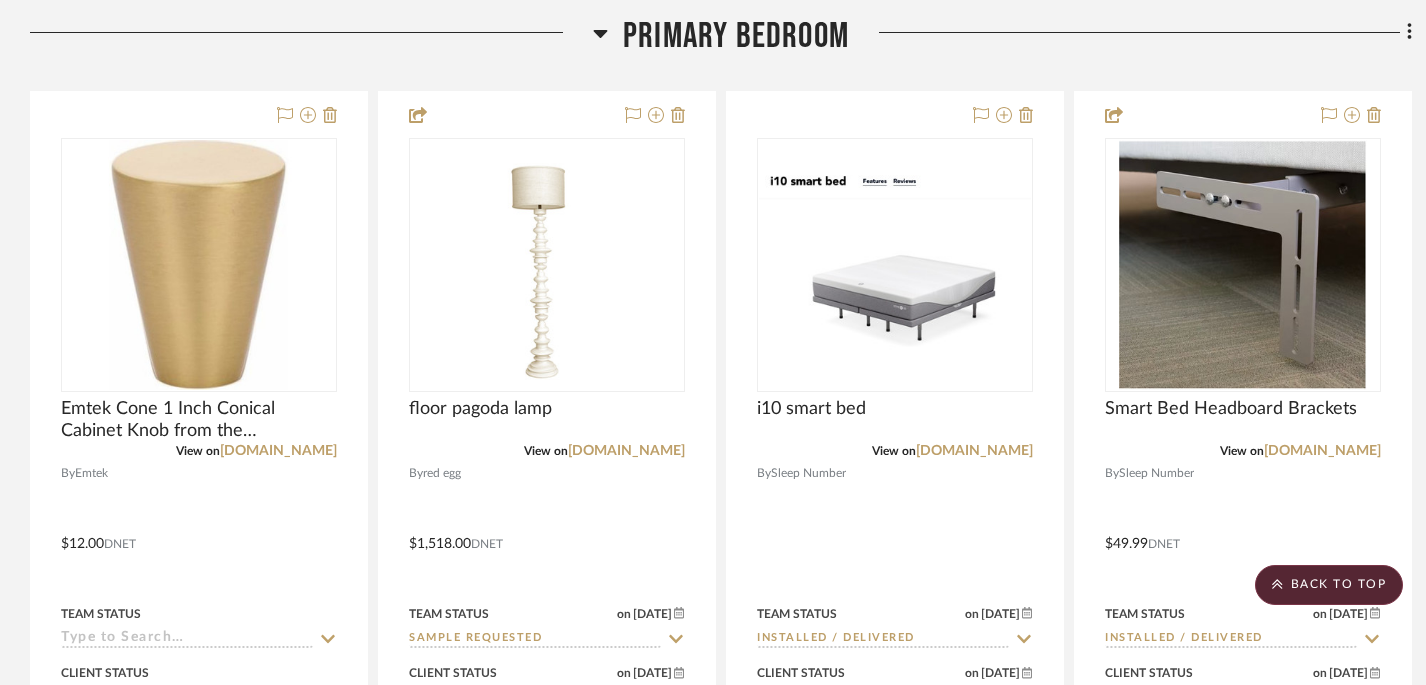 click 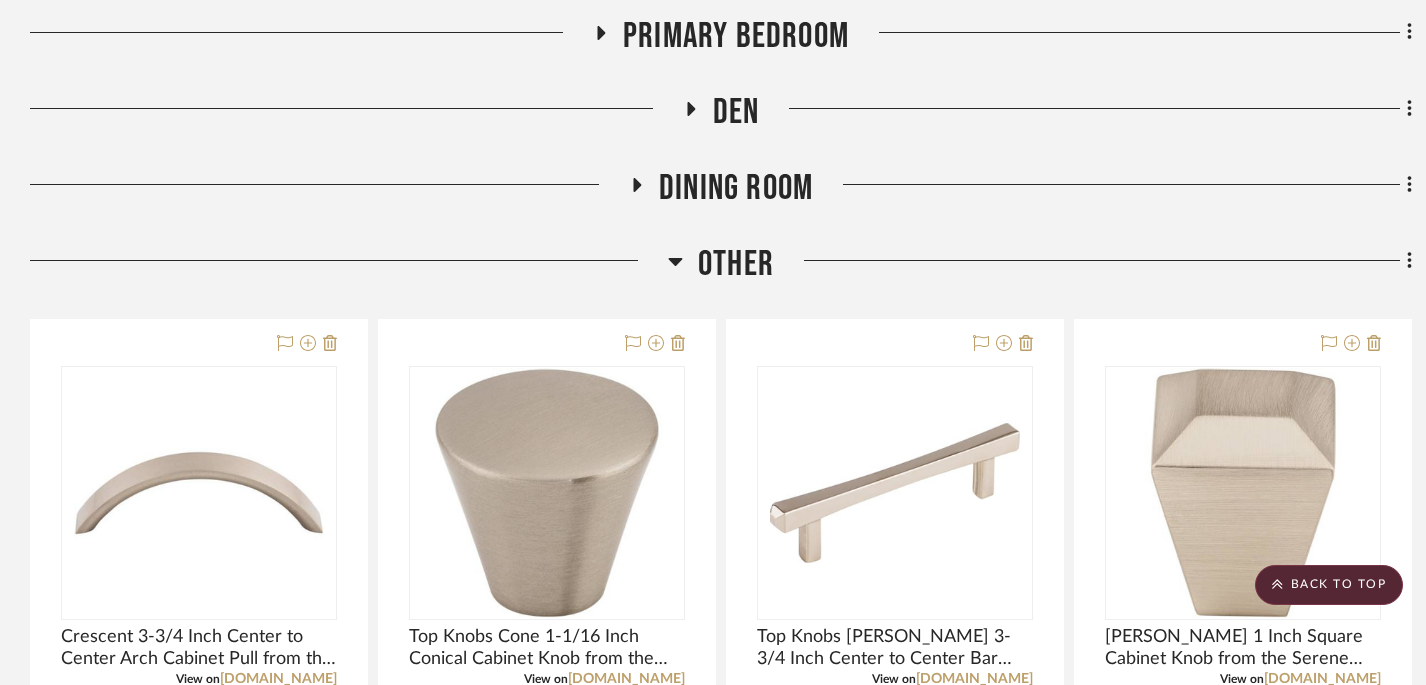 click 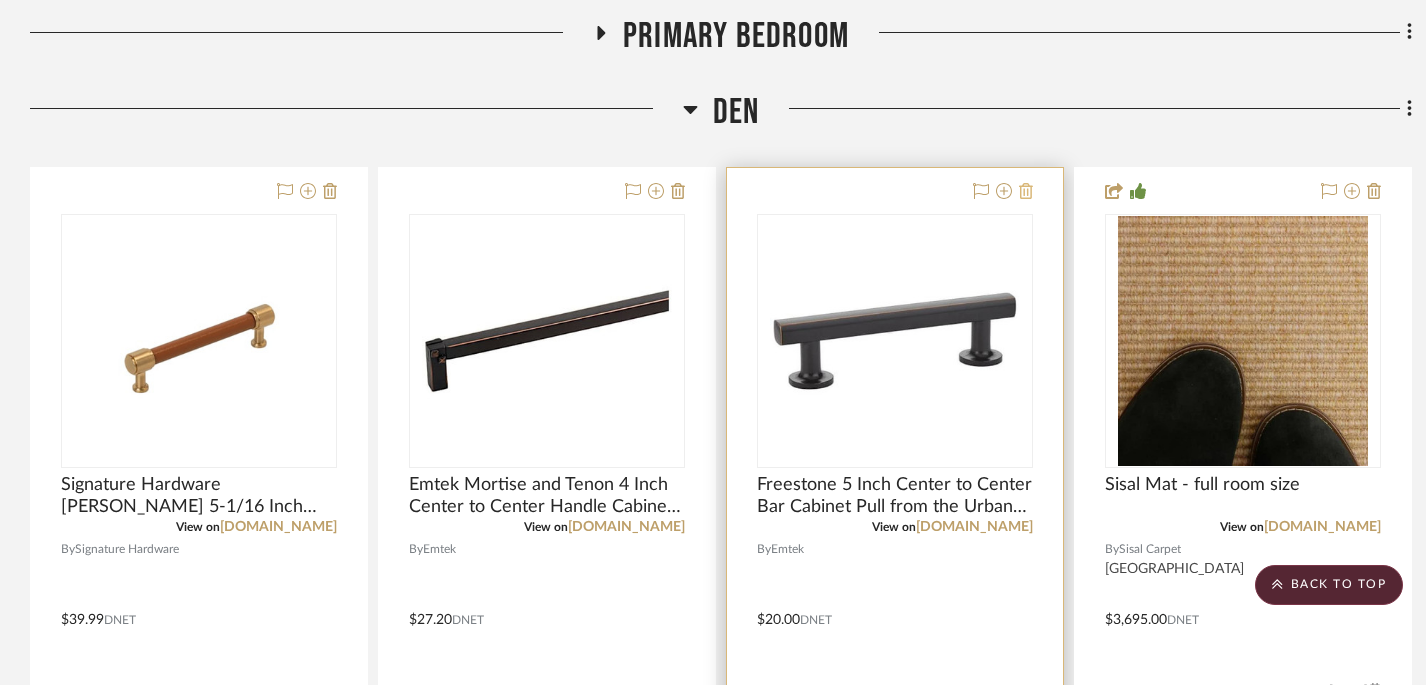 click 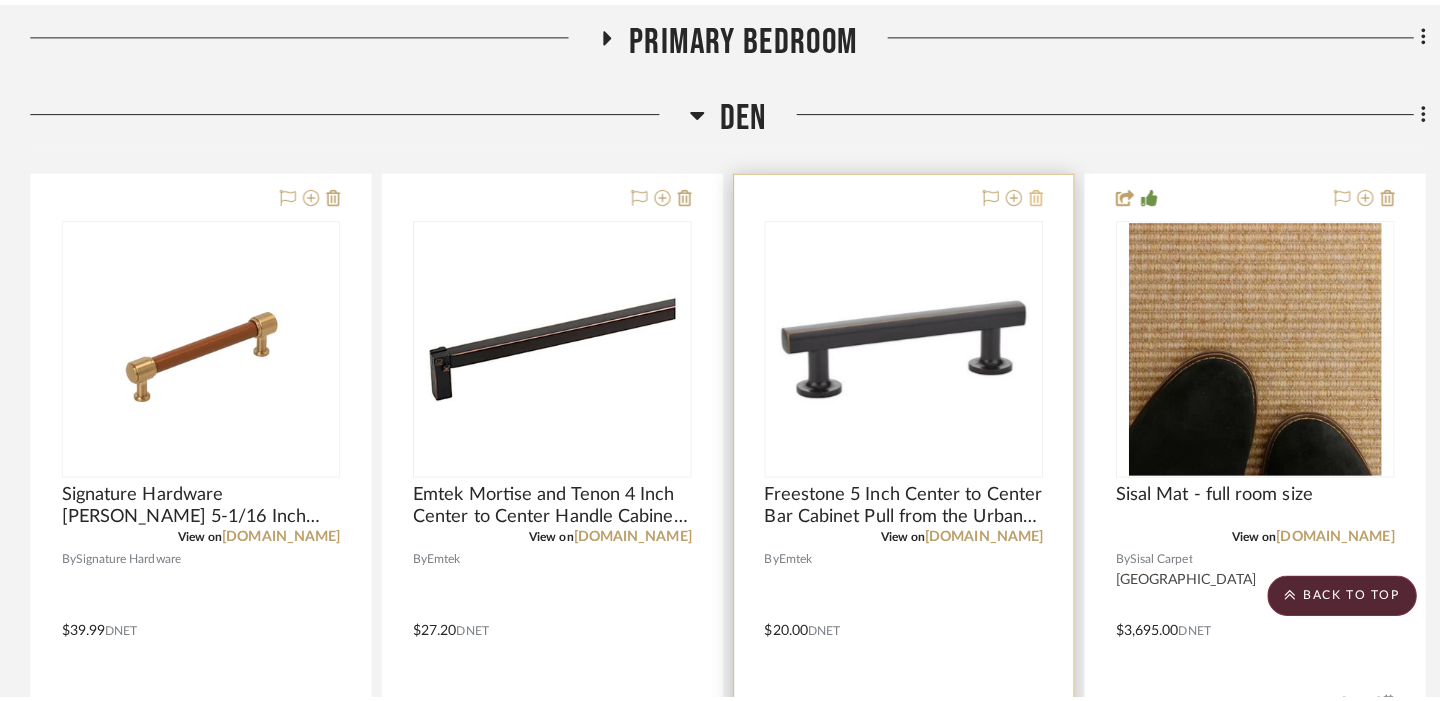 scroll, scrollTop: 0, scrollLeft: 0, axis: both 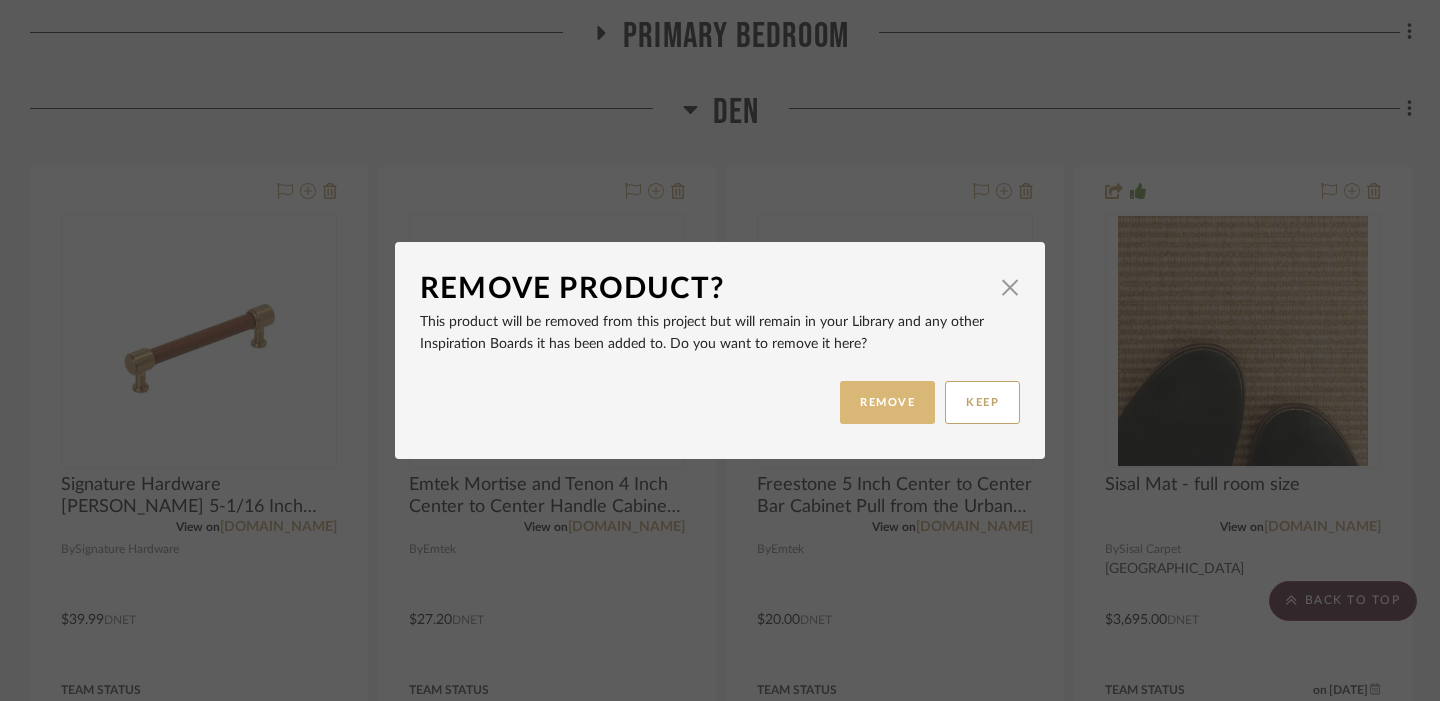 click on "REMOVE" at bounding box center [887, 402] 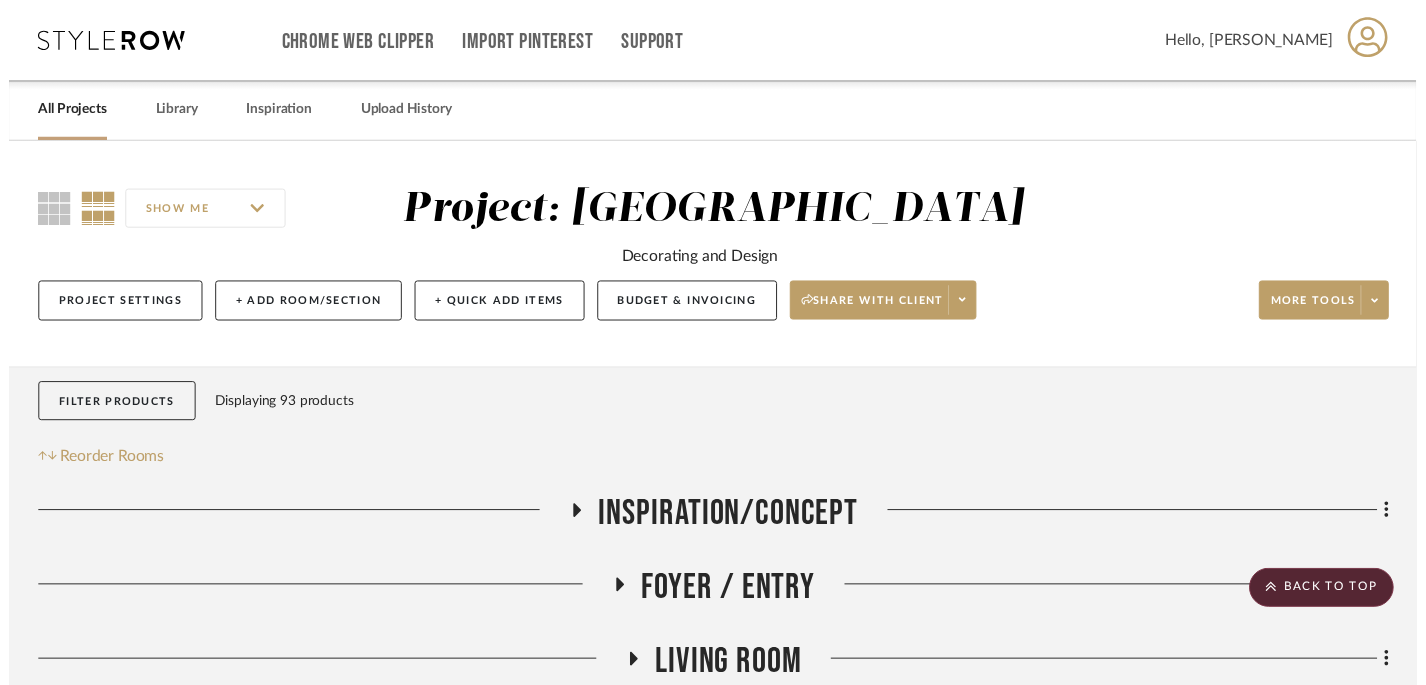 scroll, scrollTop: 718, scrollLeft: 0, axis: vertical 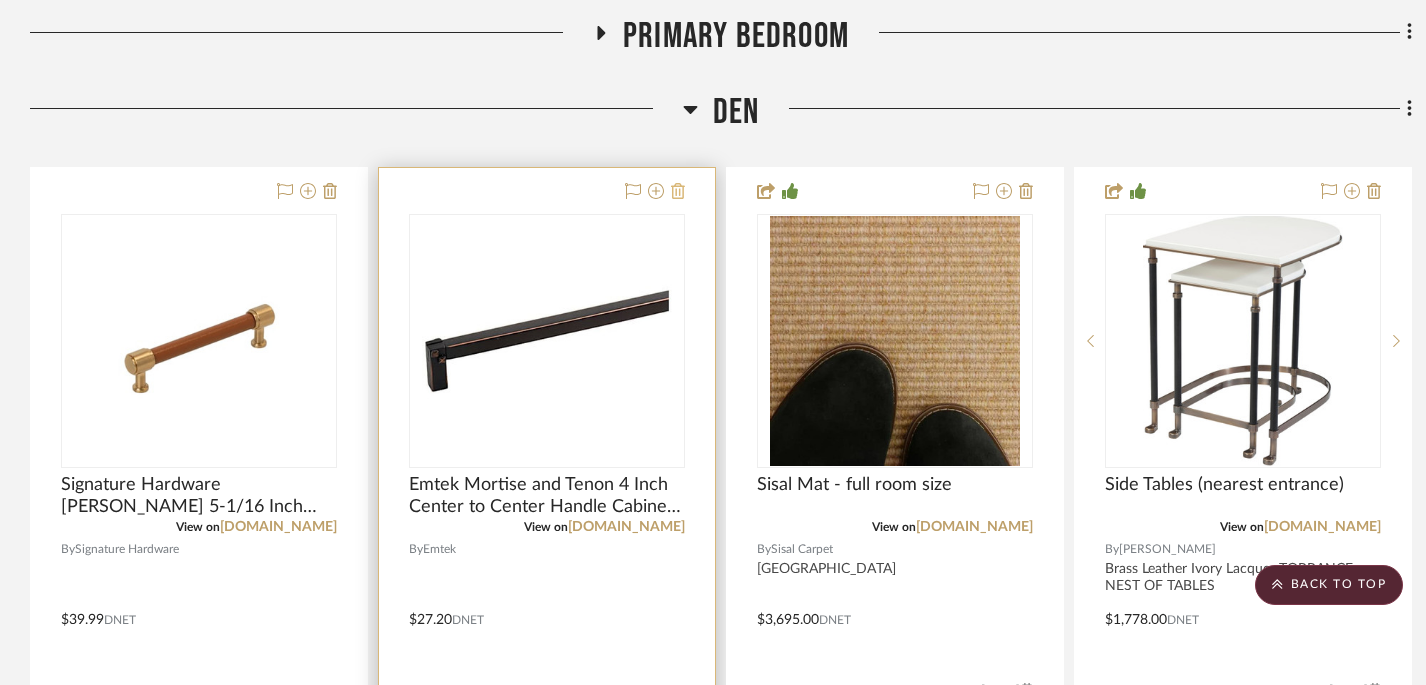 click 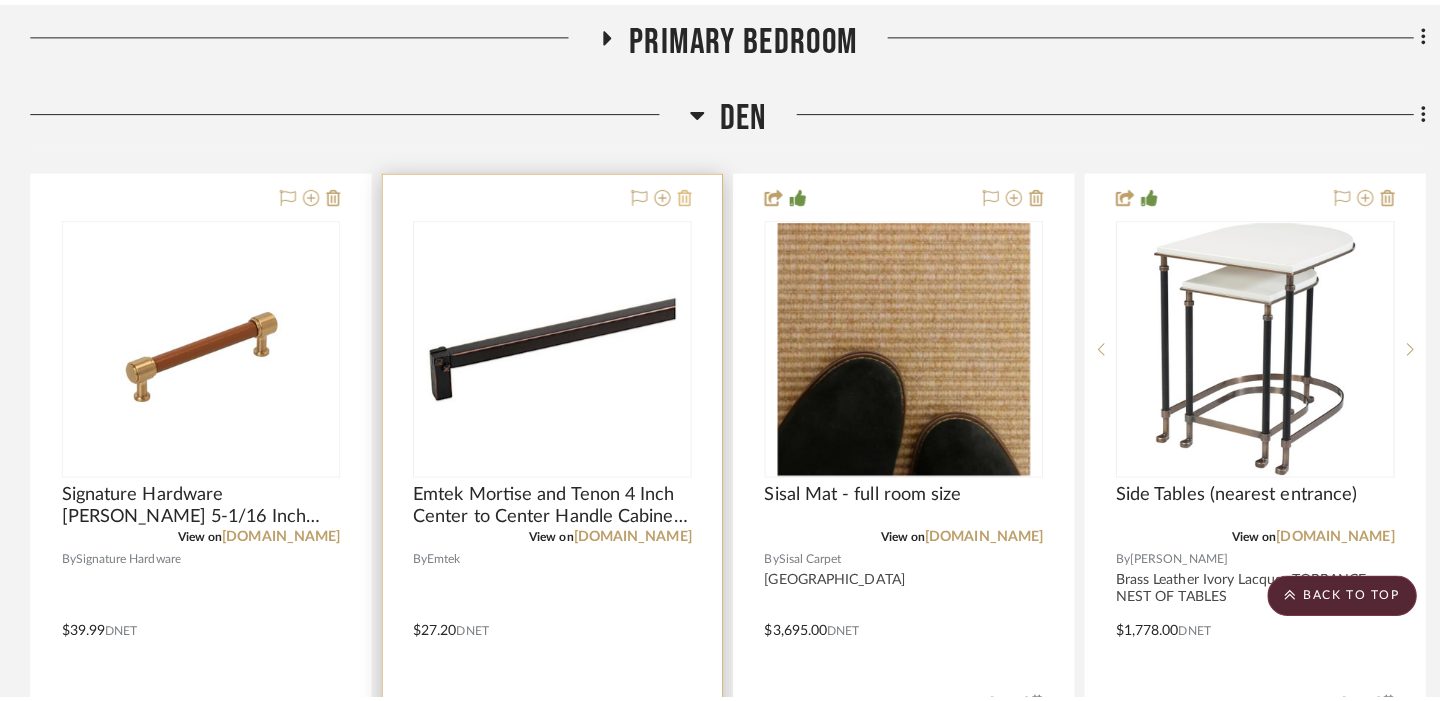 scroll, scrollTop: 0, scrollLeft: 0, axis: both 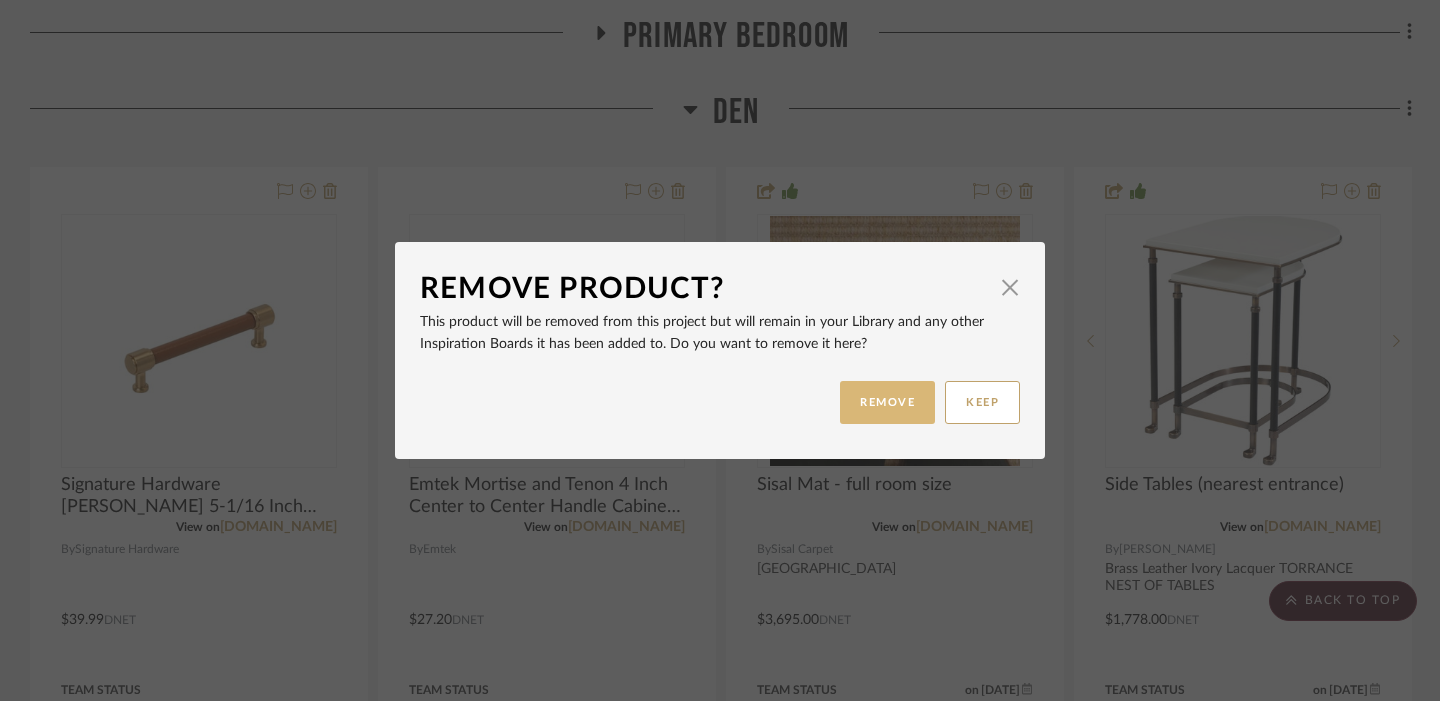 click on "REMOVE" at bounding box center (887, 402) 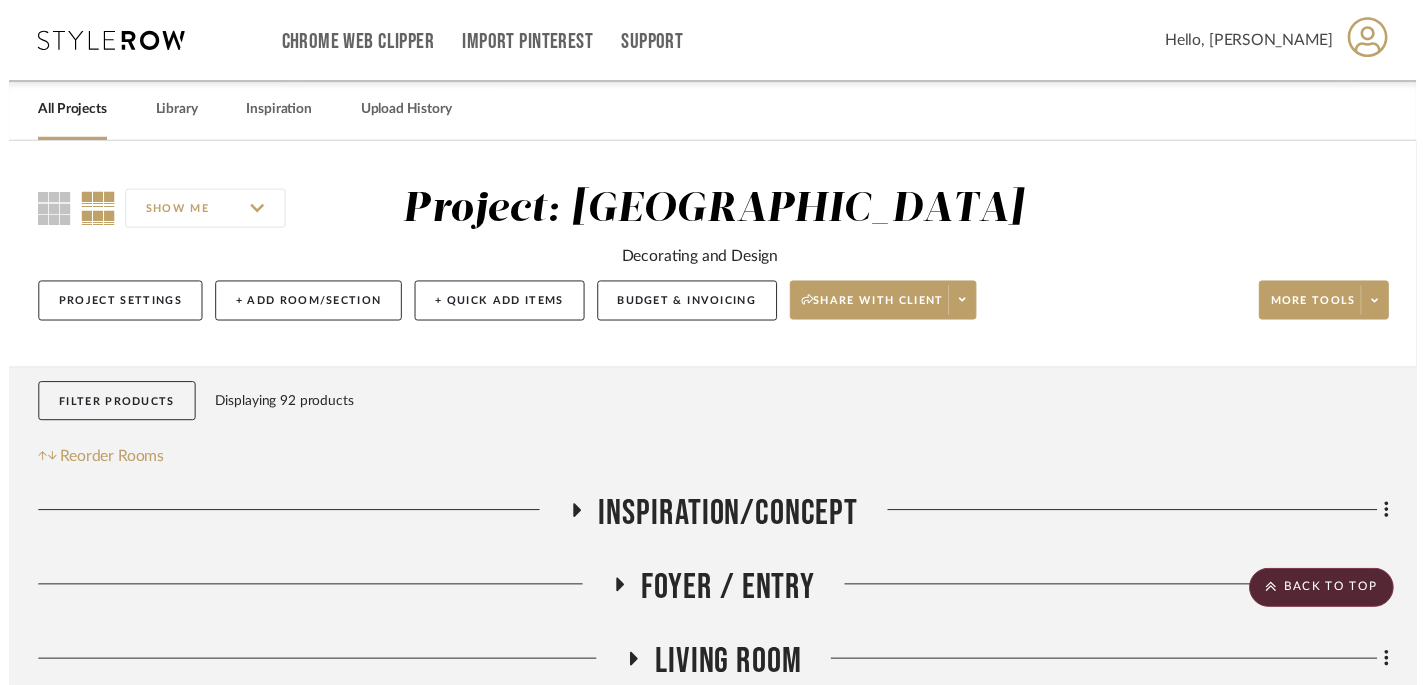 scroll, scrollTop: 718, scrollLeft: 0, axis: vertical 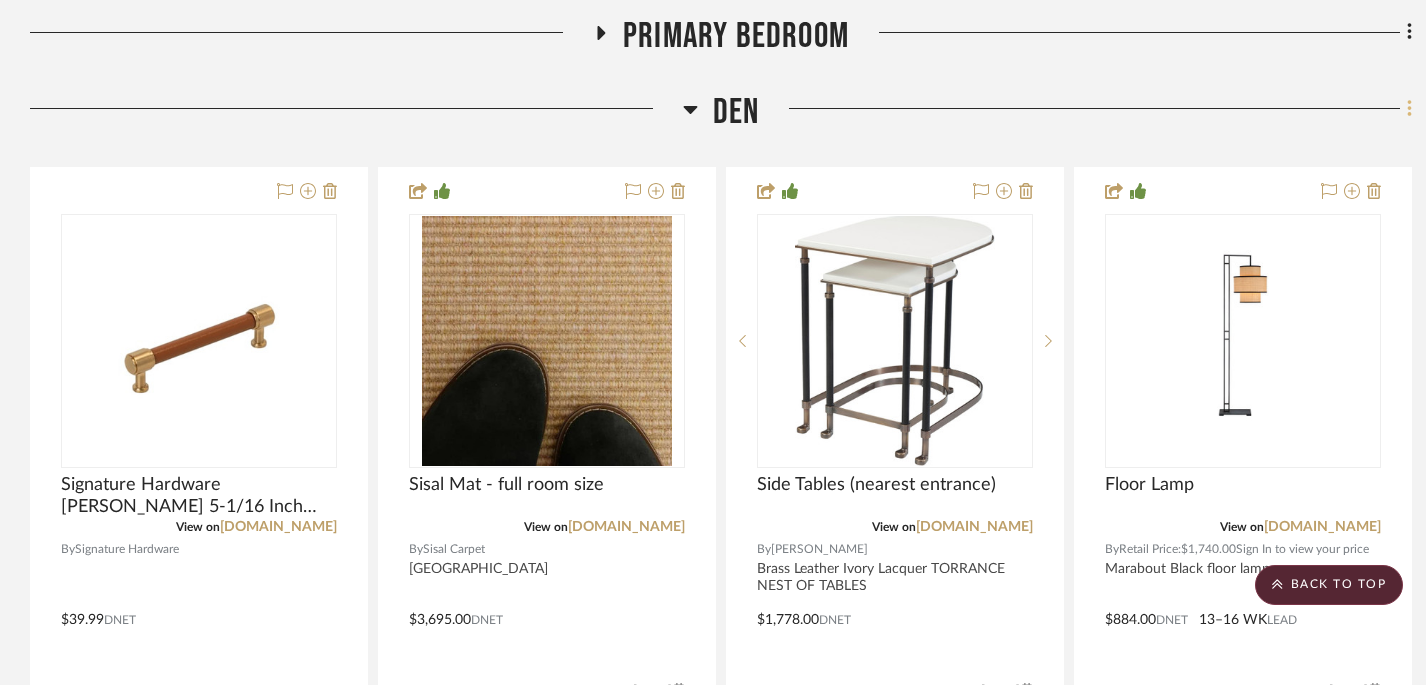 click 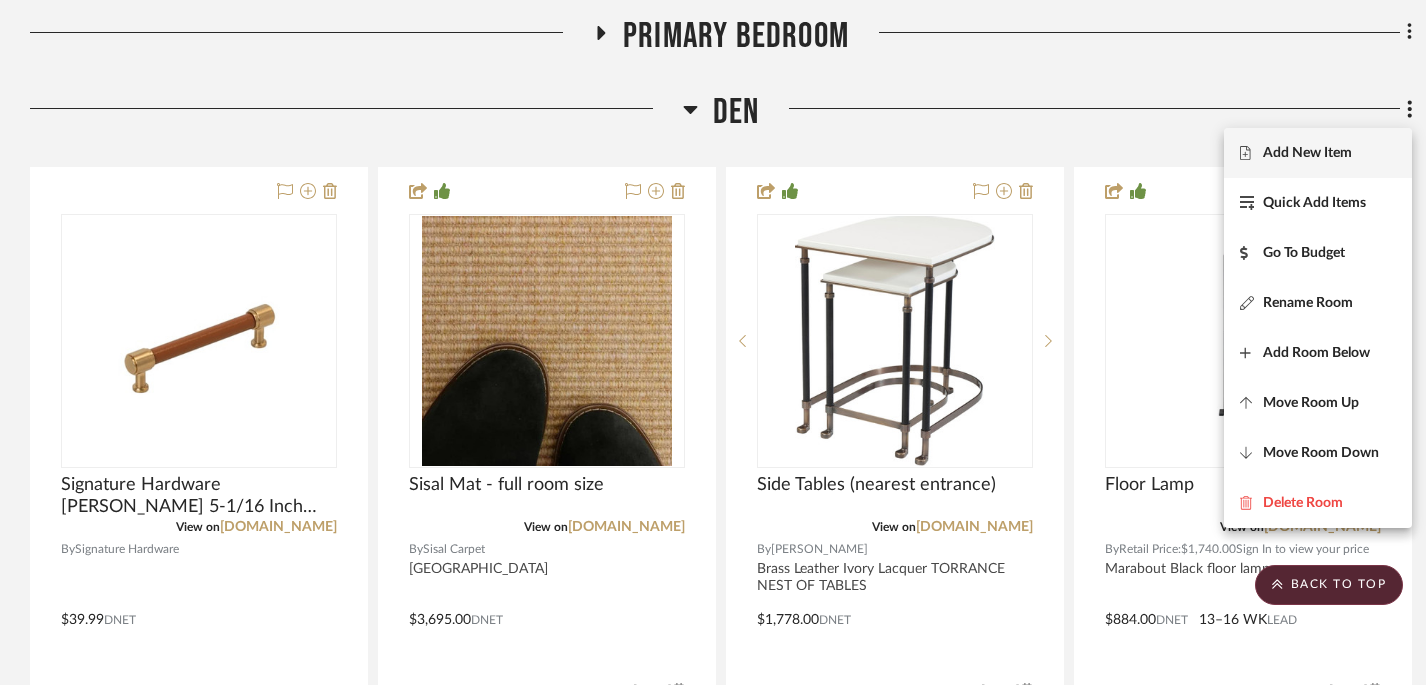 click on "Add New Item" at bounding box center (1307, 152) 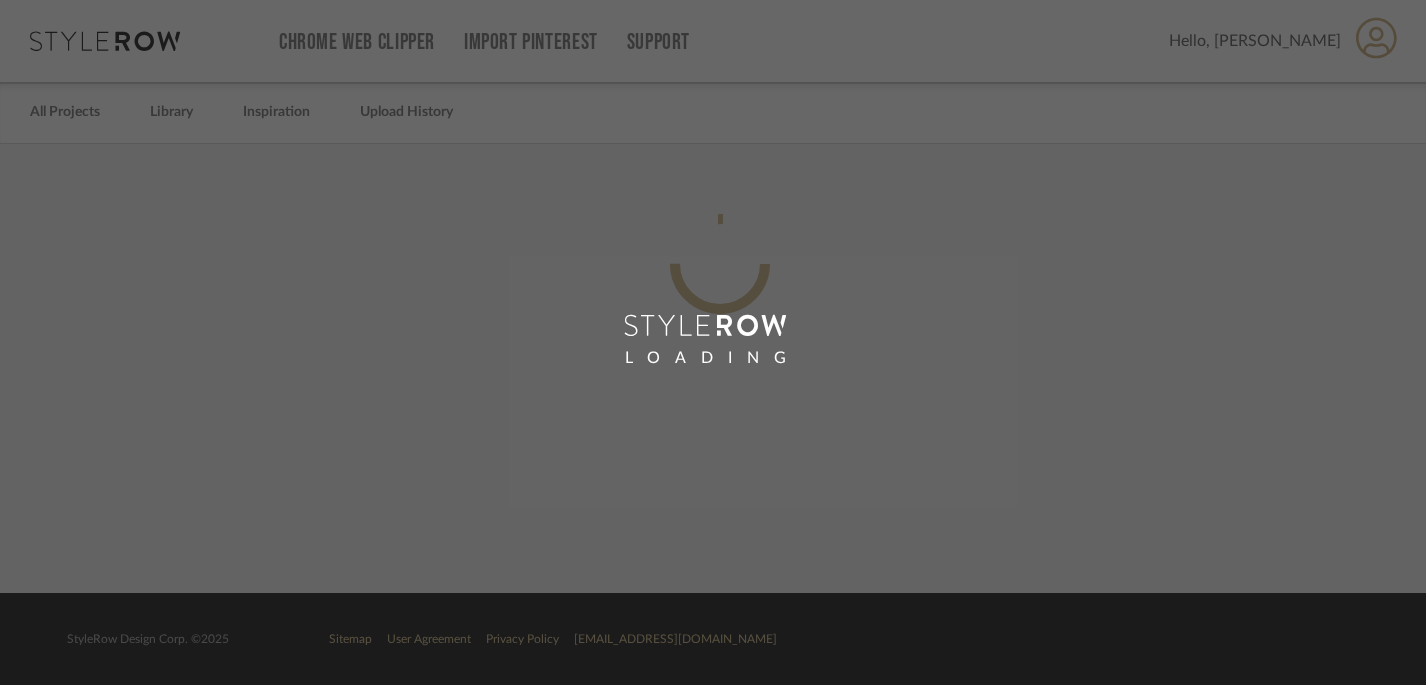 scroll, scrollTop: 0, scrollLeft: 0, axis: both 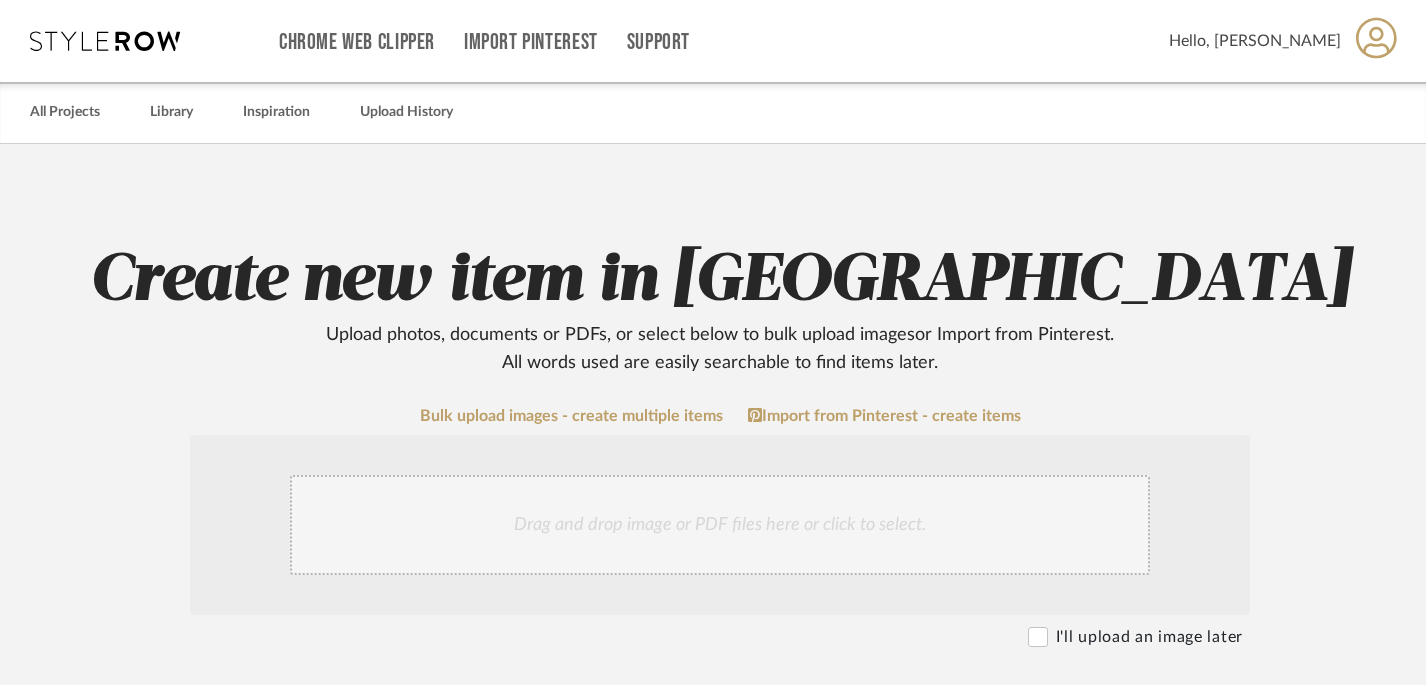 click on "Drag and drop image or PDF files here or click to select." 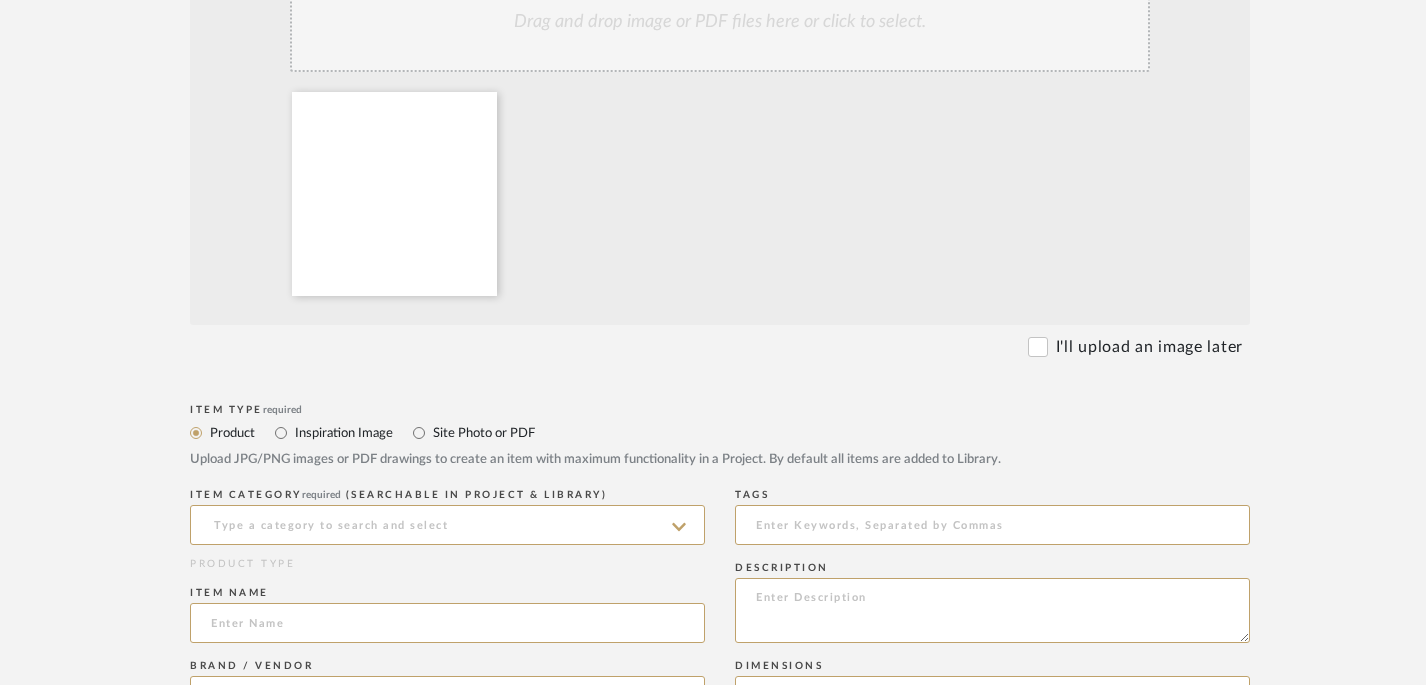 scroll, scrollTop: 502, scrollLeft: 0, axis: vertical 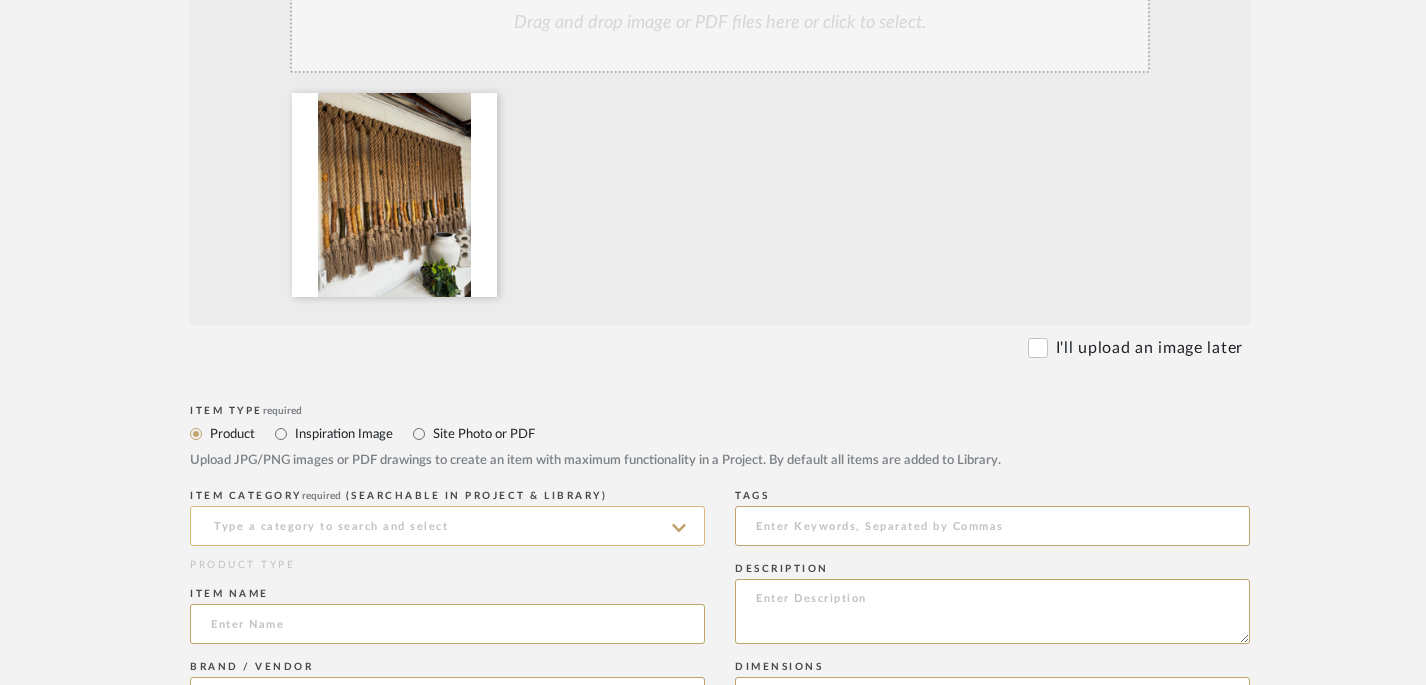 click 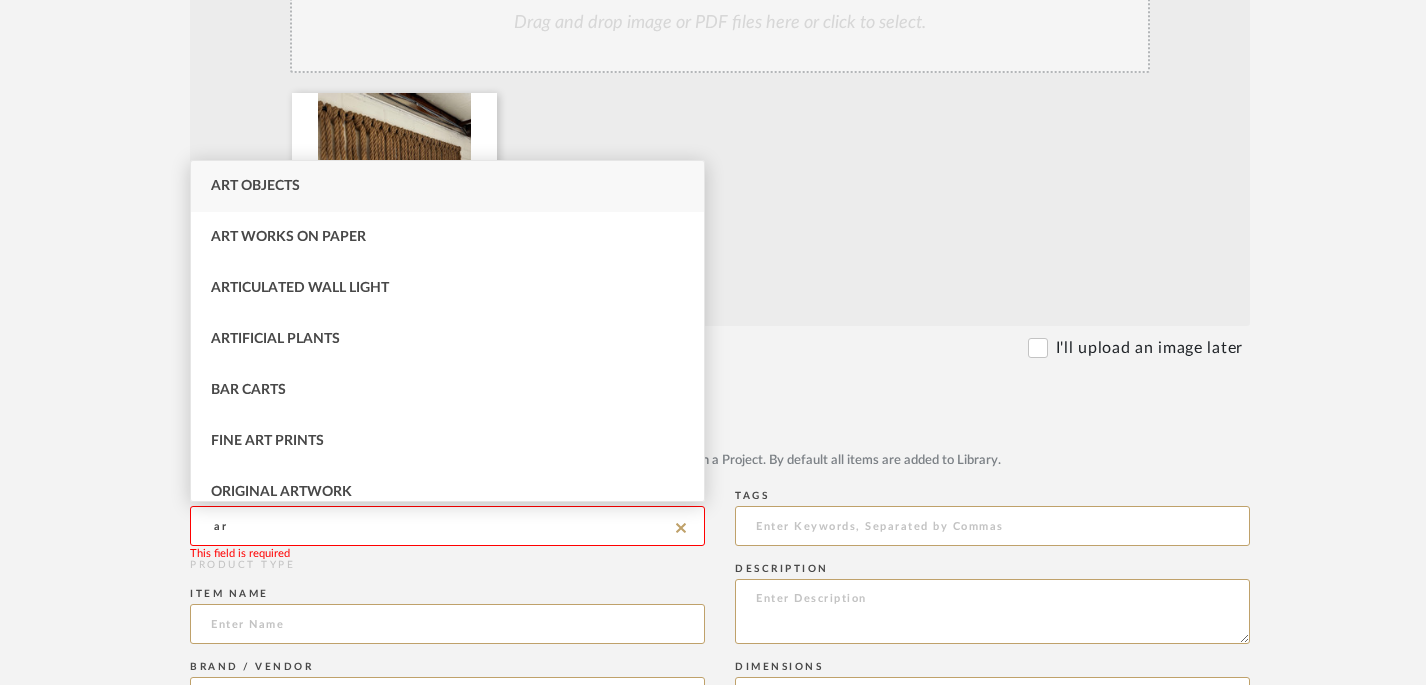 type on "a" 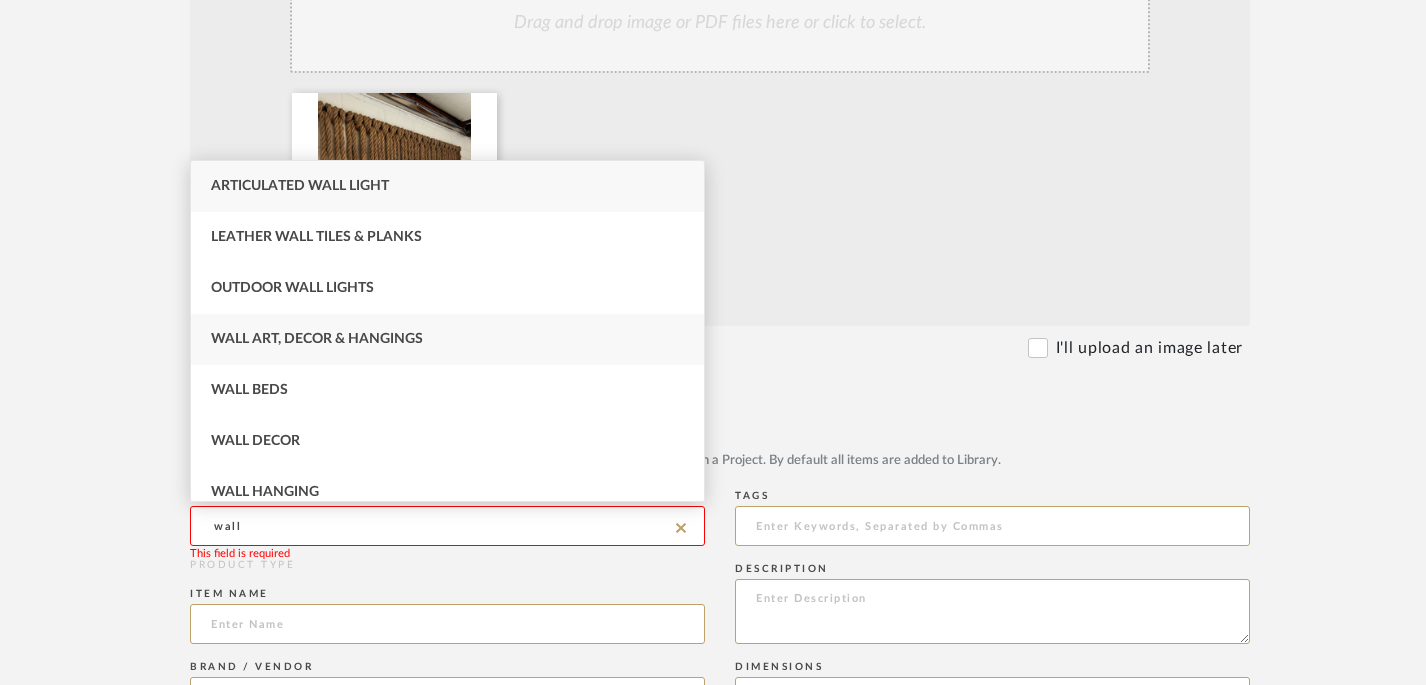 click on "Wall Art, Decor & Hangings" at bounding box center (317, 339) 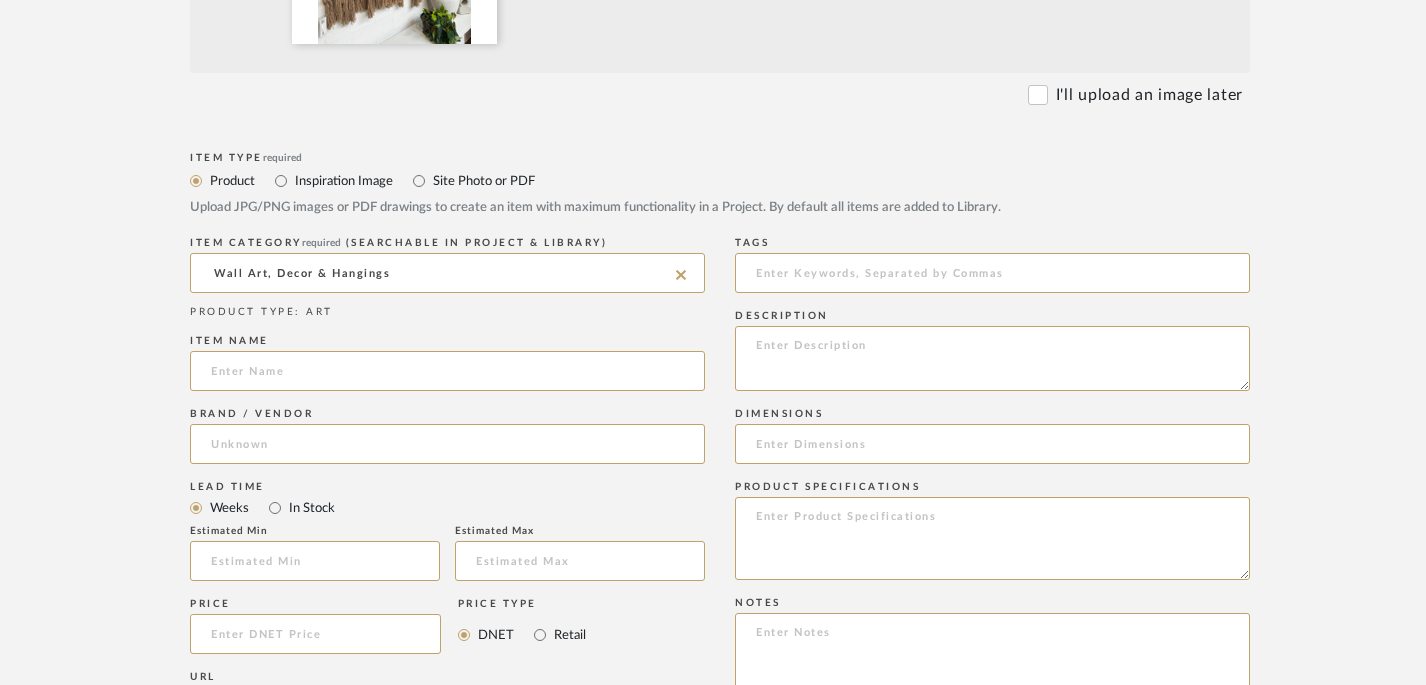 scroll, scrollTop: 744, scrollLeft: 0, axis: vertical 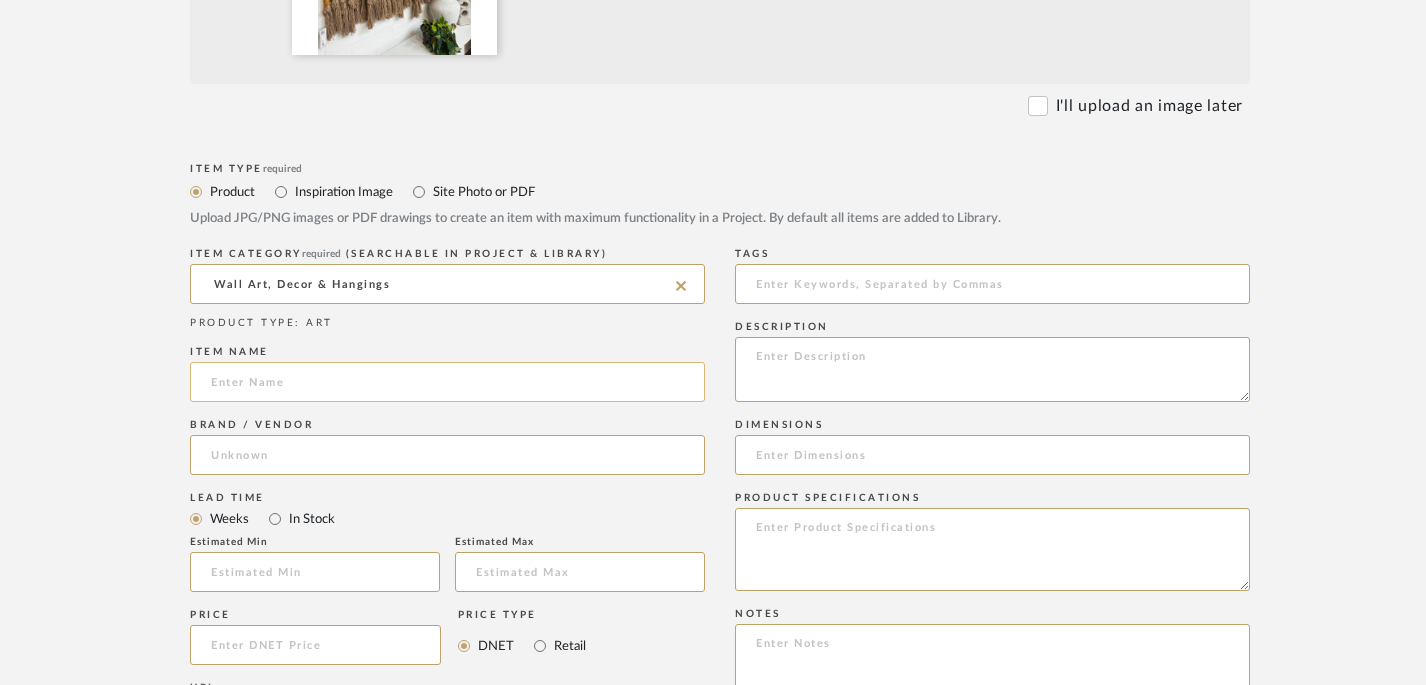 click 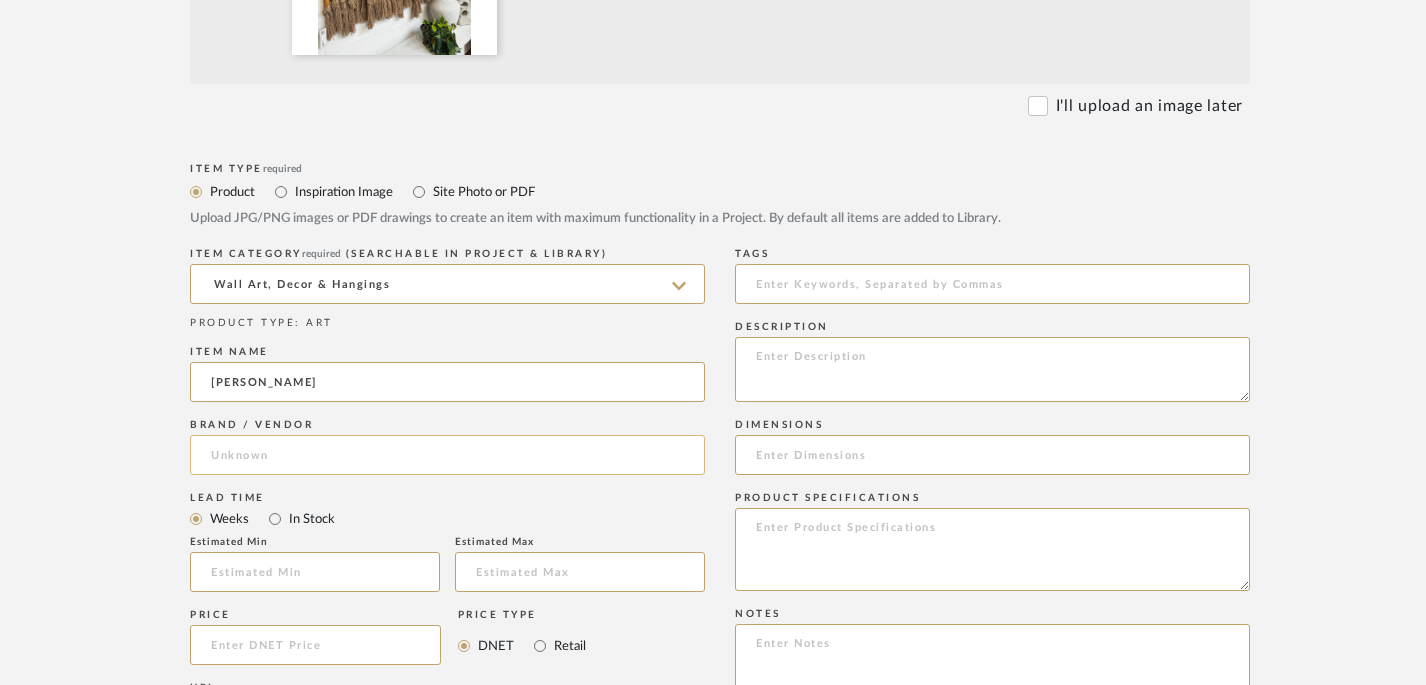 type on "[PERSON_NAME]" 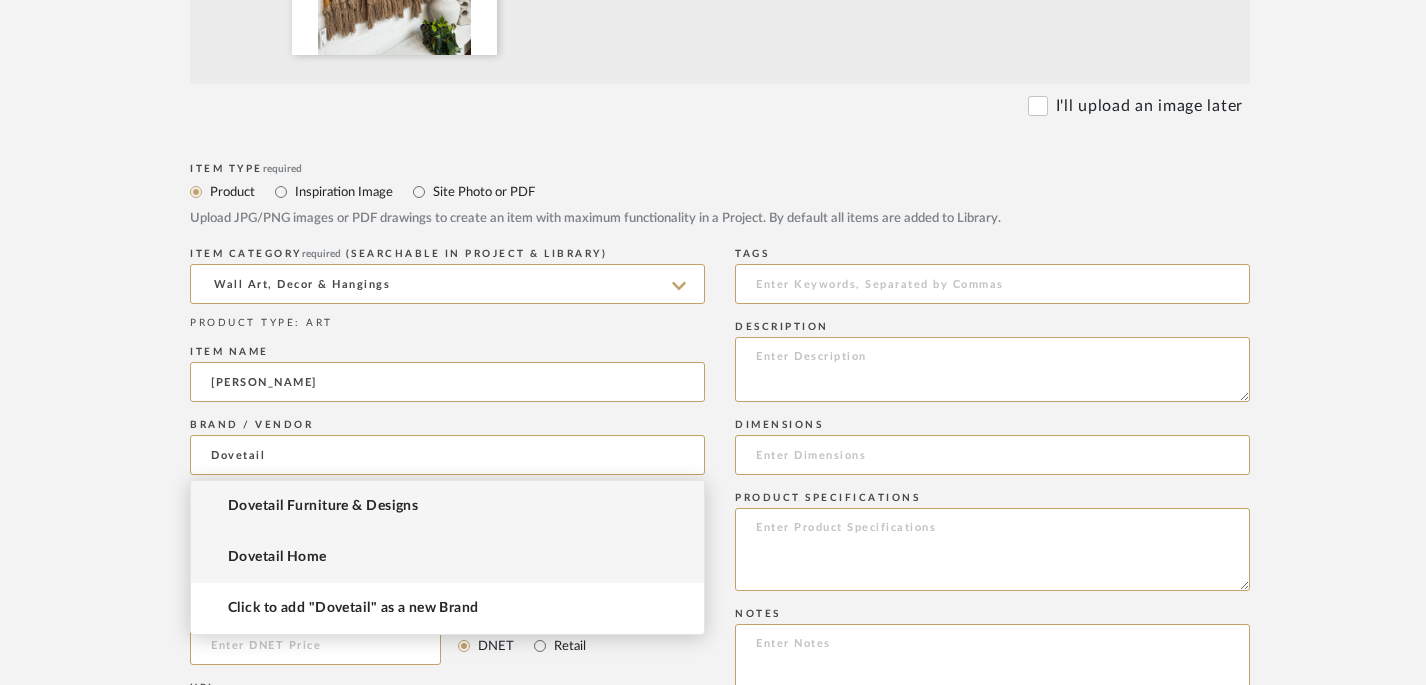 click on "Dovetail Home" at bounding box center (447, 557) 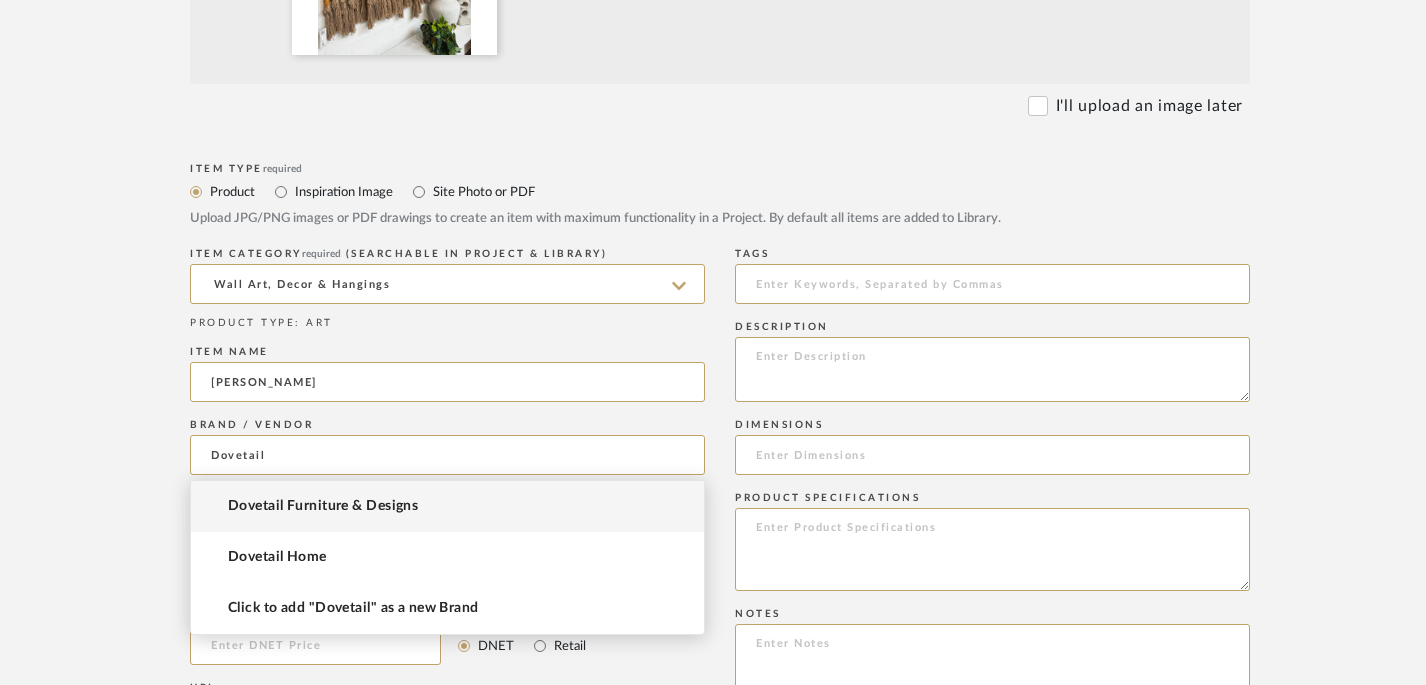 type on "Dovetail Home" 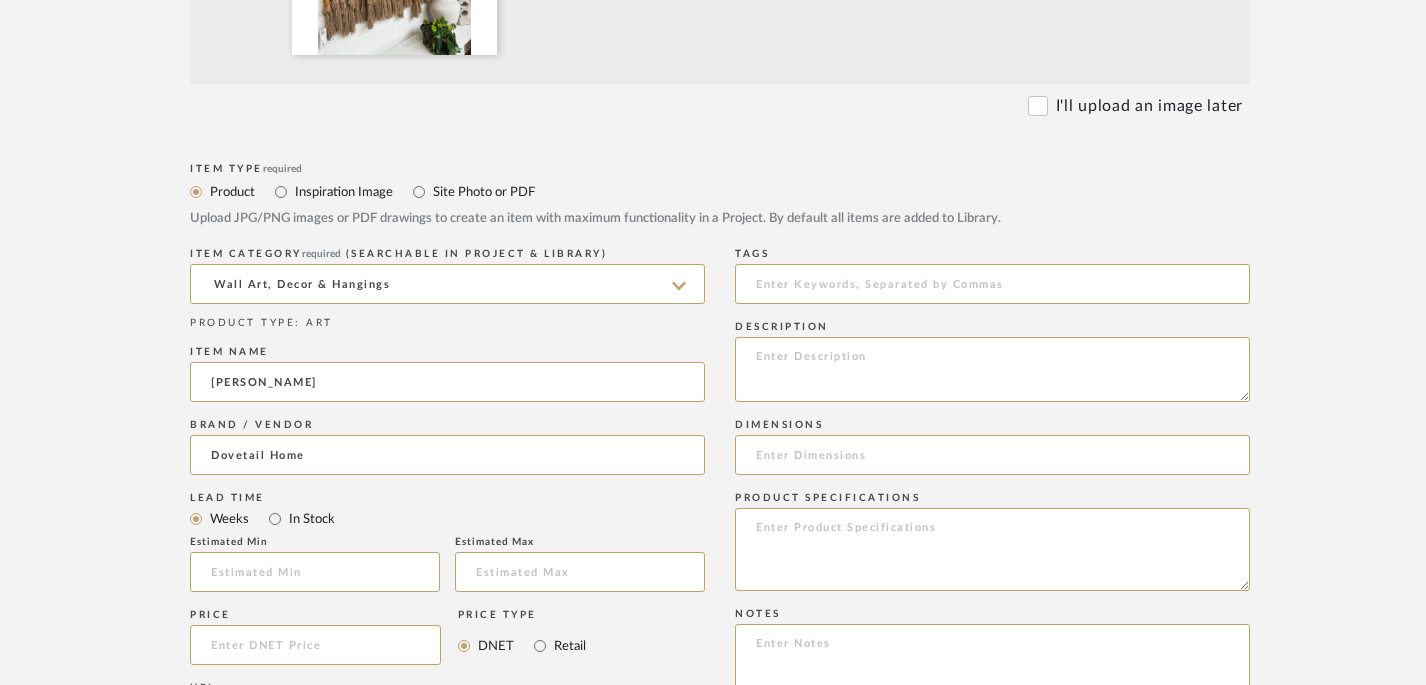 scroll, scrollTop: 831, scrollLeft: 0, axis: vertical 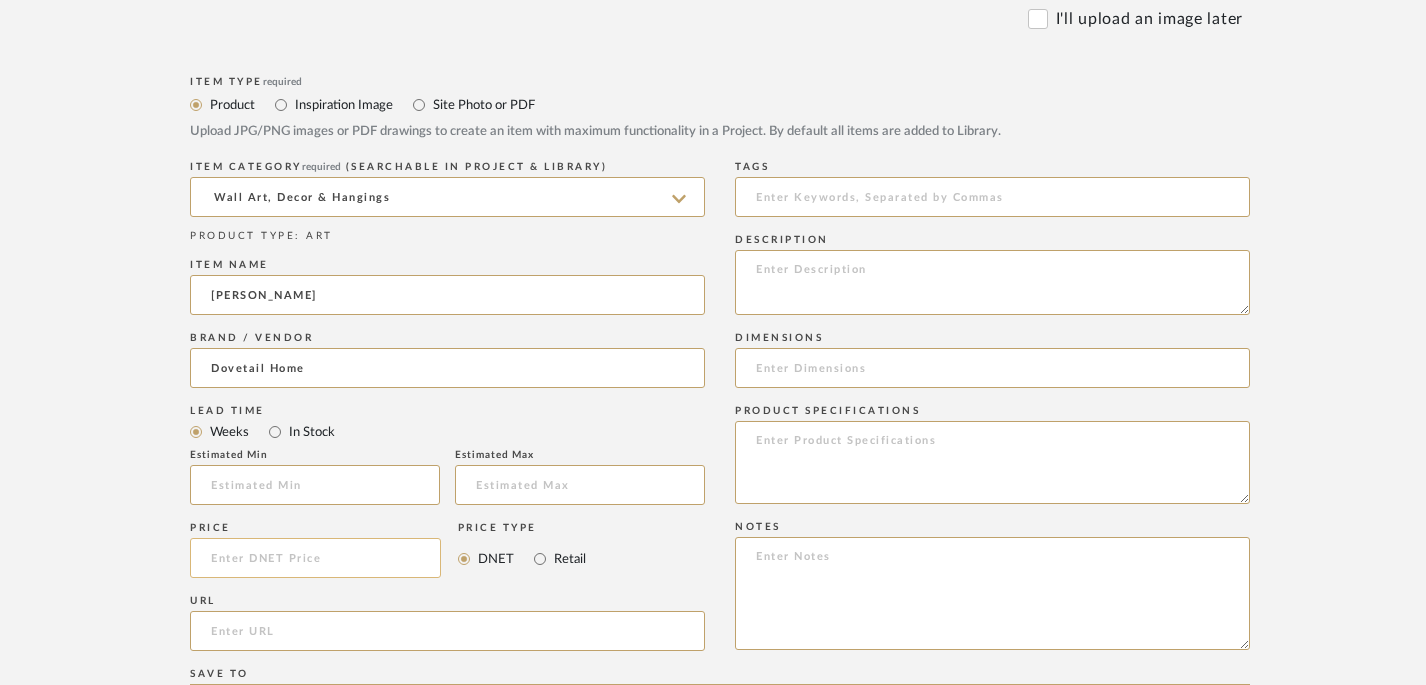 click 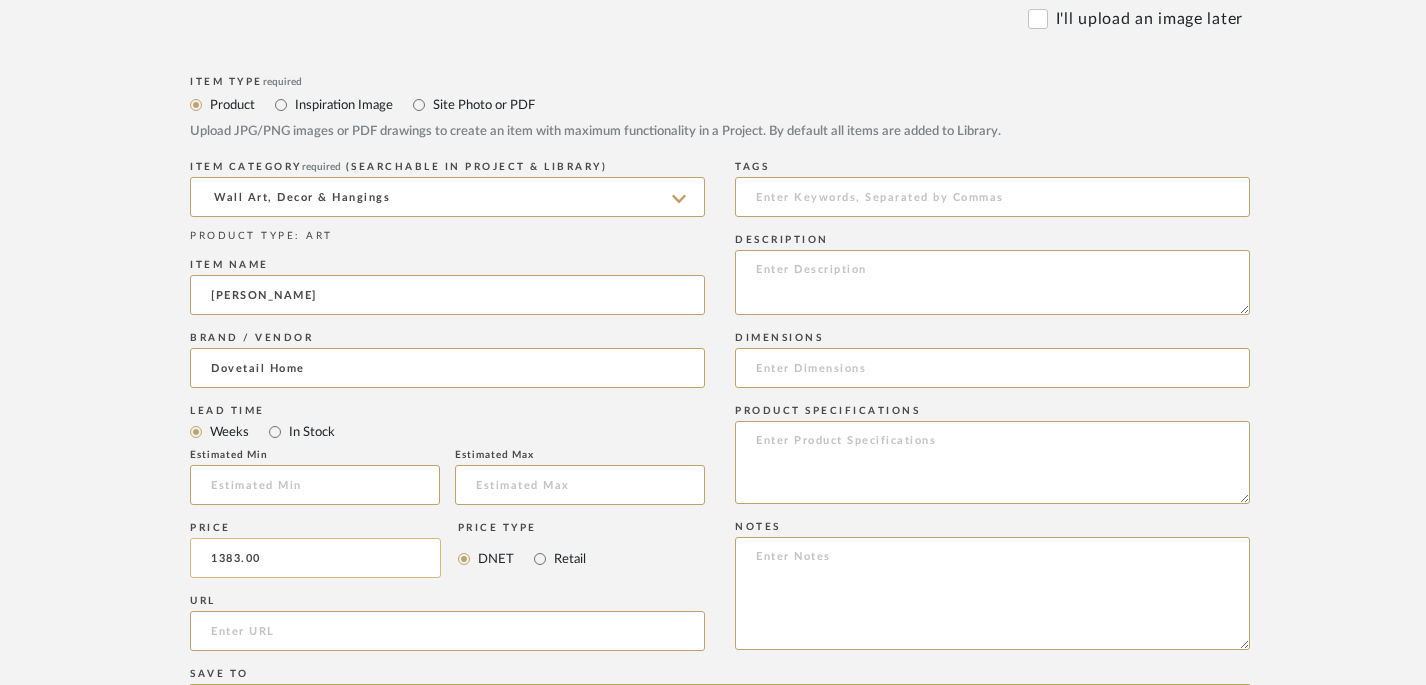 click on "1383.00" 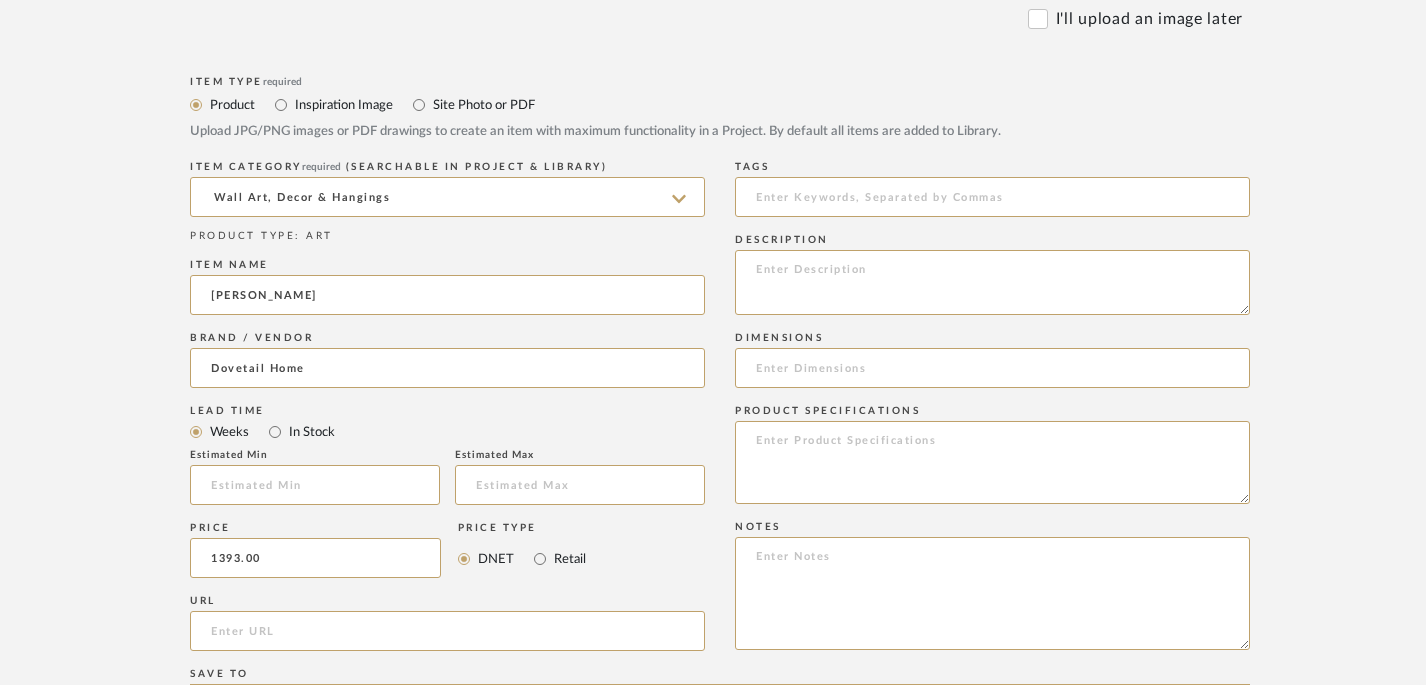 type on "$1,393.00" 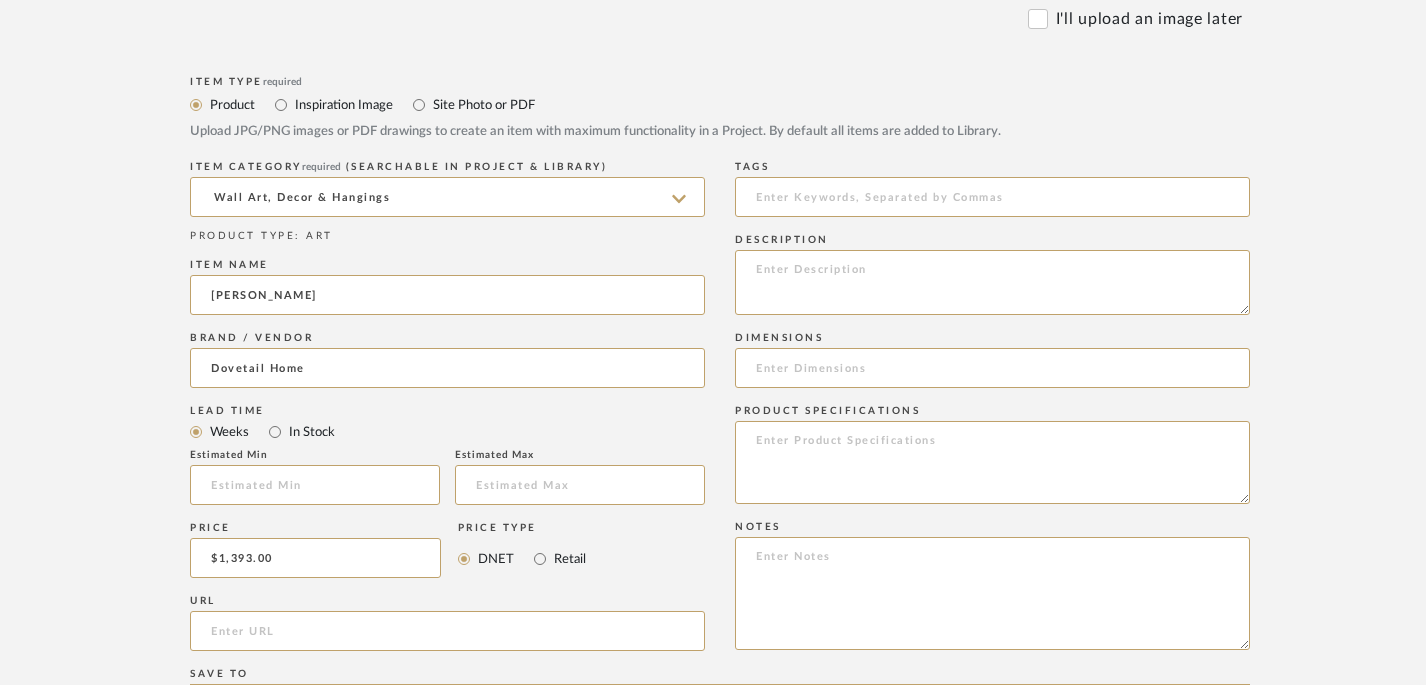 click on "Bulk upload images - create multiple items  Import from Pinterest - create items Drag and drop image or PDF files here or click to select. I'll upload an image later  Item Type  required Product Inspiration Image  Site Photo or PDF   Upload JPG/PNG images or PDF drawings to create an item with maximum functionality in a Project. By default all items are added to Library.   ITEM CATEGORY  required (Searchable in Project & Library) Wall Art, Decor & Hangings  PRODUCT TYPE : ART  Item name  [PERSON_NAME]  Brand / Vendor  Dovetail Home  Lead Time  Weeks In Stock  Estimated Min   Estimated Max   Price  $1,393.00  Price Type  DNET Retail  URL   Tags   Description   Dimensions   Product Specifications   Notes   Save To  Projects DRAKE KKE [PERSON_NAME] STAGECOACH [PERSON_NAME] ROOM QTY  Products for Consideration   Inspiration/Concept   Foyer / Entry   Living Room   Primary Bedroom   Den  1  Dining Room   Other  [PERSON_NAME] Den Inspiration libraries  Upload Item  Cancel" 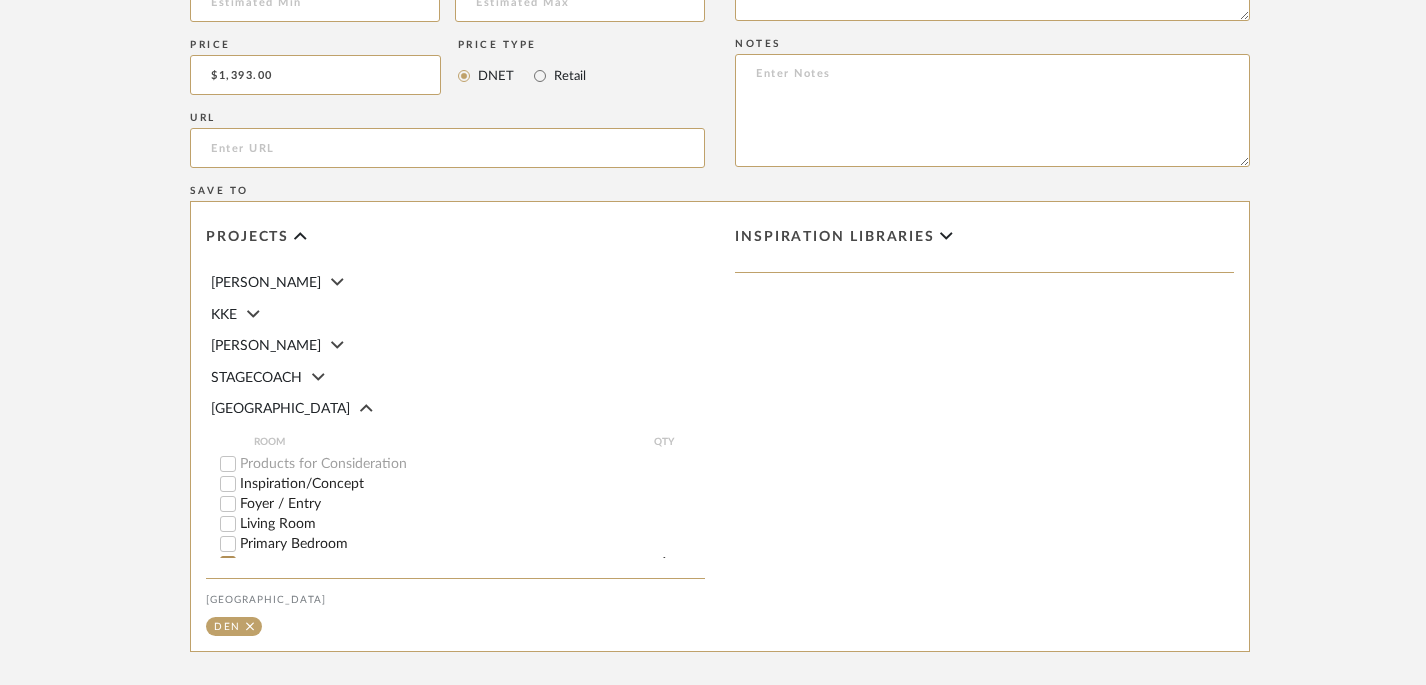 scroll, scrollTop: 1336, scrollLeft: 0, axis: vertical 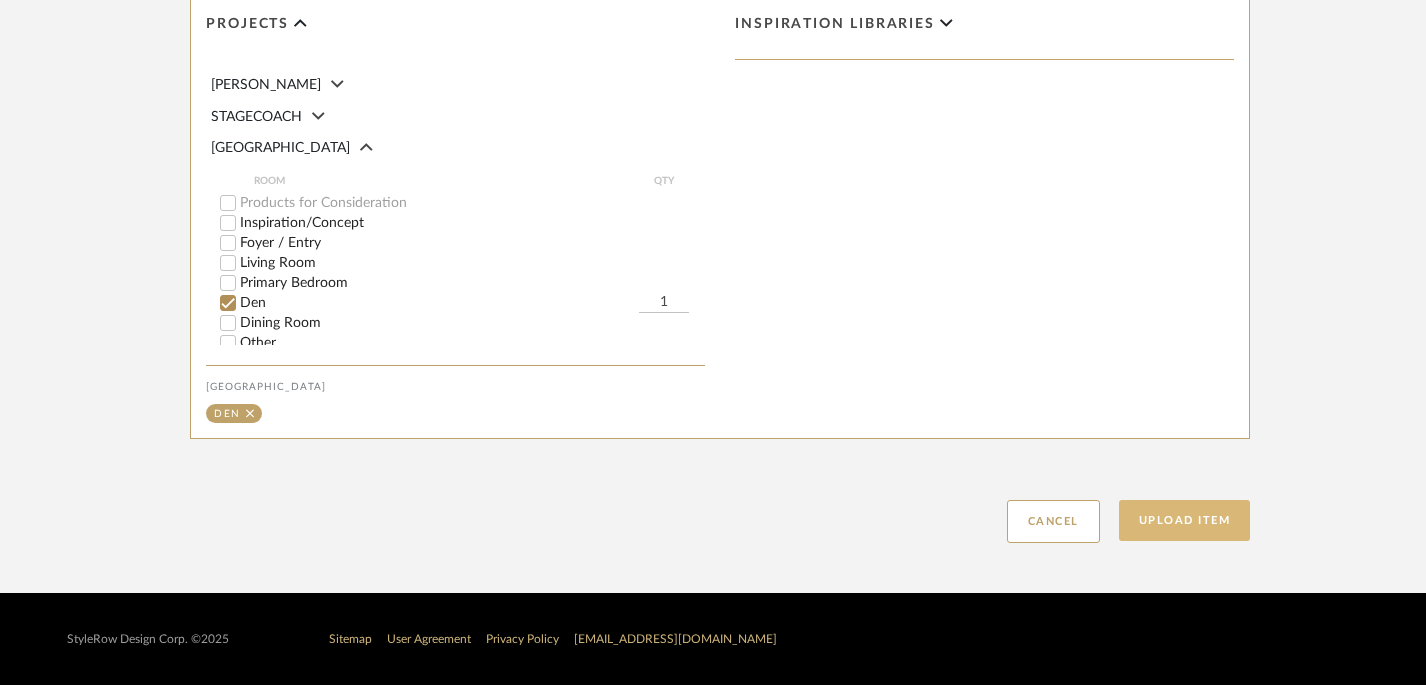 click on "Upload Item" 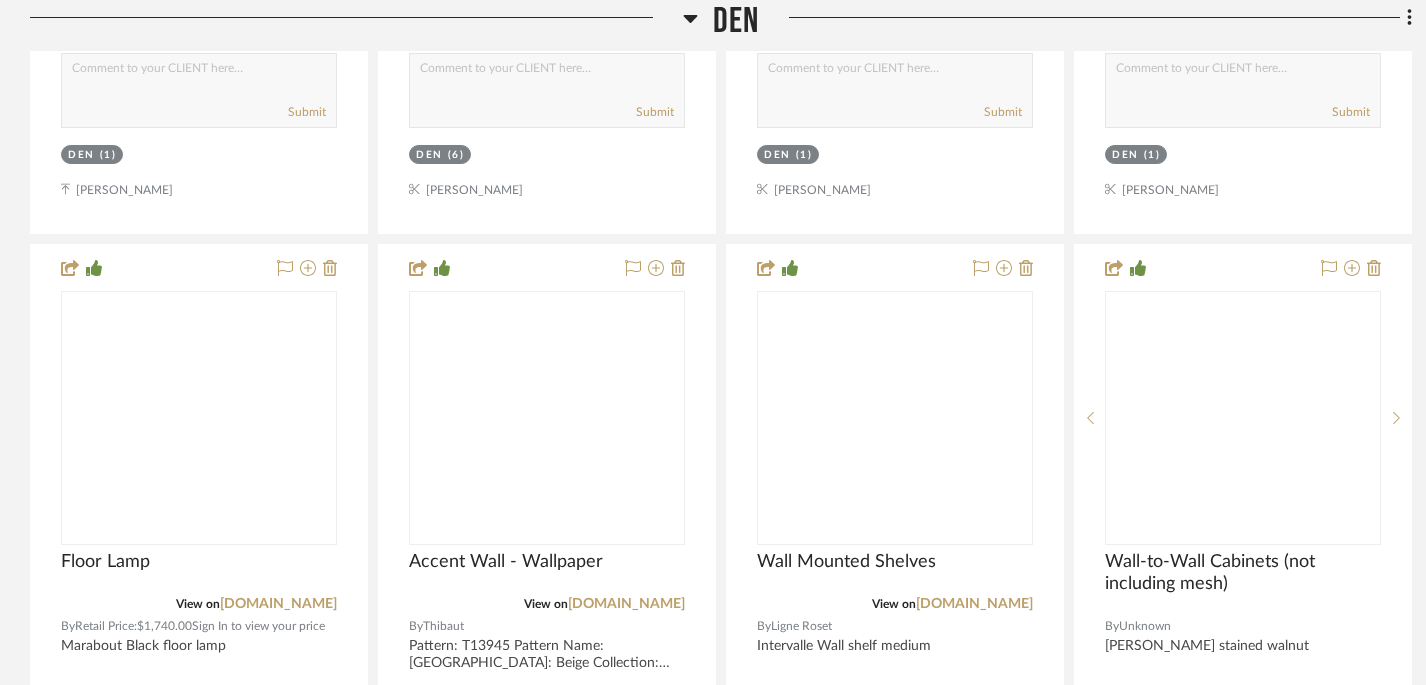 scroll, scrollTop: 0, scrollLeft: 0, axis: both 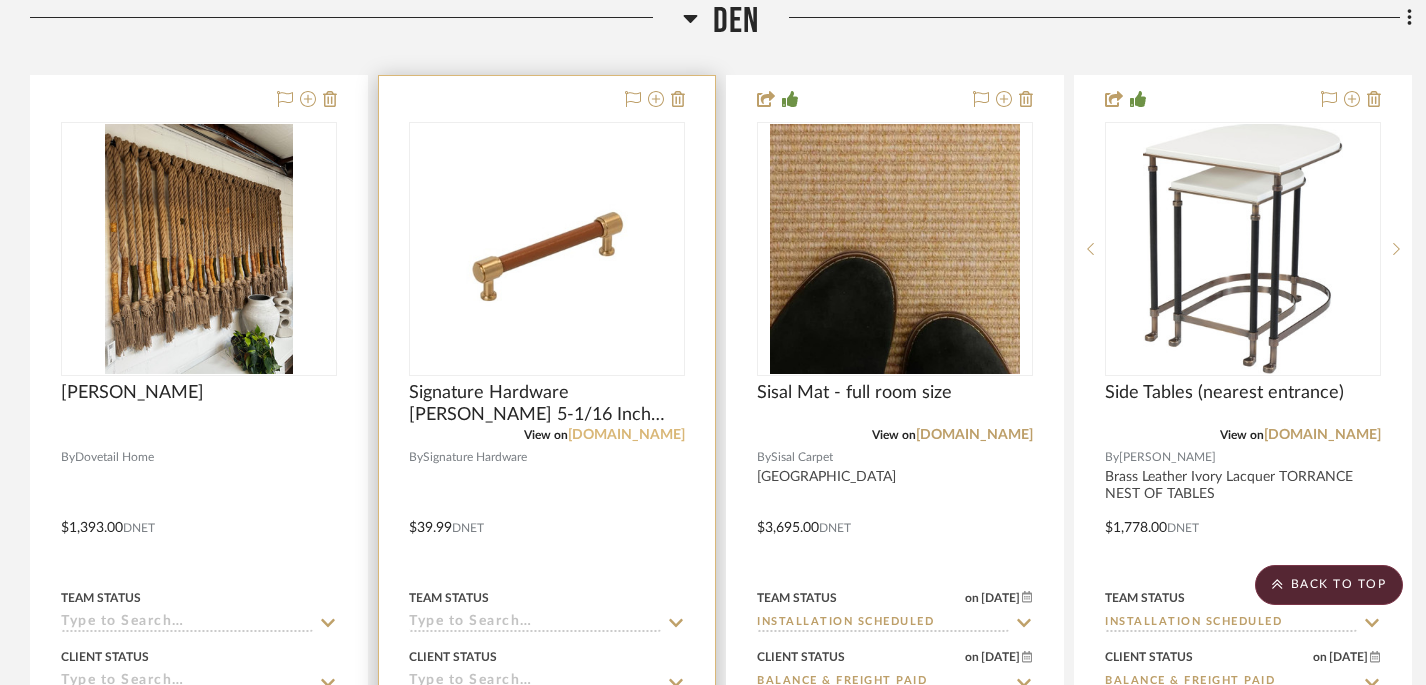 click on "[DOMAIN_NAME]" at bounding box center [626, 435] 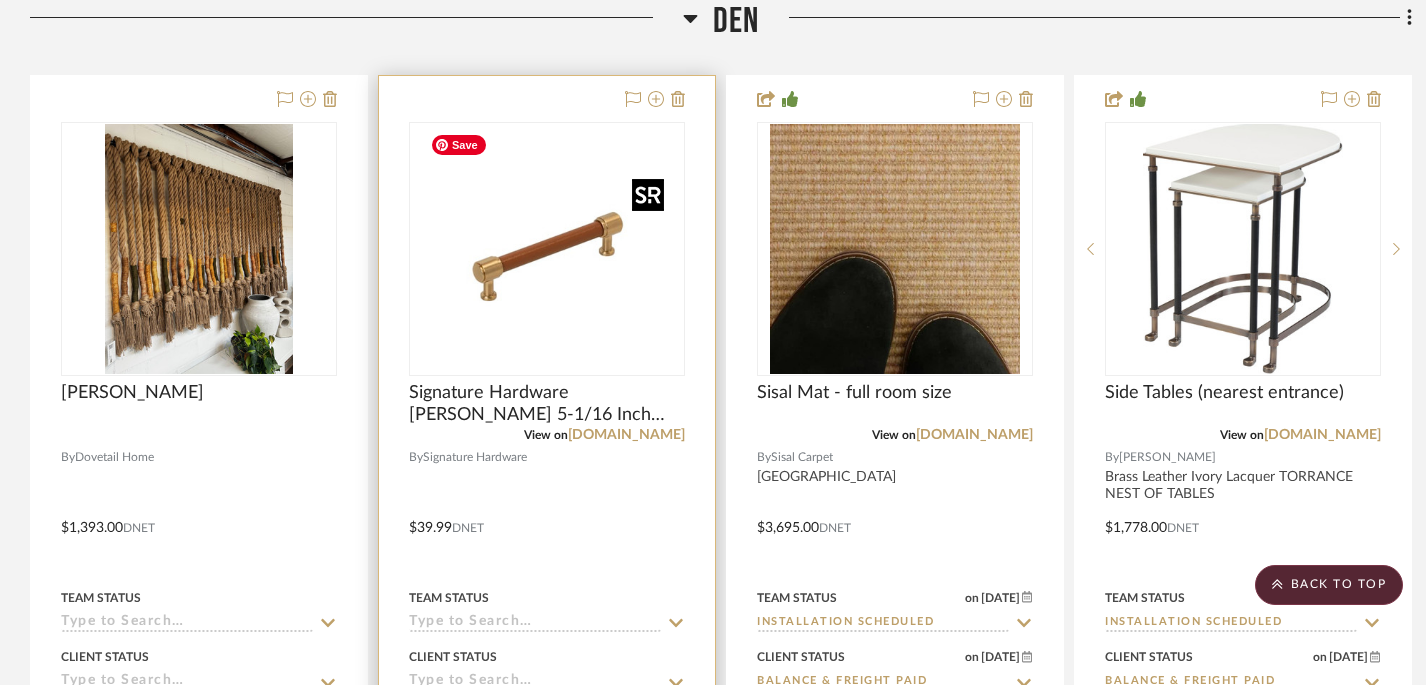 click at bounding box center (547, 249) 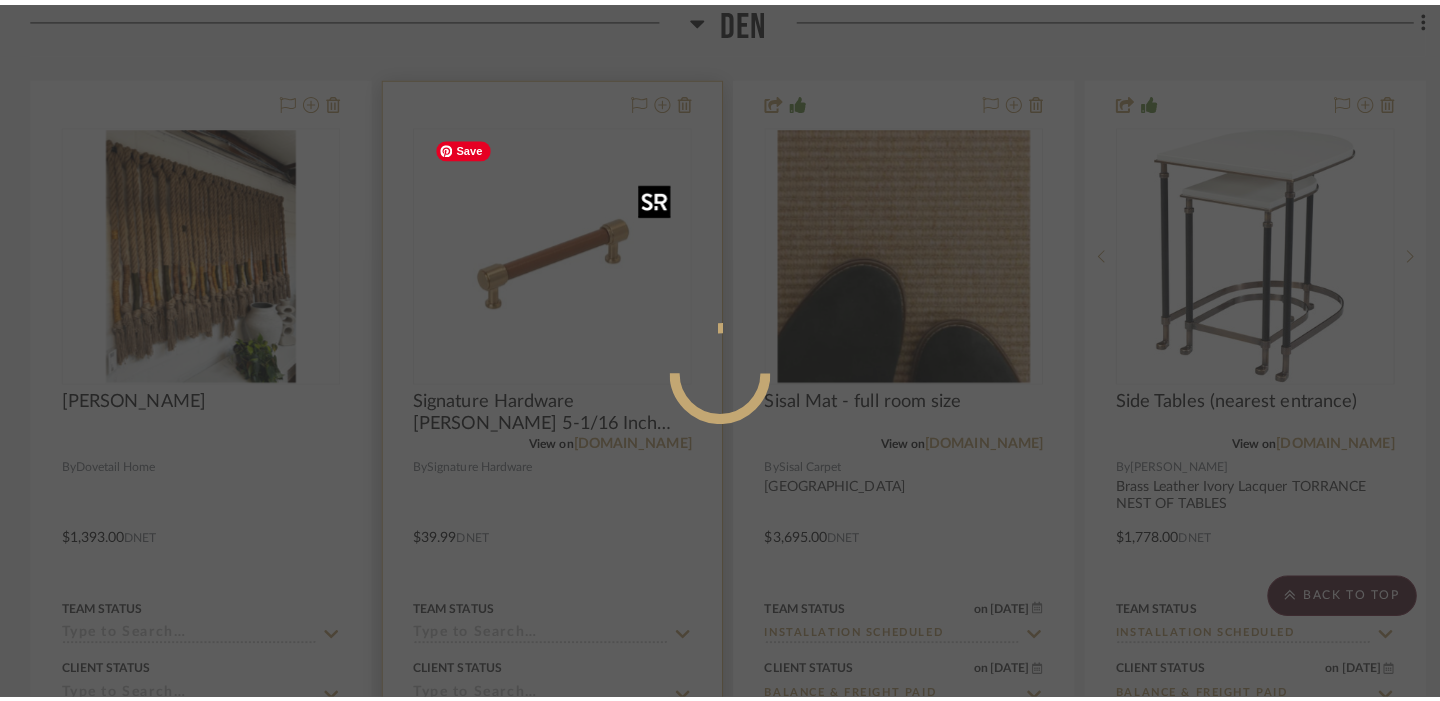 scroll, scrollTop: 0, scrollLeft: 0, axis: both 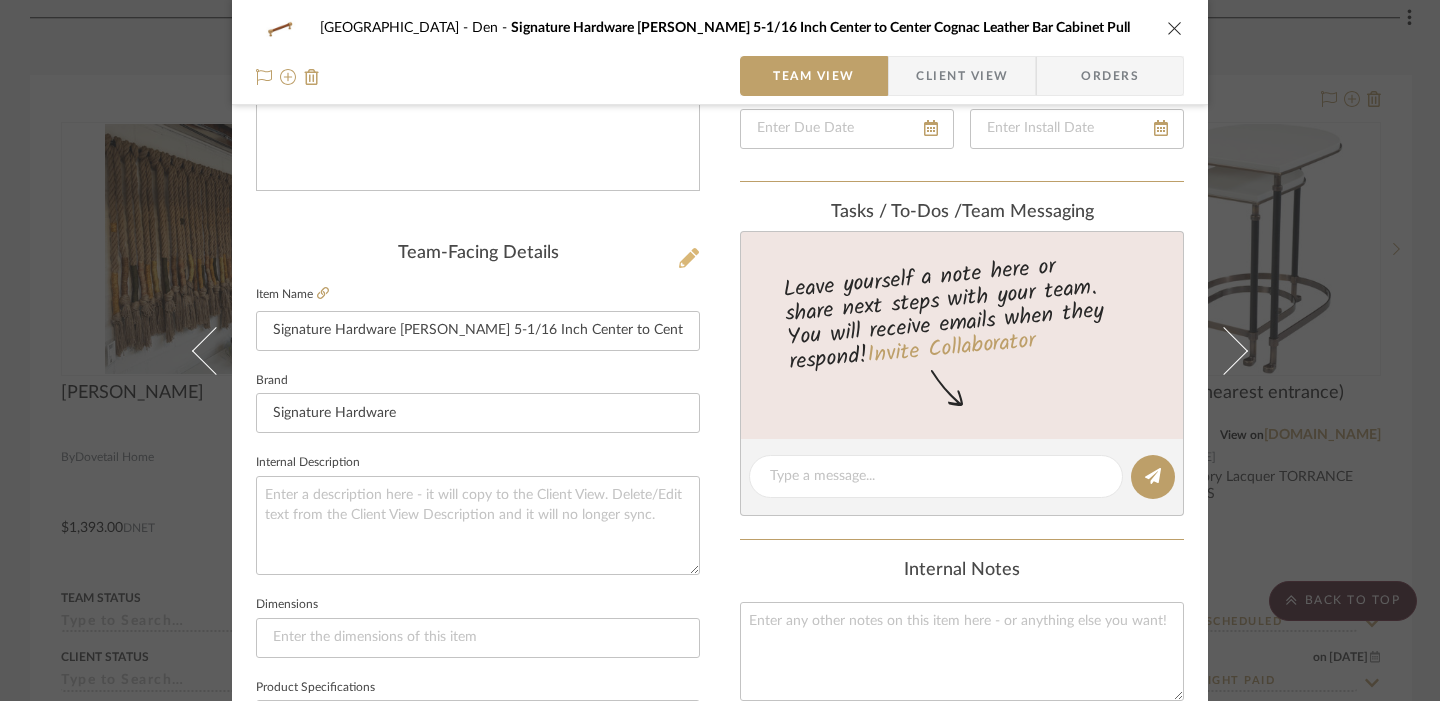 click 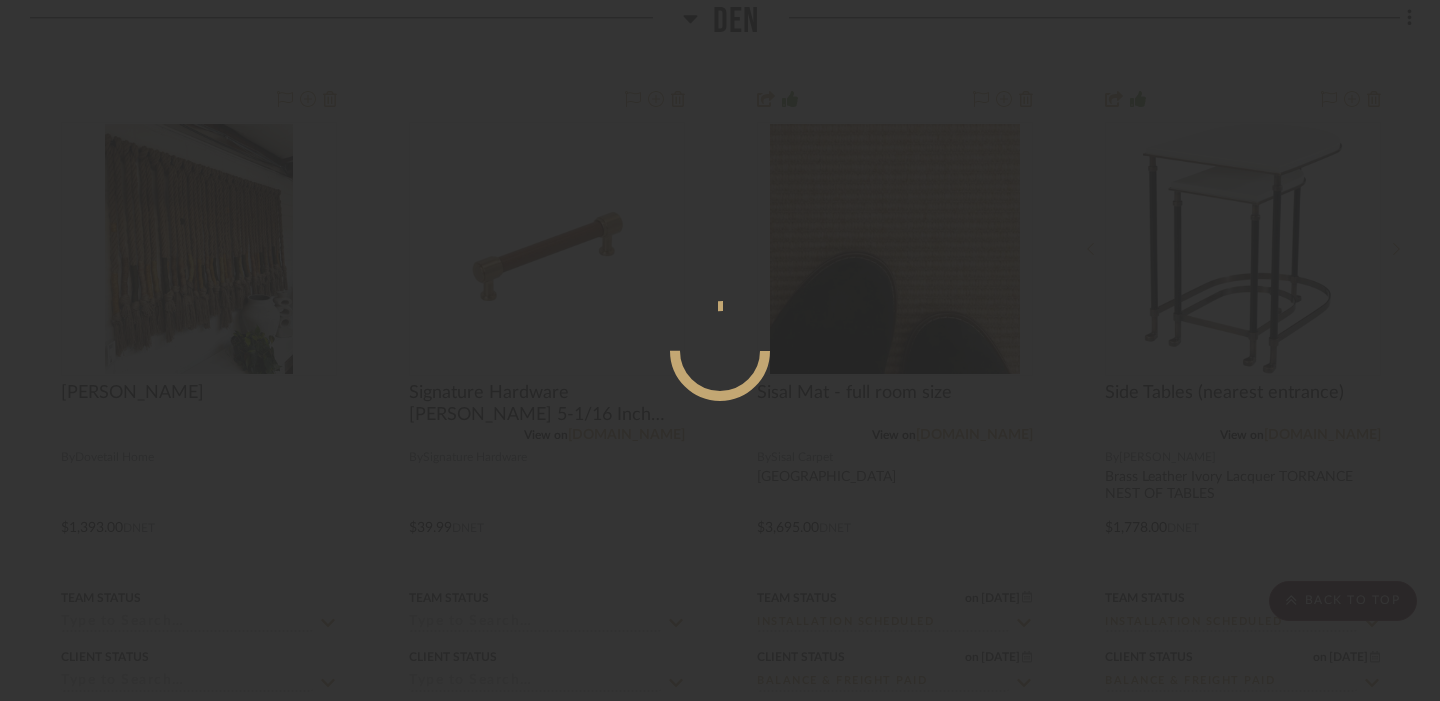 scroll, scrollTop: 0, scrollLeft: 0, axis: both 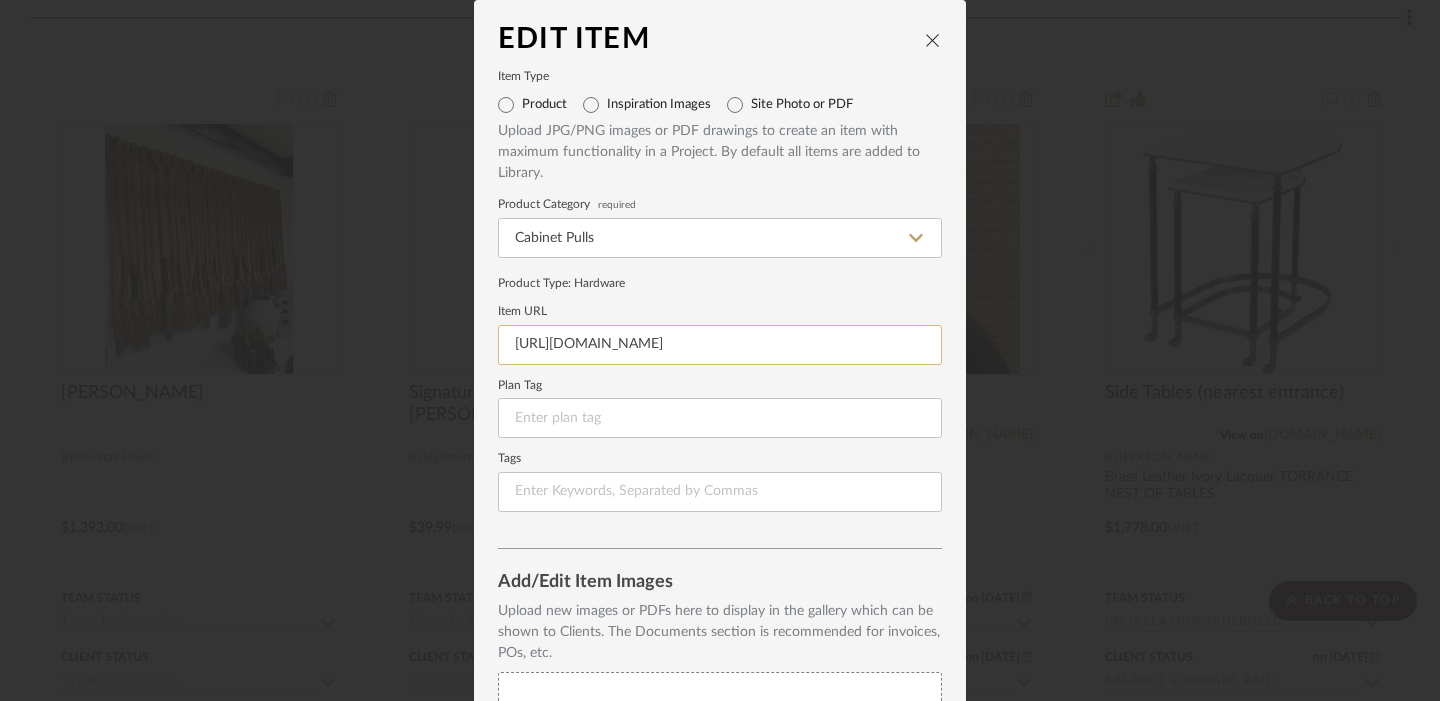 click on "[URL][DOMAIN_NAME]" at bounding box center (720, 345) 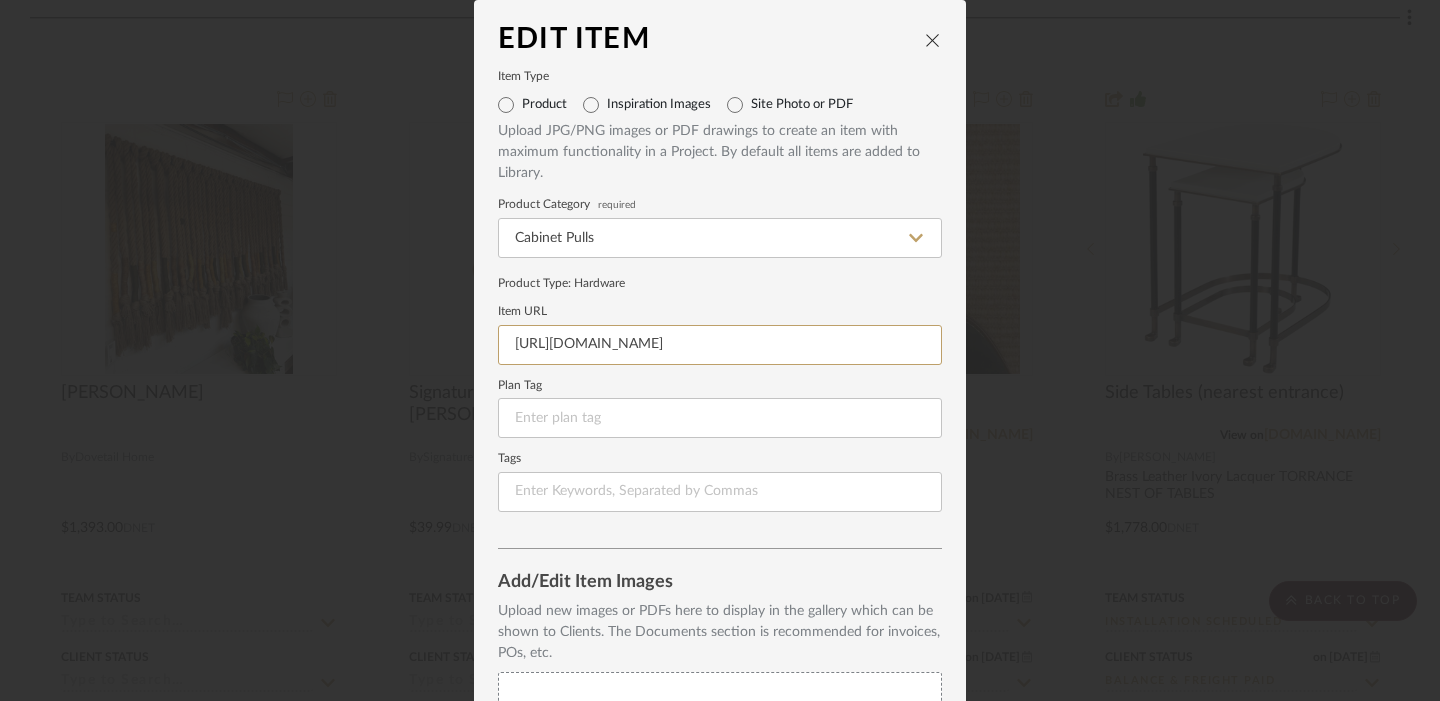 scroll, scrollTop: 0, scrollLeft: 256, axis: horizontal 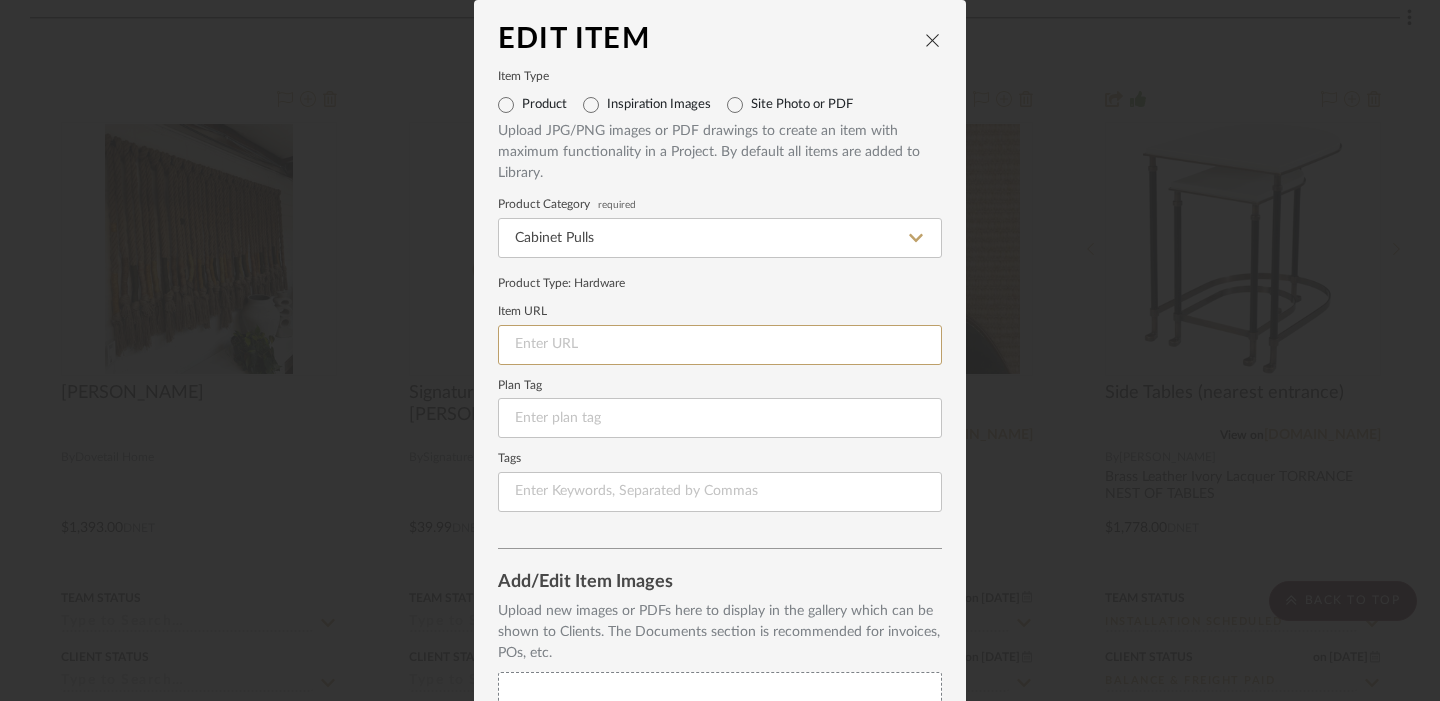 paste on "[URL][DOMAIN_NAME]" 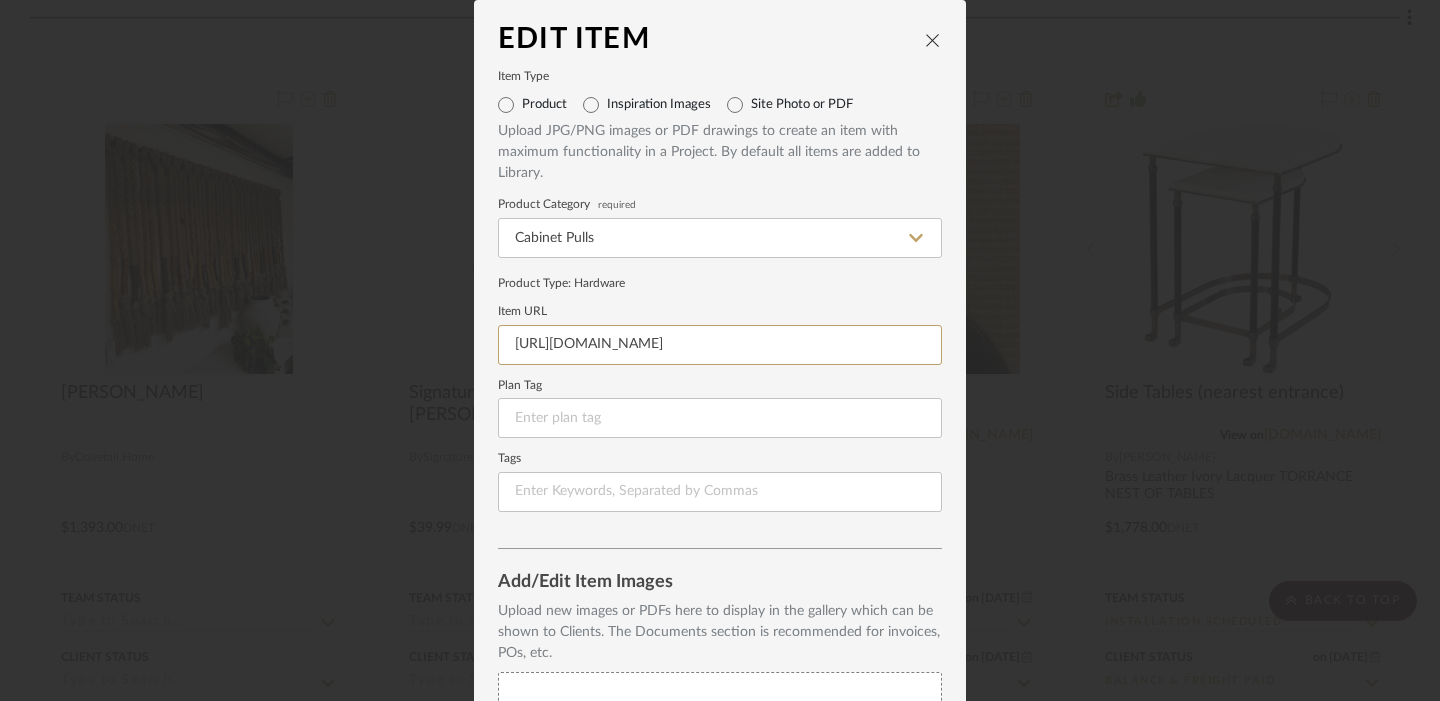scroll, scrollTop: 0, scrollLeft: 105, axis: horizontal 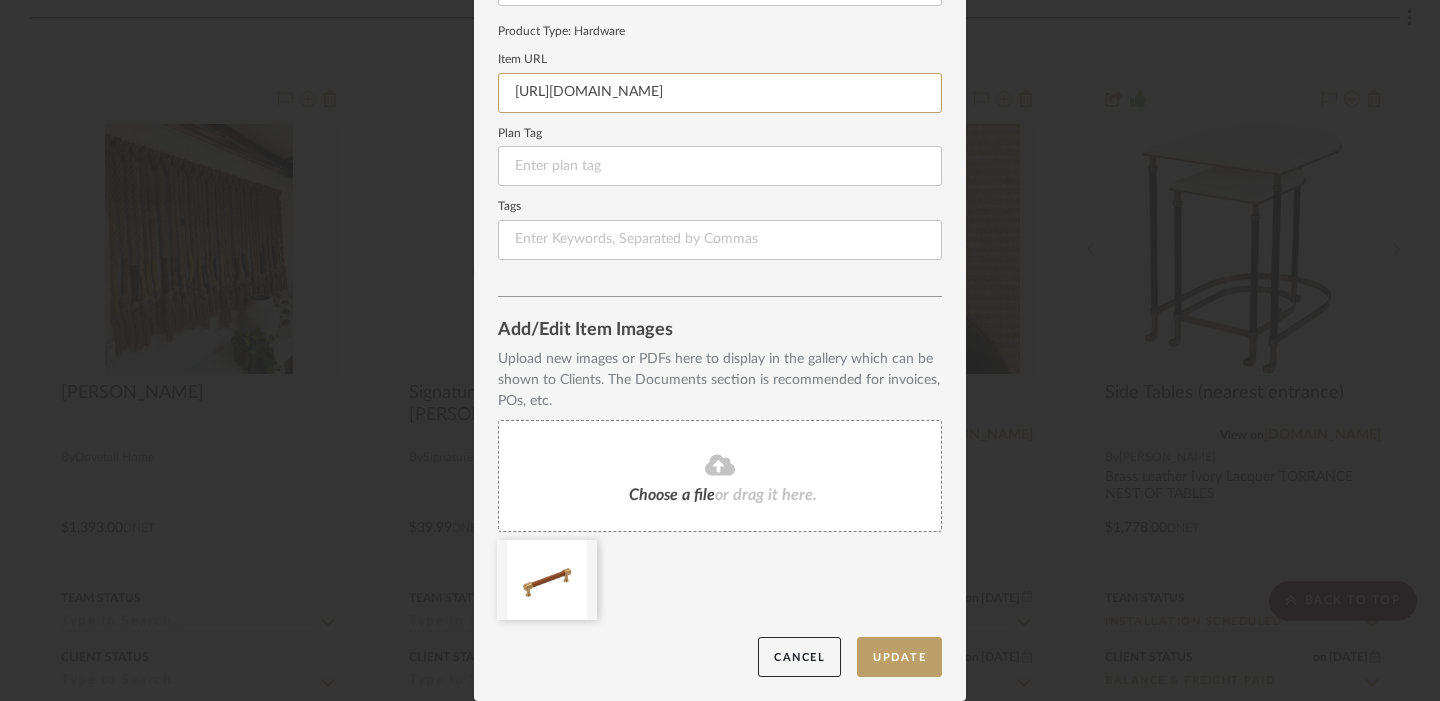 type on "[URL][DOMAIN_NAME]" 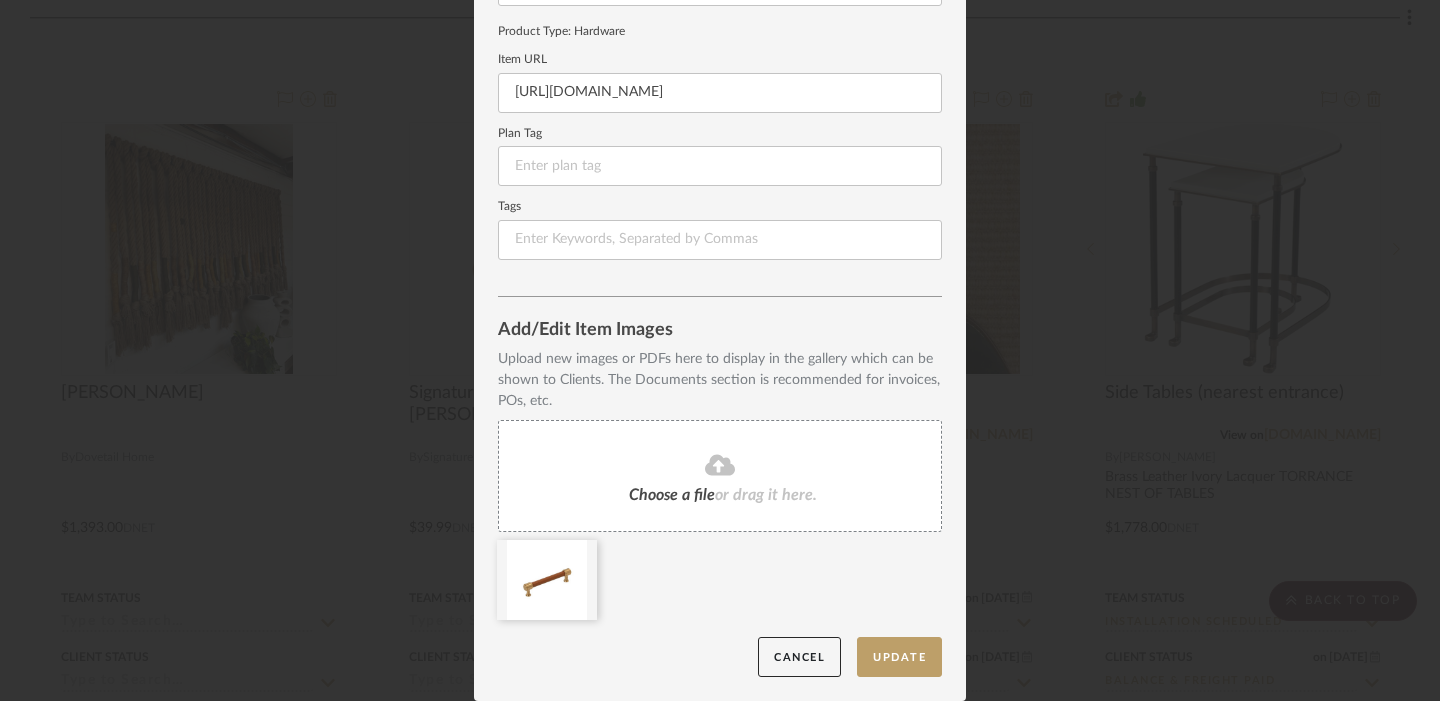 click on "or drag it here." 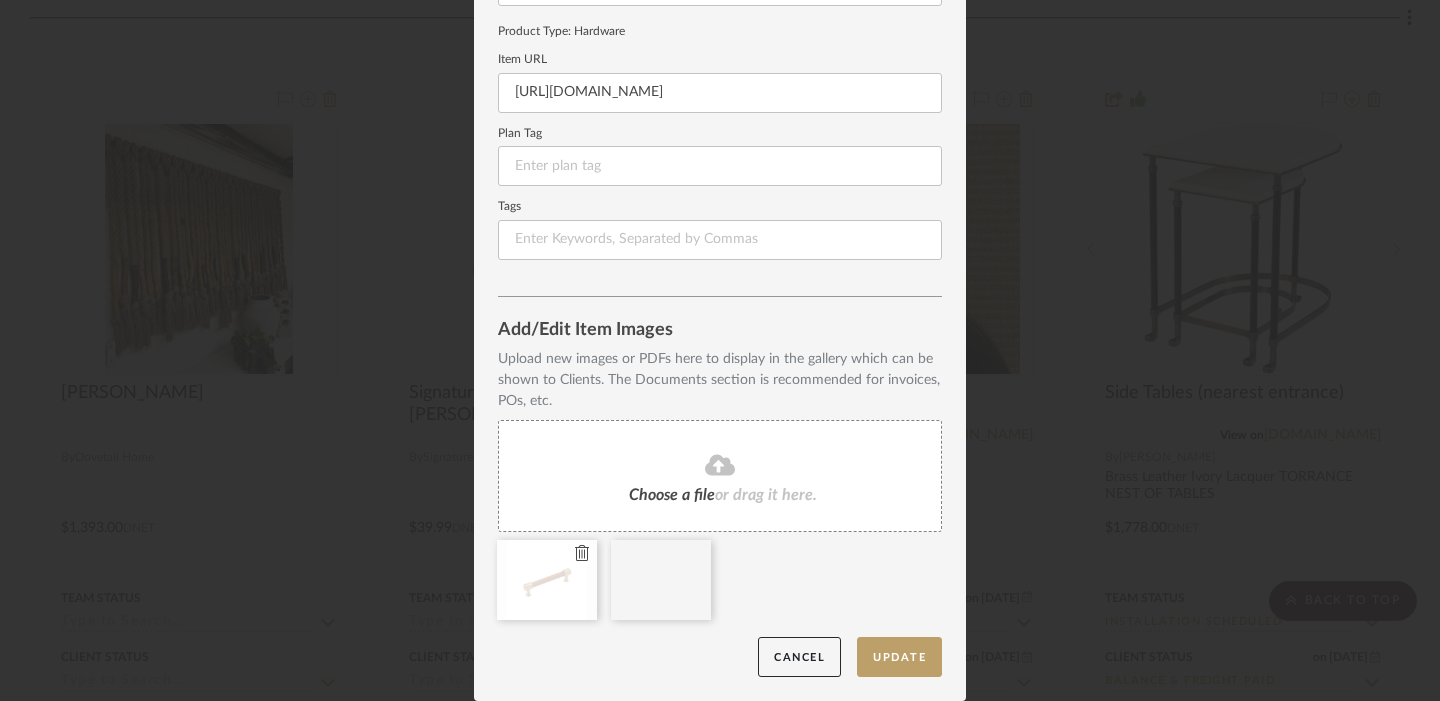 click 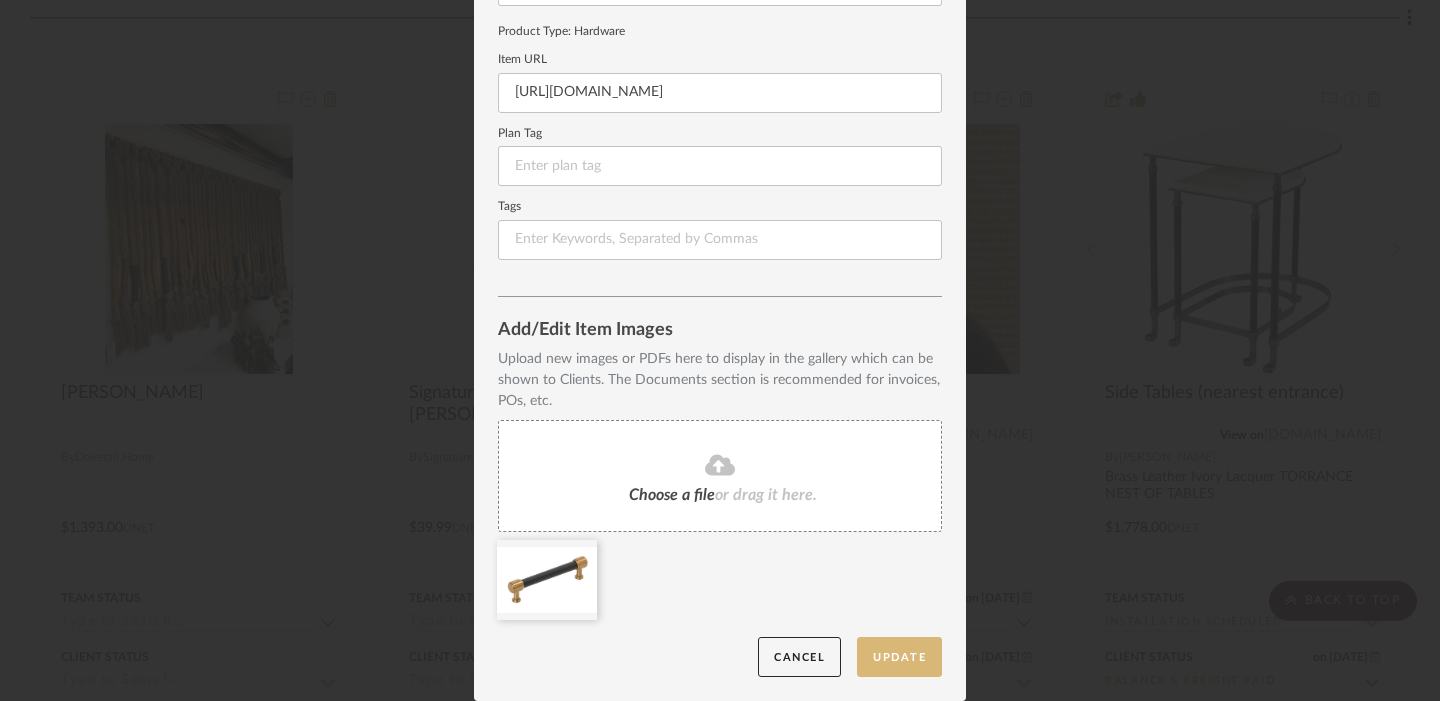 click on "Update" at bounding box center (899, 657) 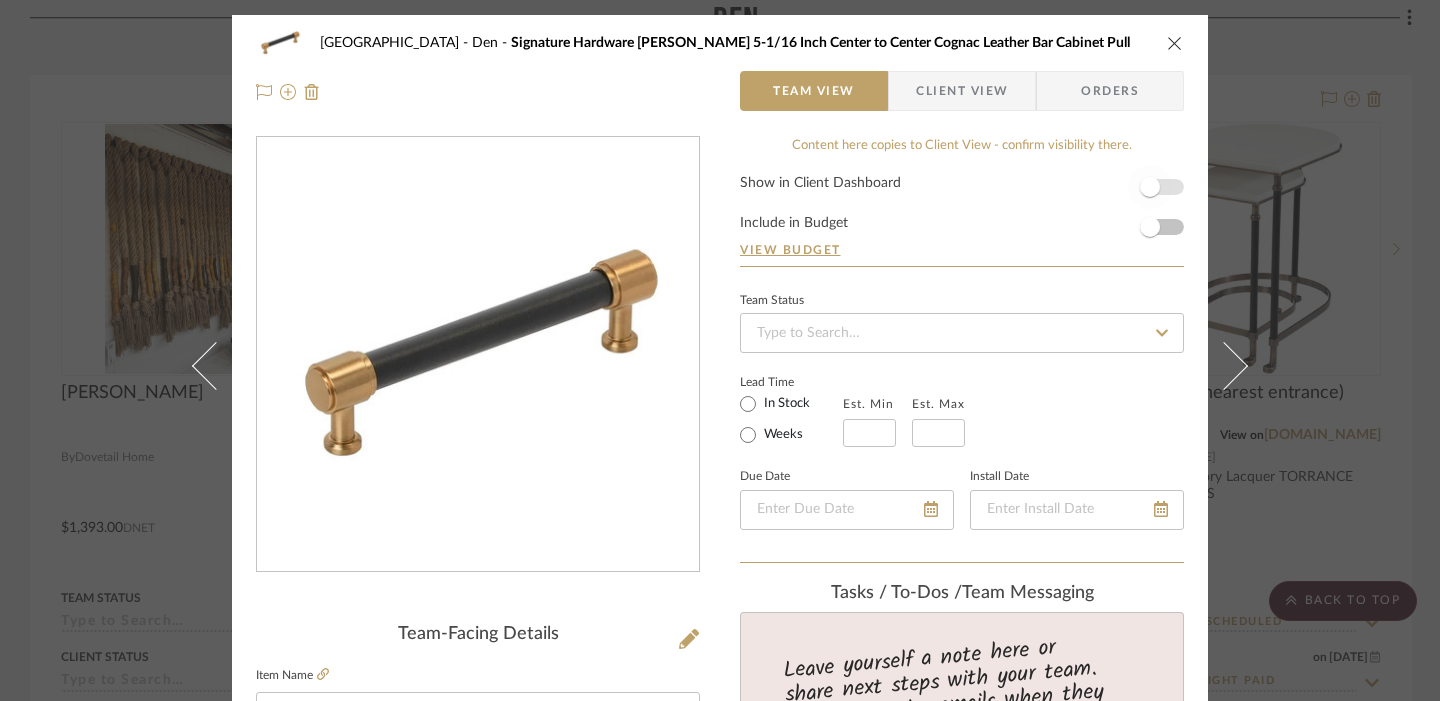 click at bounding box center [1150, 187] 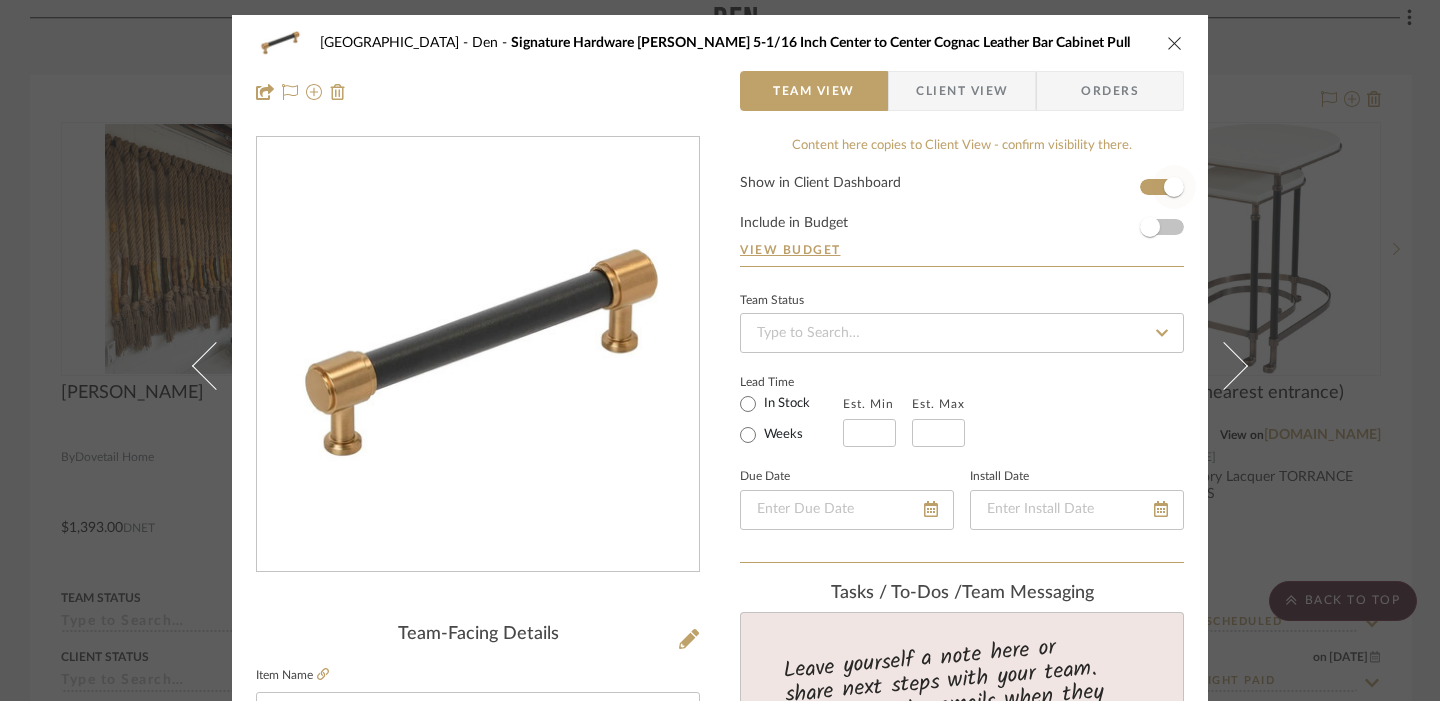 type 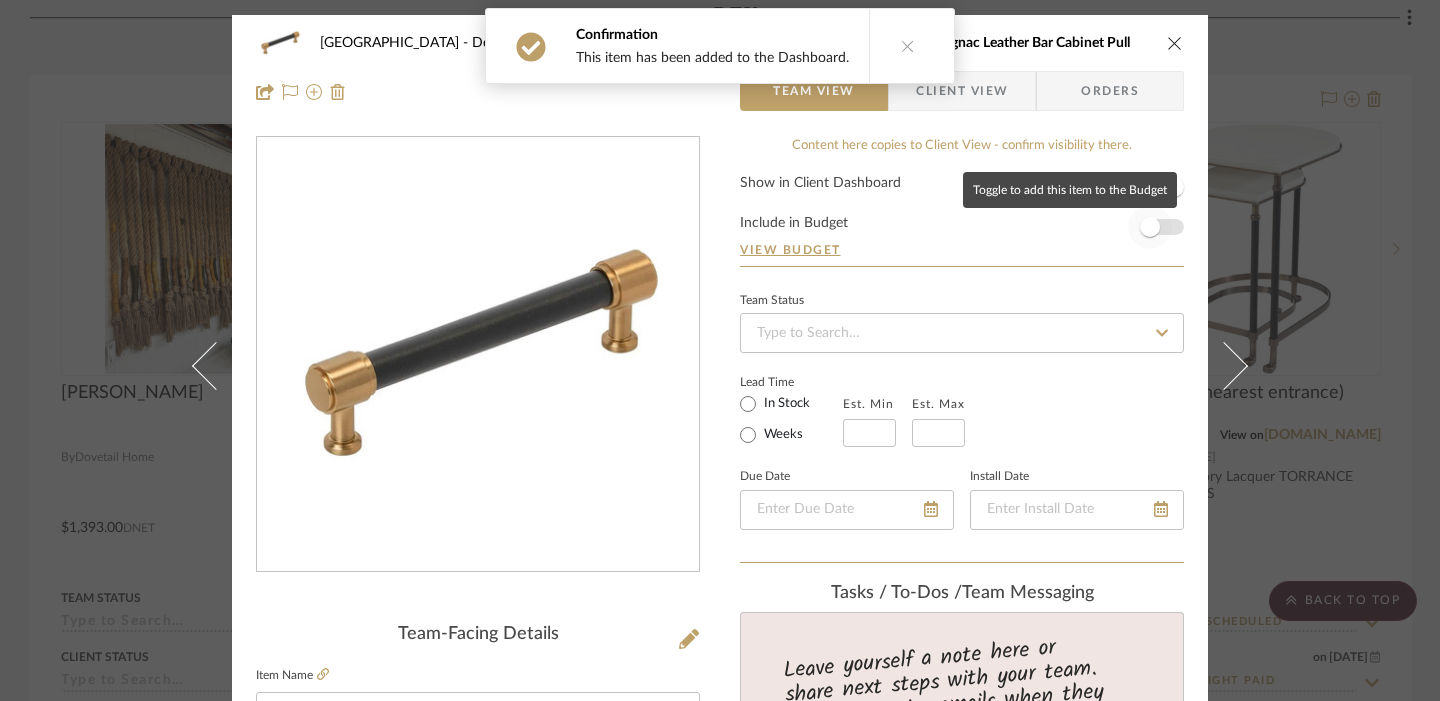 click at bounding box center (1150, 227) 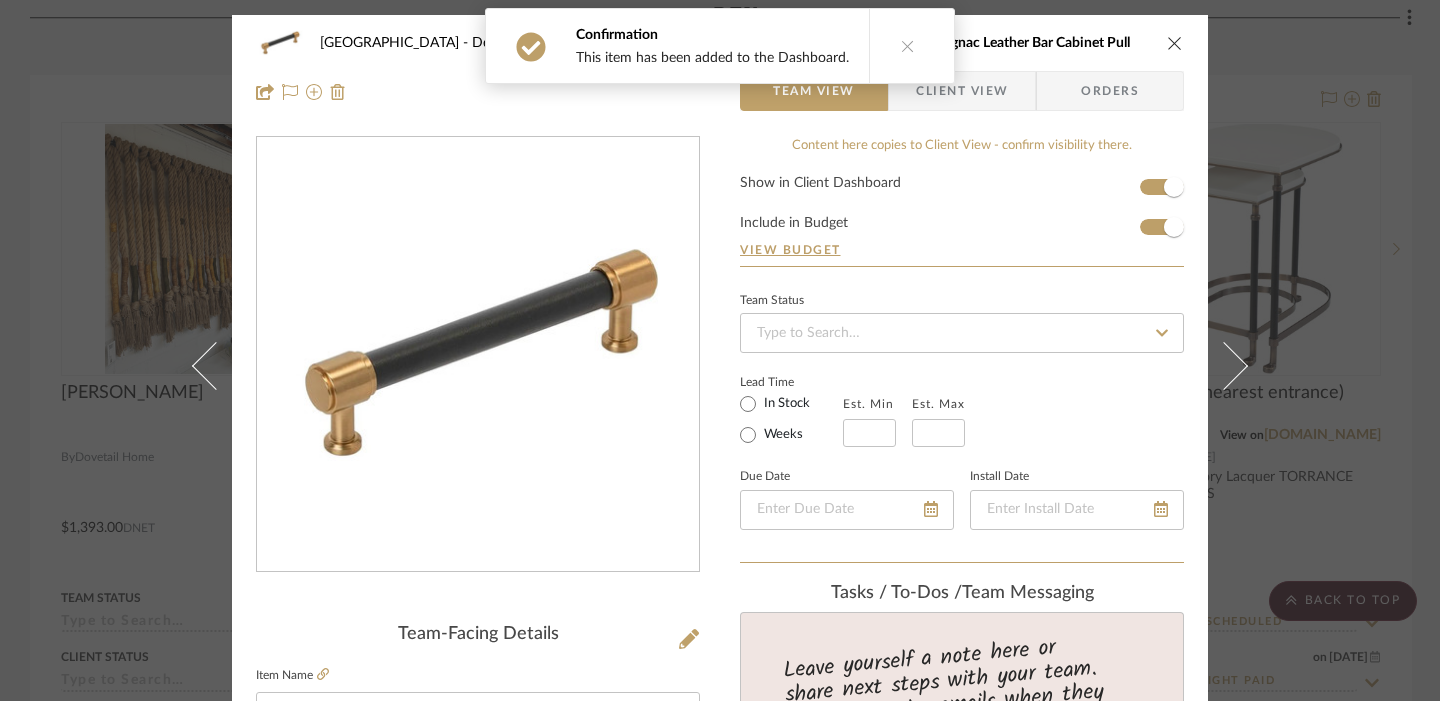 type 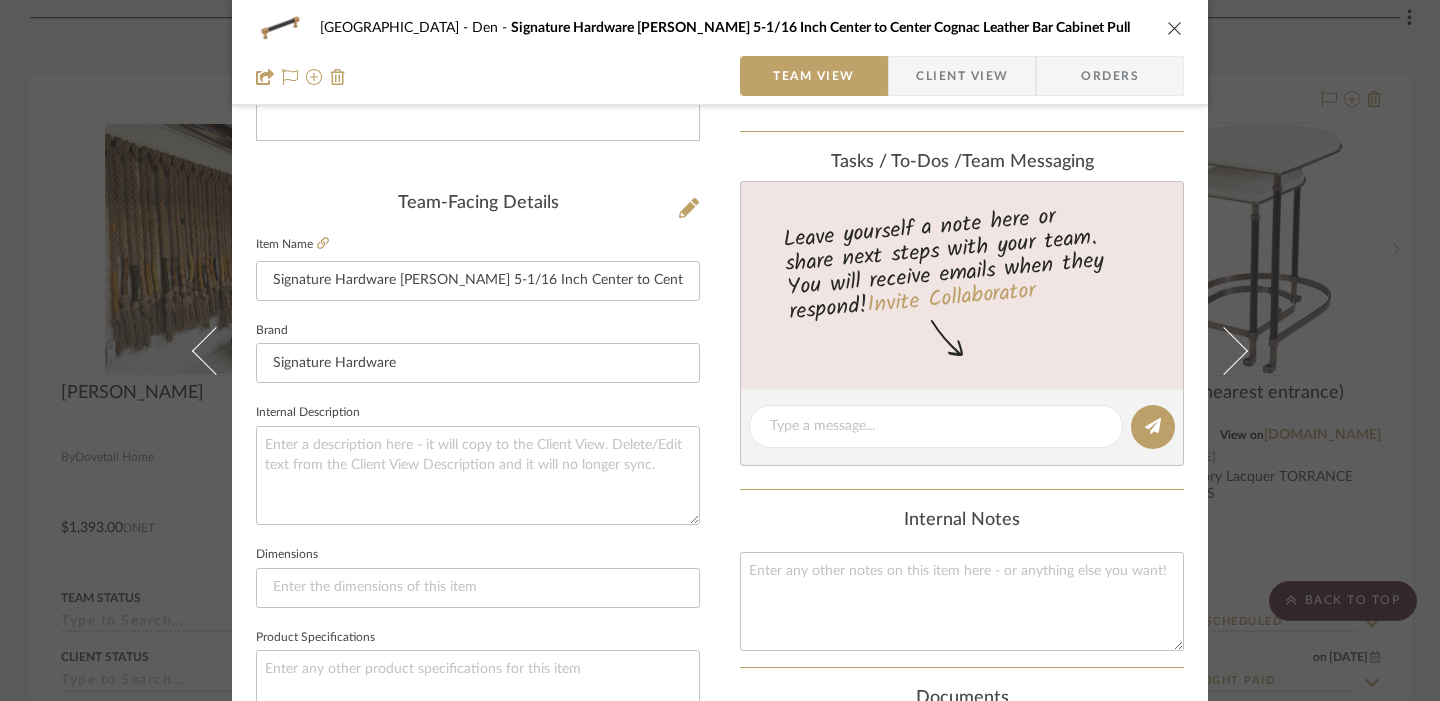 scroll, scrollTop: 425, scrollLeft: 0, axis: vertical 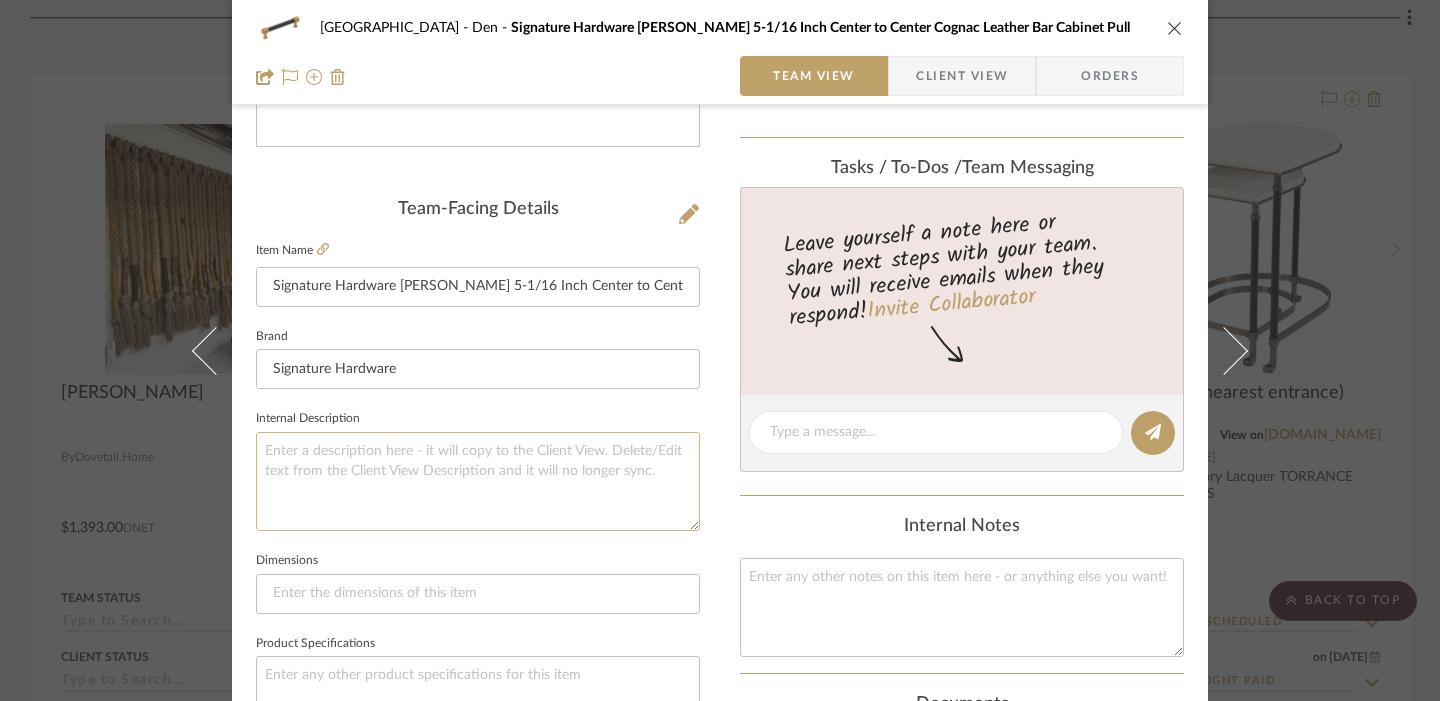 click 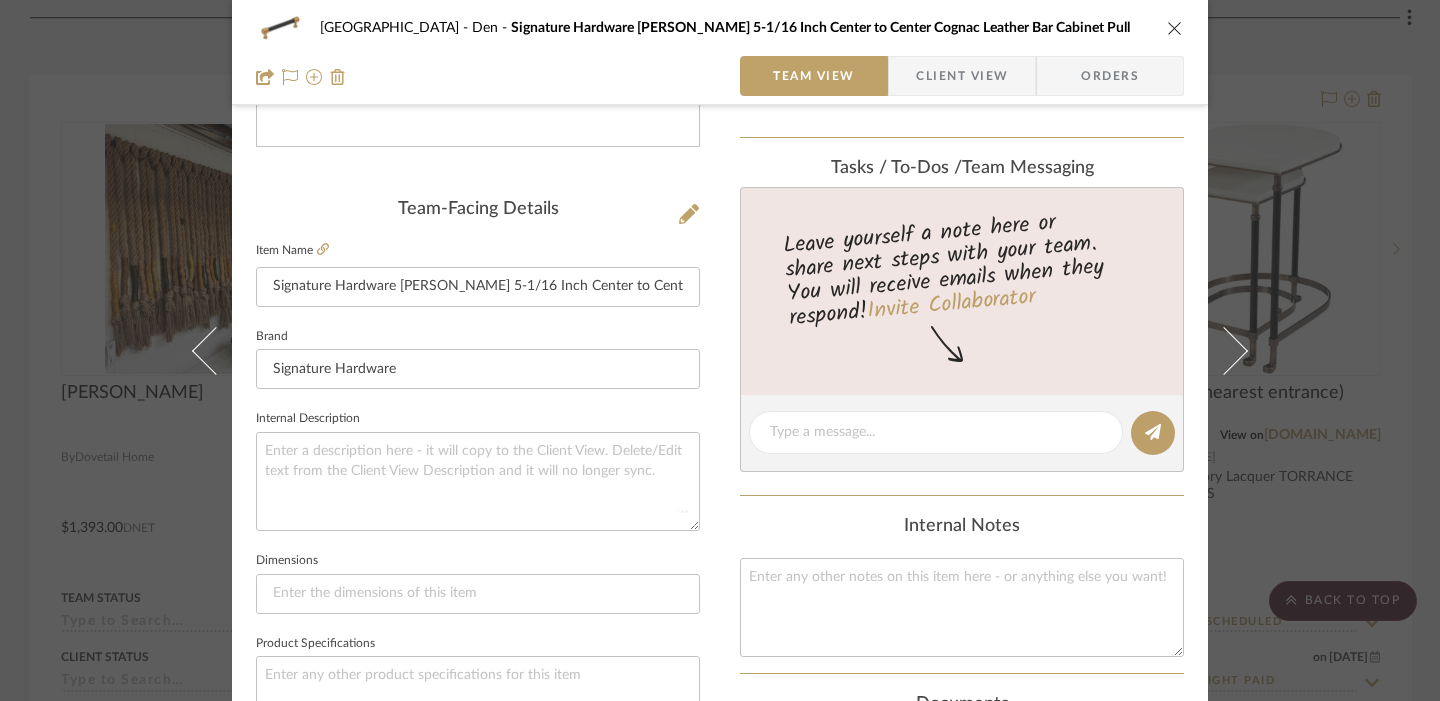 type 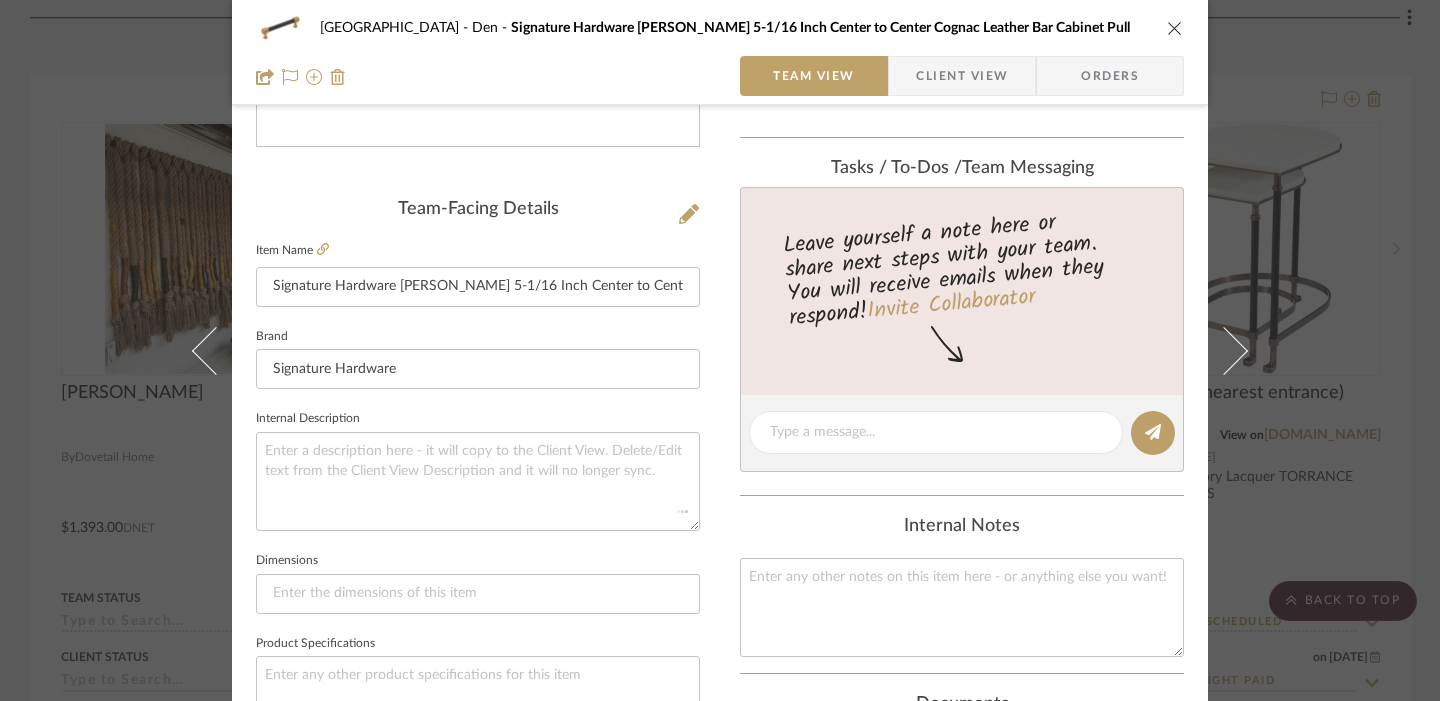 type 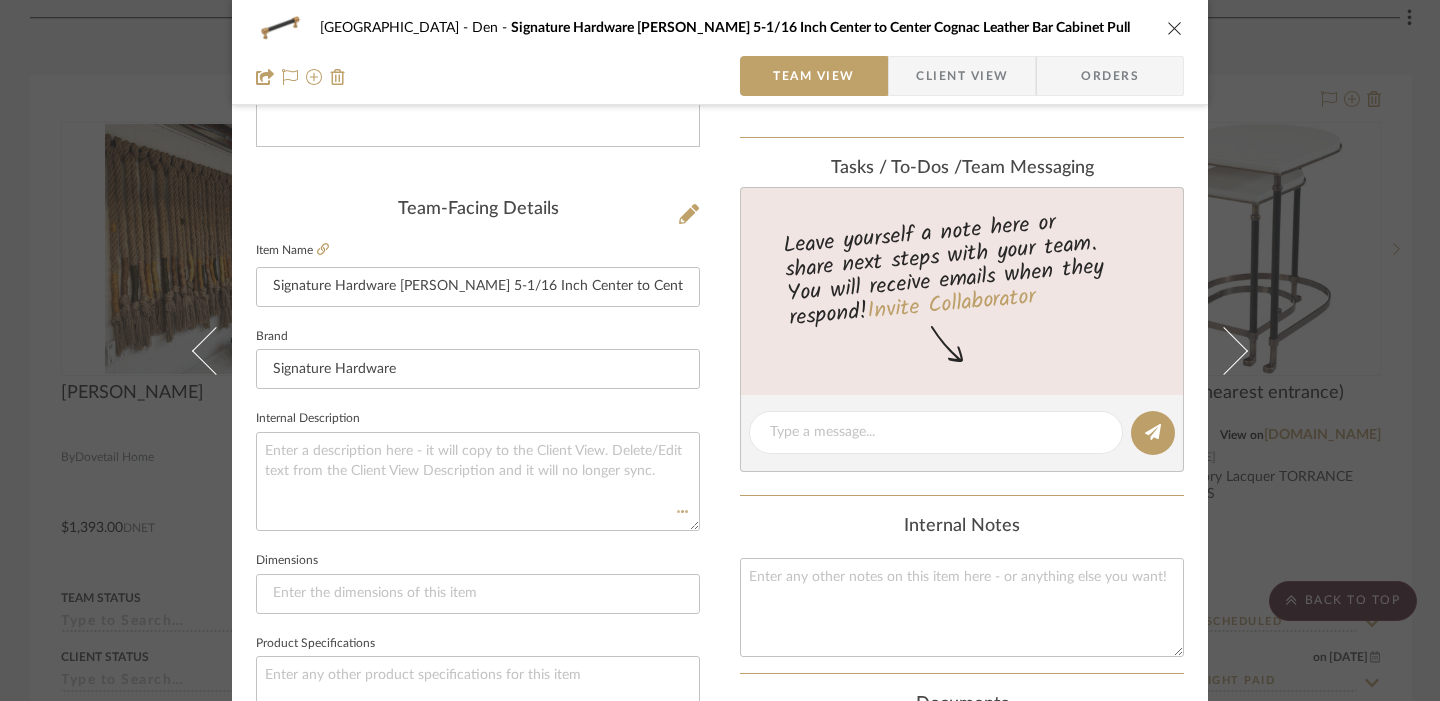 type 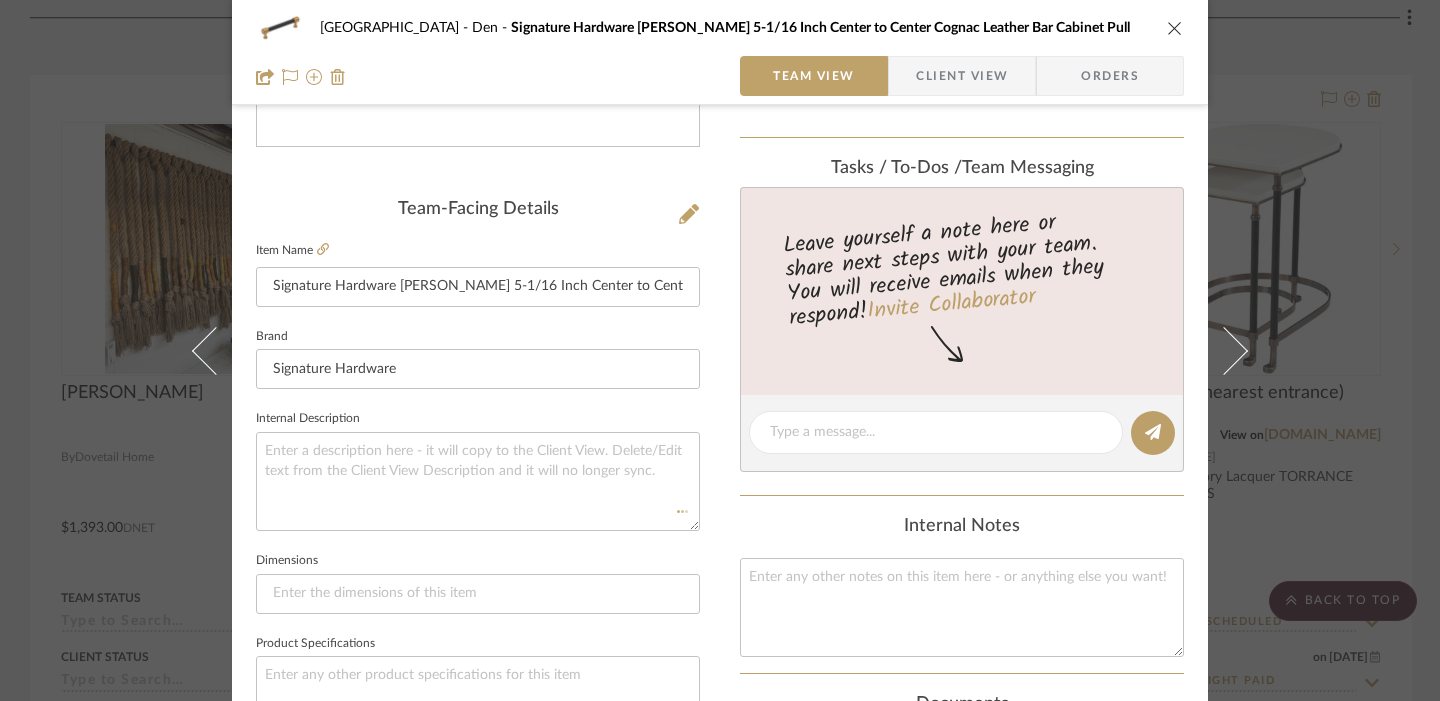 type 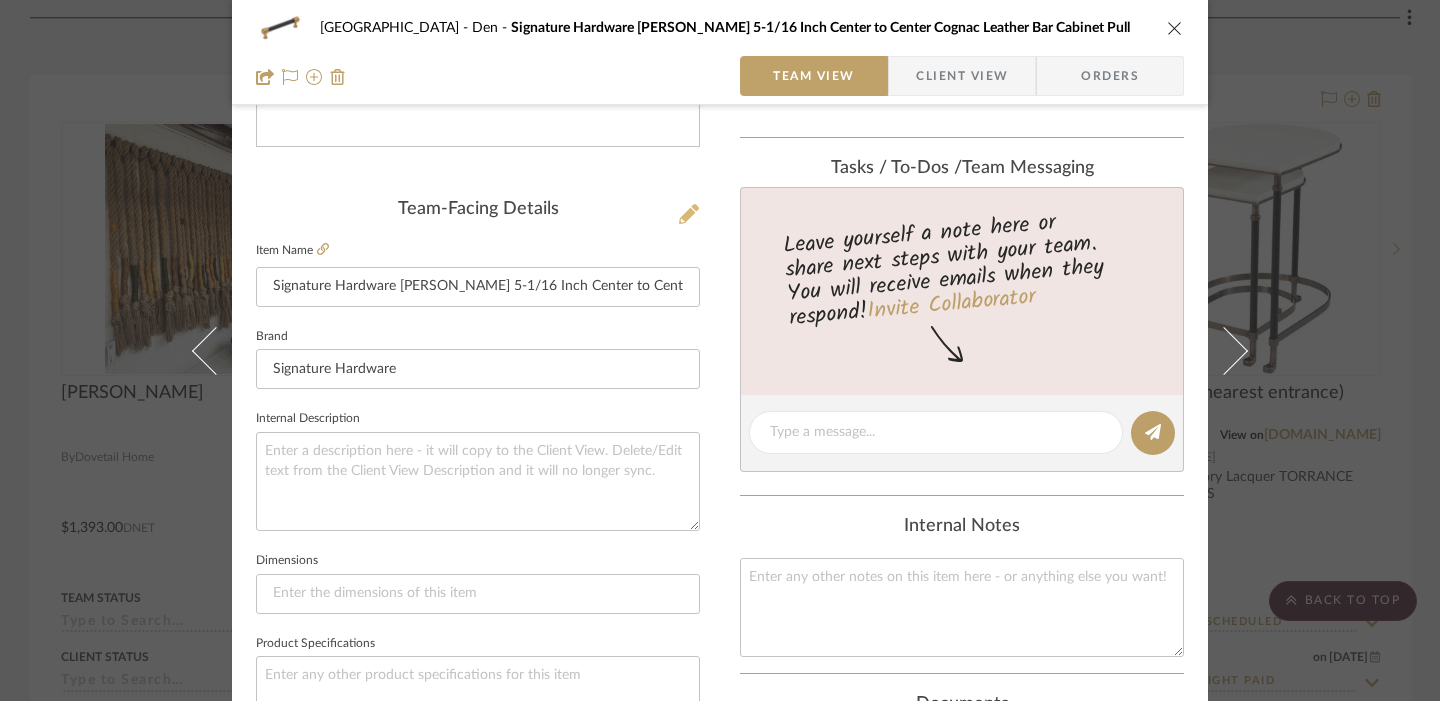 click 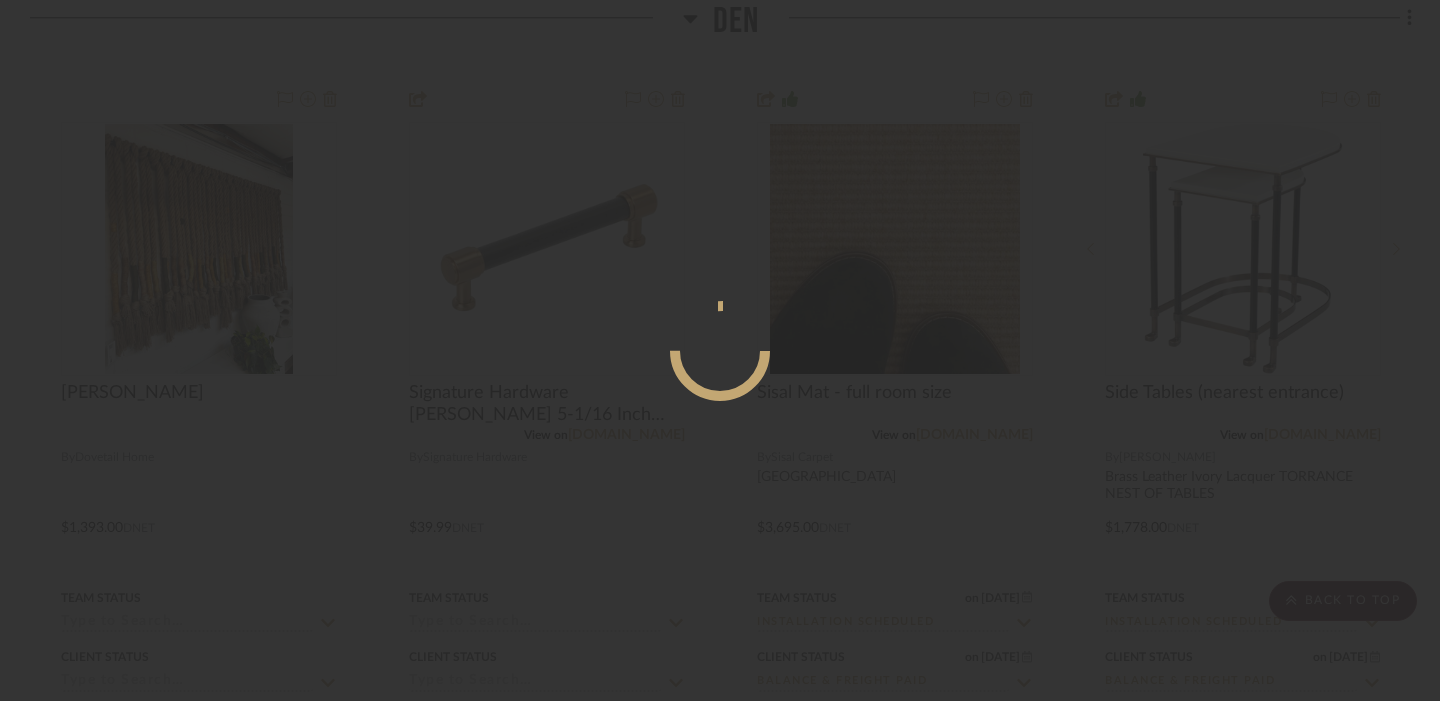 scroll, scrollTop: 0, scrollLeft: 0, axis: both 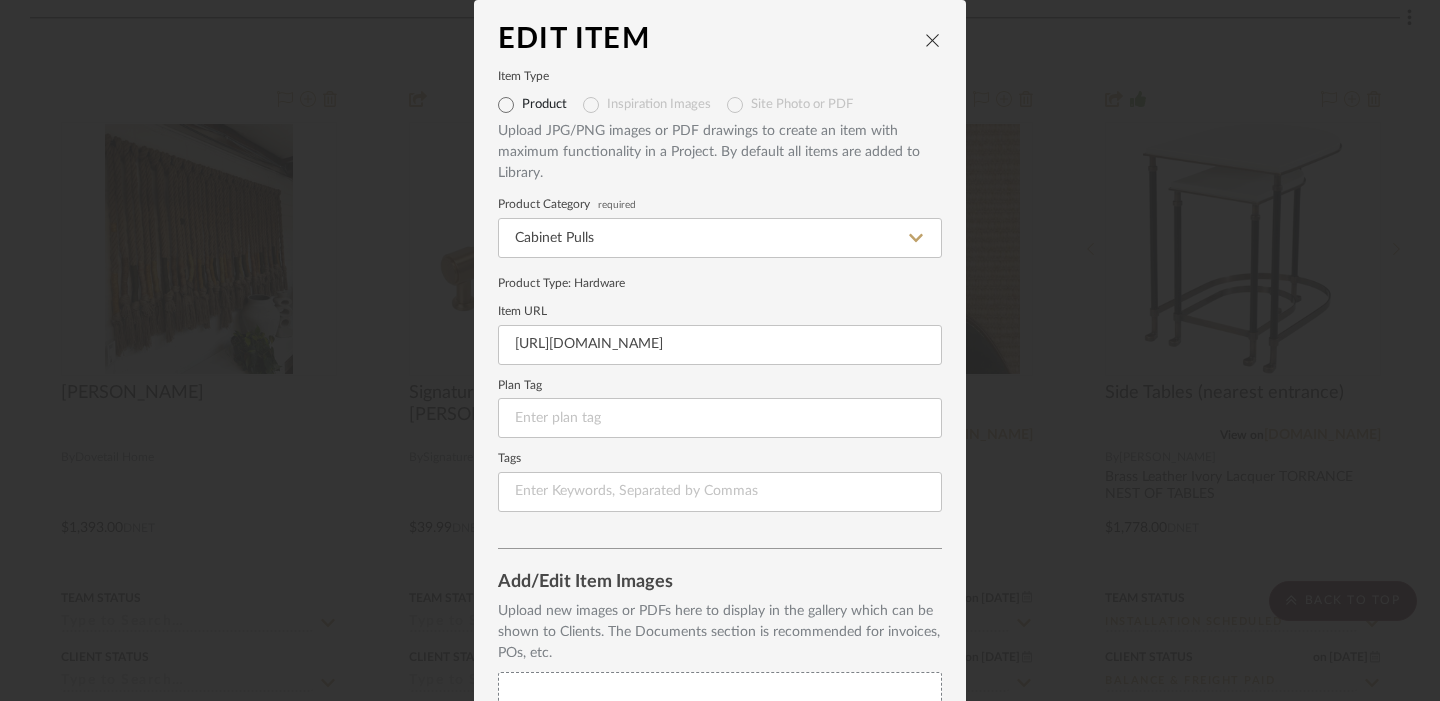 click at bounding box center (933, 40) 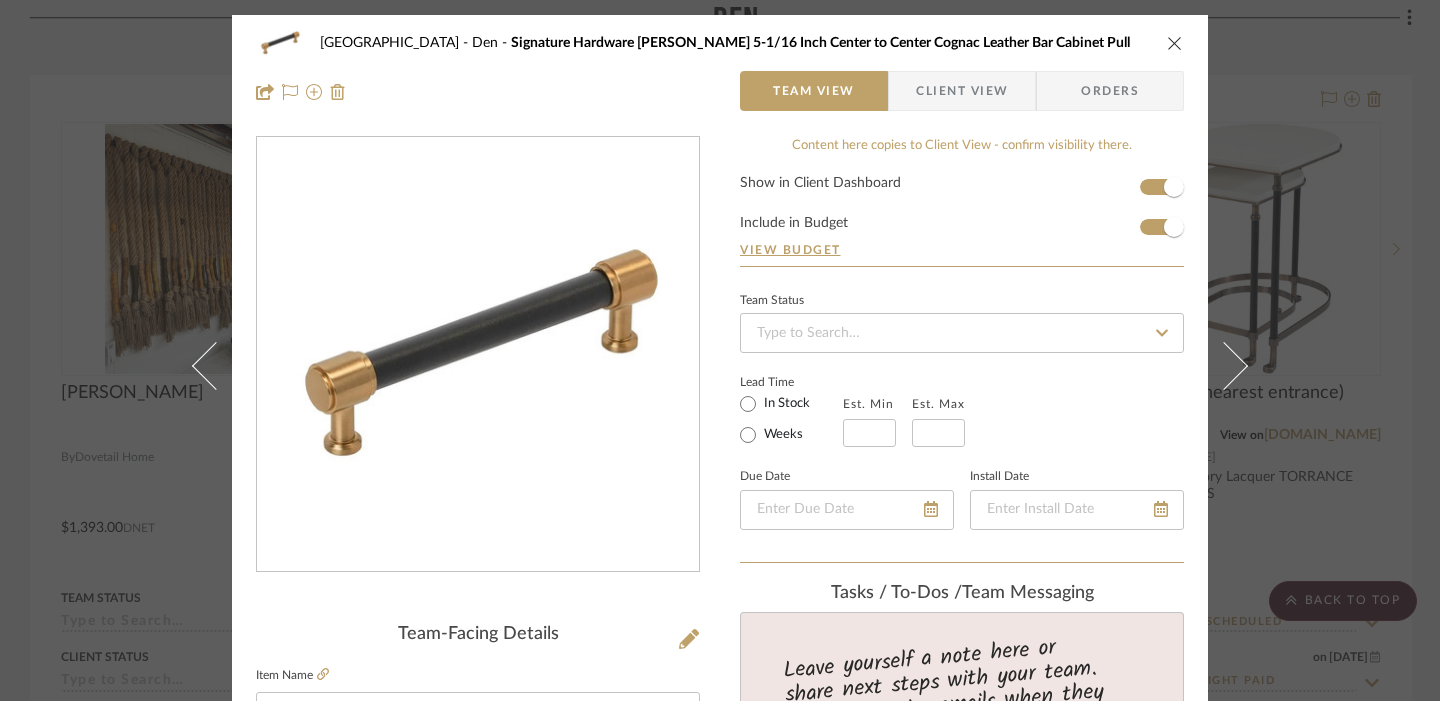 click at bounding box center (1175, 43) 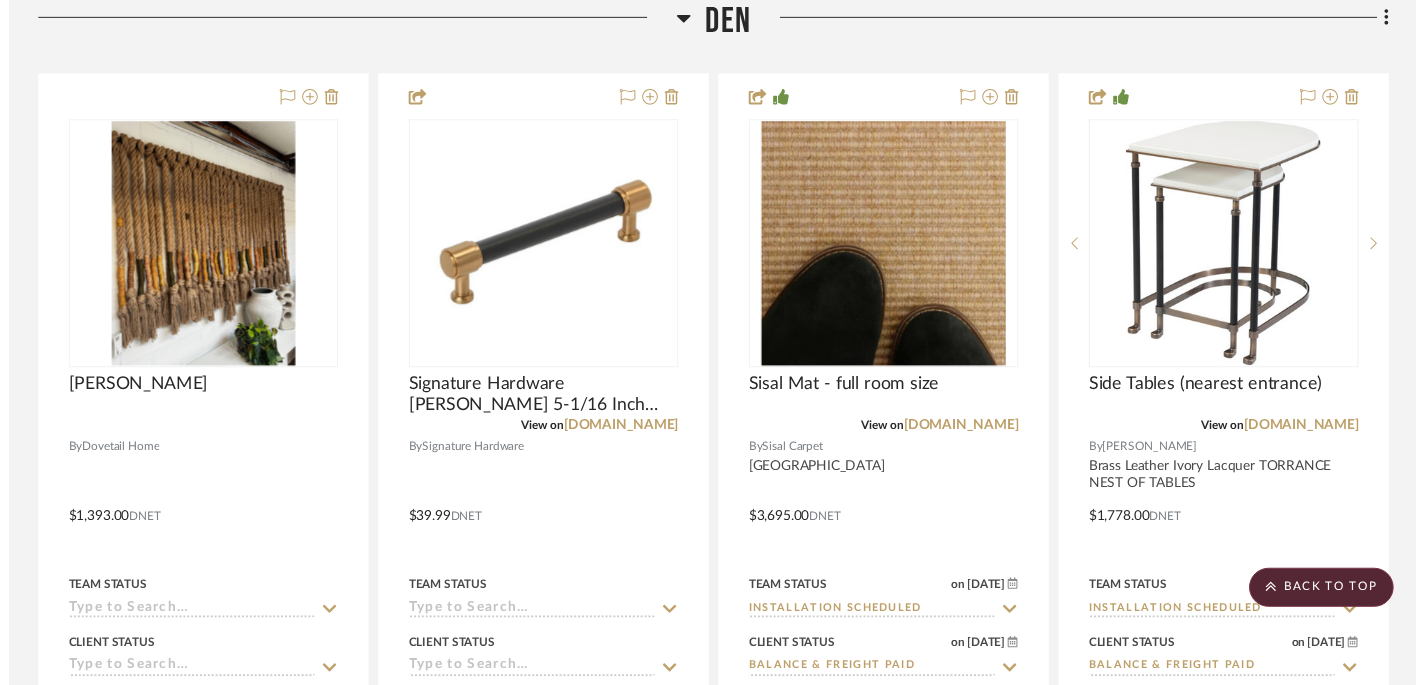 scroll, scrollTop: 810, scrollLeft: 0, axis: vertical 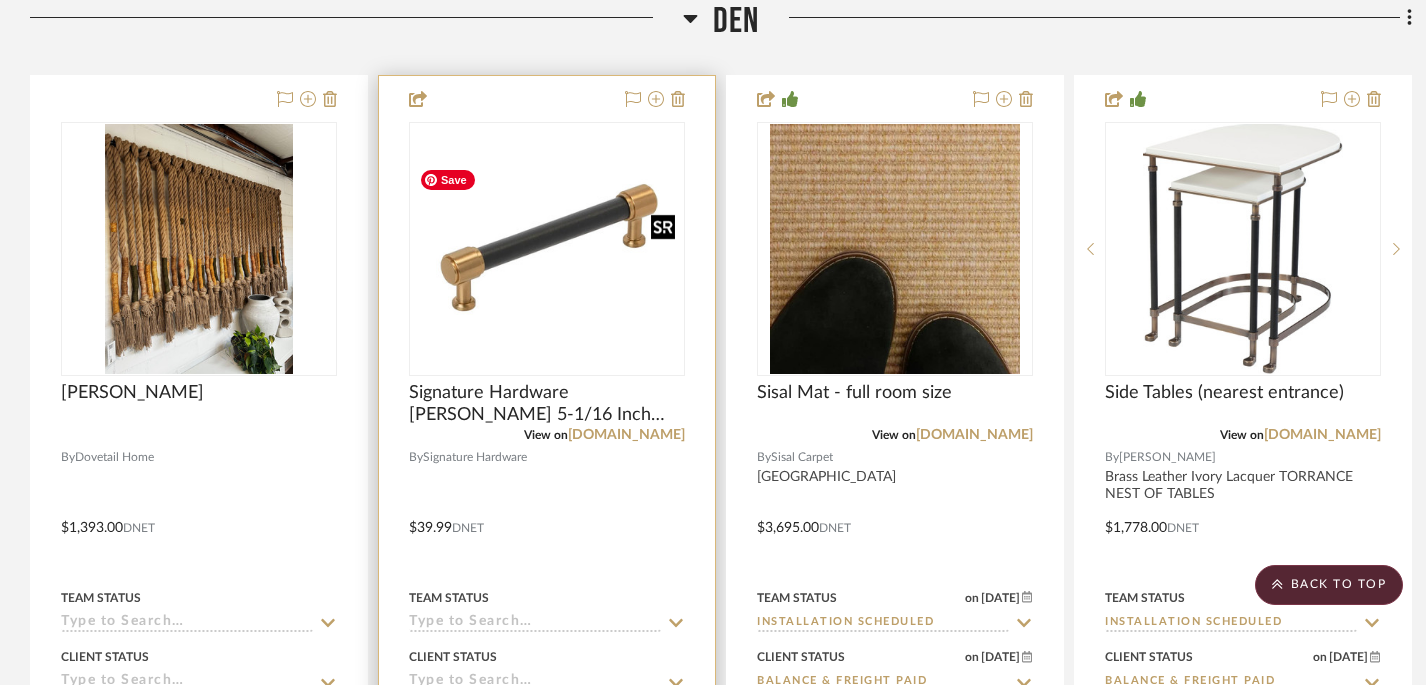 click at bounding box center [547, 249] 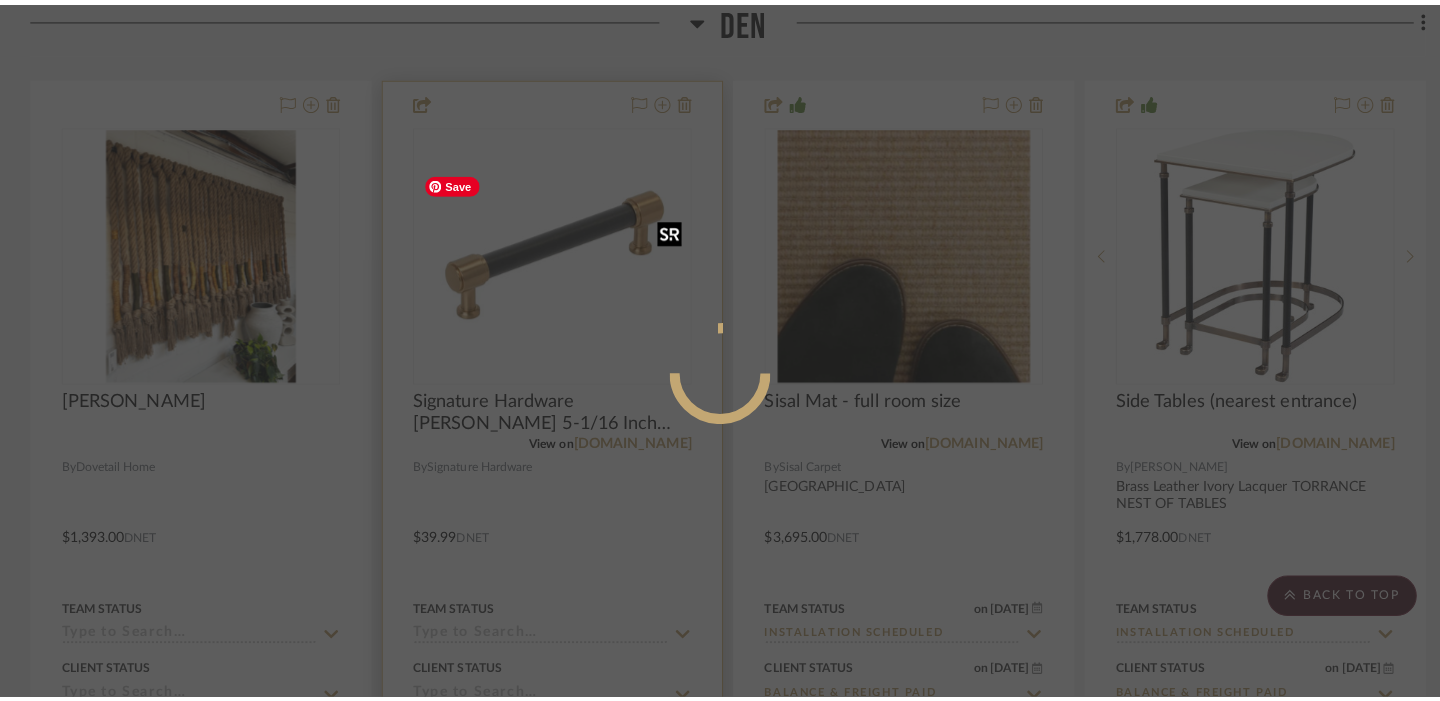 scroll, scrollTop: 0, scrollLeft: 0, axis: both 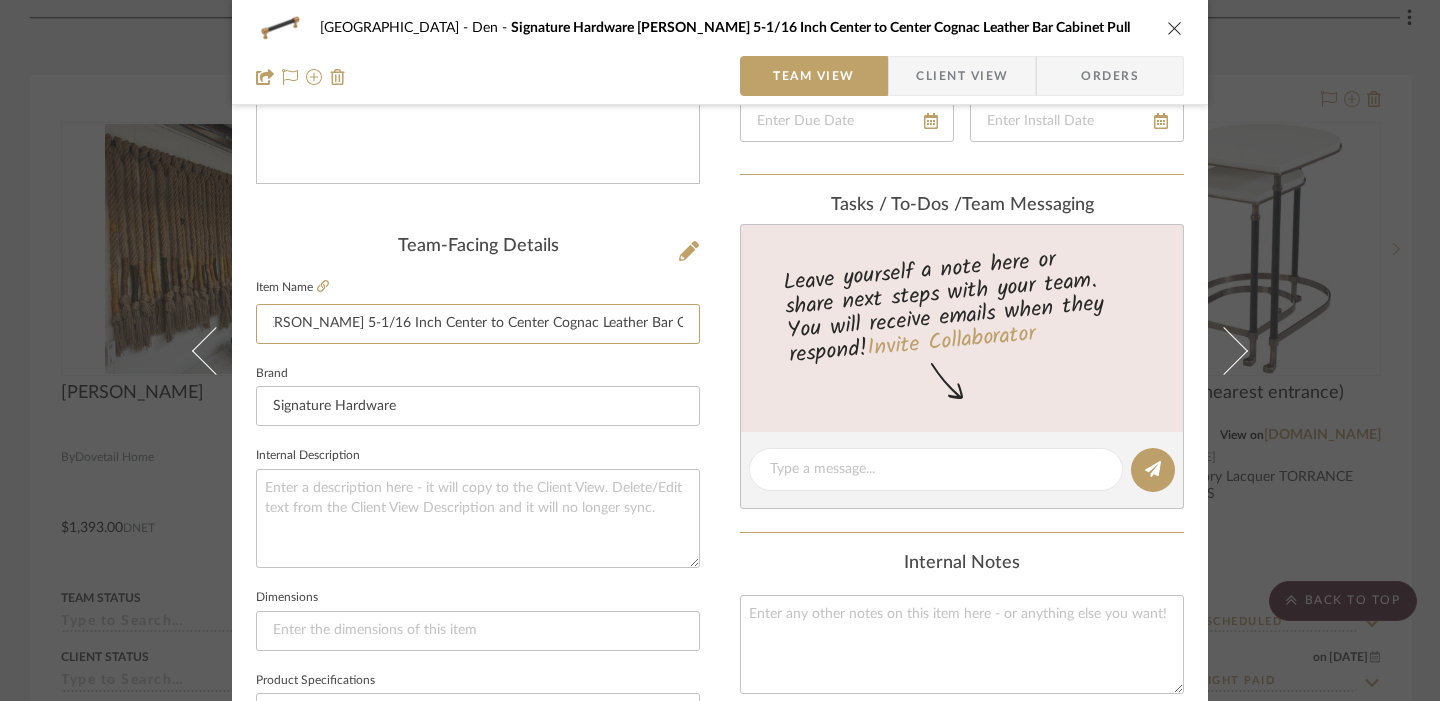 drag, startPoint x: 266, startPoint y: 323, endPoint x: 705, endPoint y: 336, distance: 439.19244 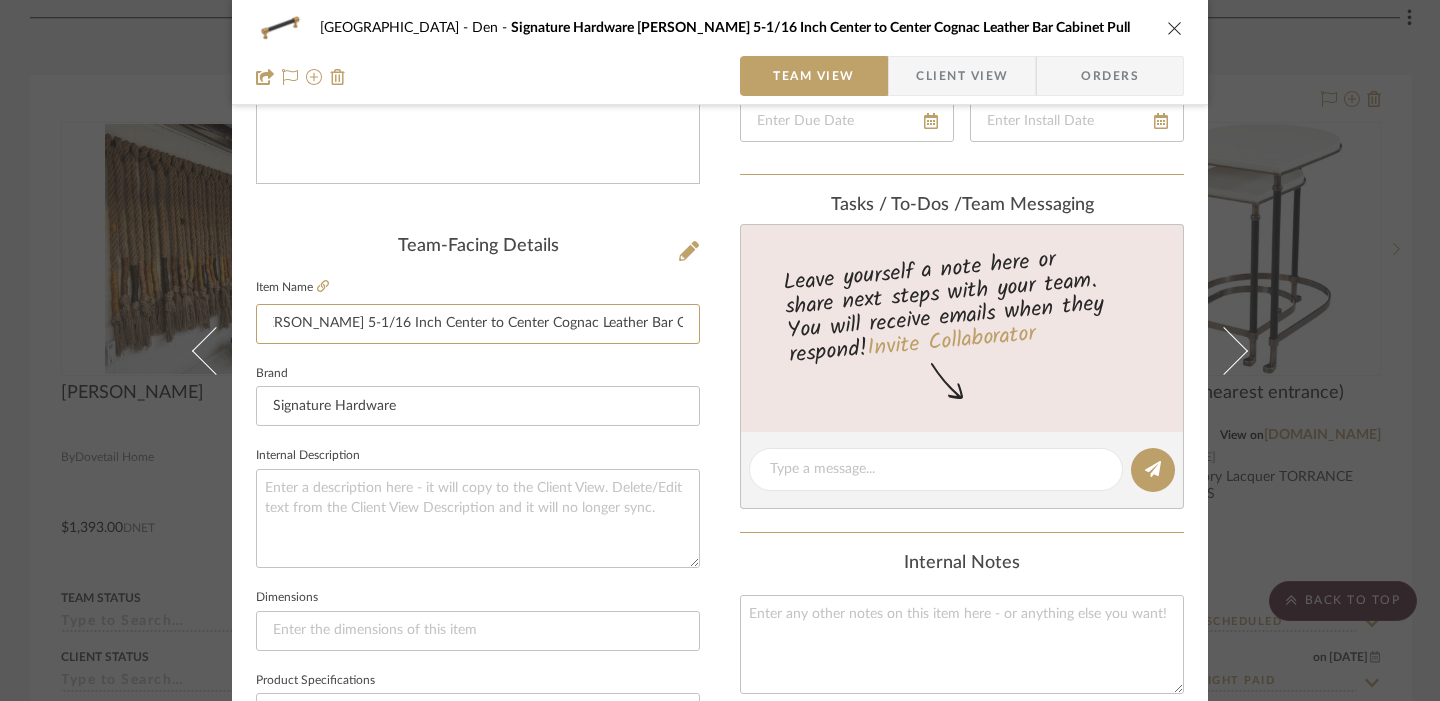click on "[PERSON_NAME] Den Signature Hardware [PERSON_NAME] 5-1/16 Inch Center to Center Cognac Leather Bar Cabinet Pull Team View Client View Orders  Team-Facing Details   Item Name  Signature Hardware [PERSON_NAME] 5-1/16 Inch Center to Center Cognac Leather Bar Cabinet Pull  Brand  Signature Hardware  Internal Description   Dimensions   Product Specifications   Item Costs   View Budget   Markup %  20%  Unit Cost  $39.99  Cost Type  DNET  Client Unit Price   $47.99   Quantity  6  Unit Type  Each  Subtotal   $287.93   Tax %  9.5%  Total Tax   $27.35   Shipping Cost  $0.00  Ship. Markup %  0% Taxable  Total Shipping   $0.00  Total Client Price  $315.28  Your Cost  $262.73  Your Margin  $47.99  Content here copies to Client View - confirm visibility there.  Show in Client Dashboard   Include in Budget   View Budget  Team Status  Lead Time  In Stock Weeks  Est. Min   Est. Max   Due Date   Install Date  Tasks / To-Dos /  team Messaging Invite Collaborator Internal Notes  Documents  Choose a file  or drag it here.  Den  (6)    [PERSON_NAME]" at bounding box center (720, 501) 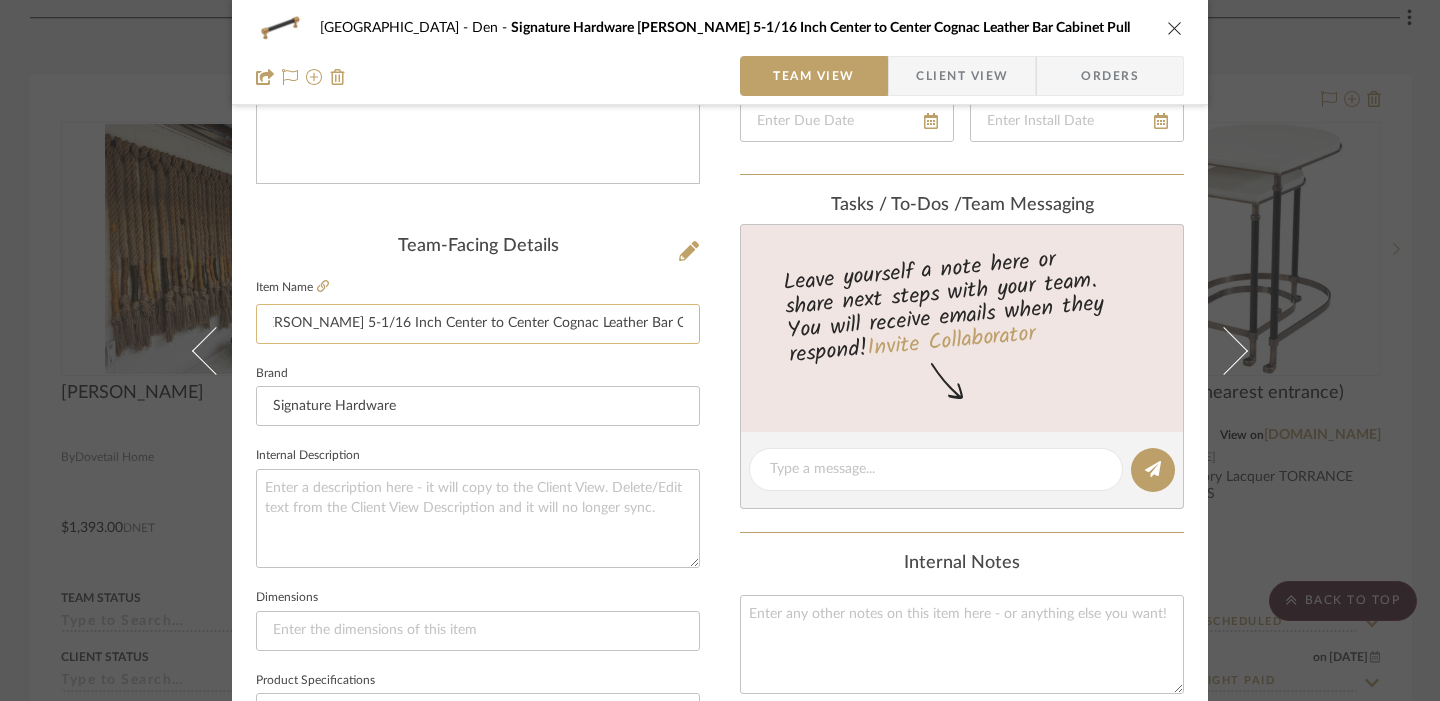 click on "Signature Hardware [PERSON_NAME] 5-1/16 Inch Center to Center Cognac Leather Bar Cabinet Pull" 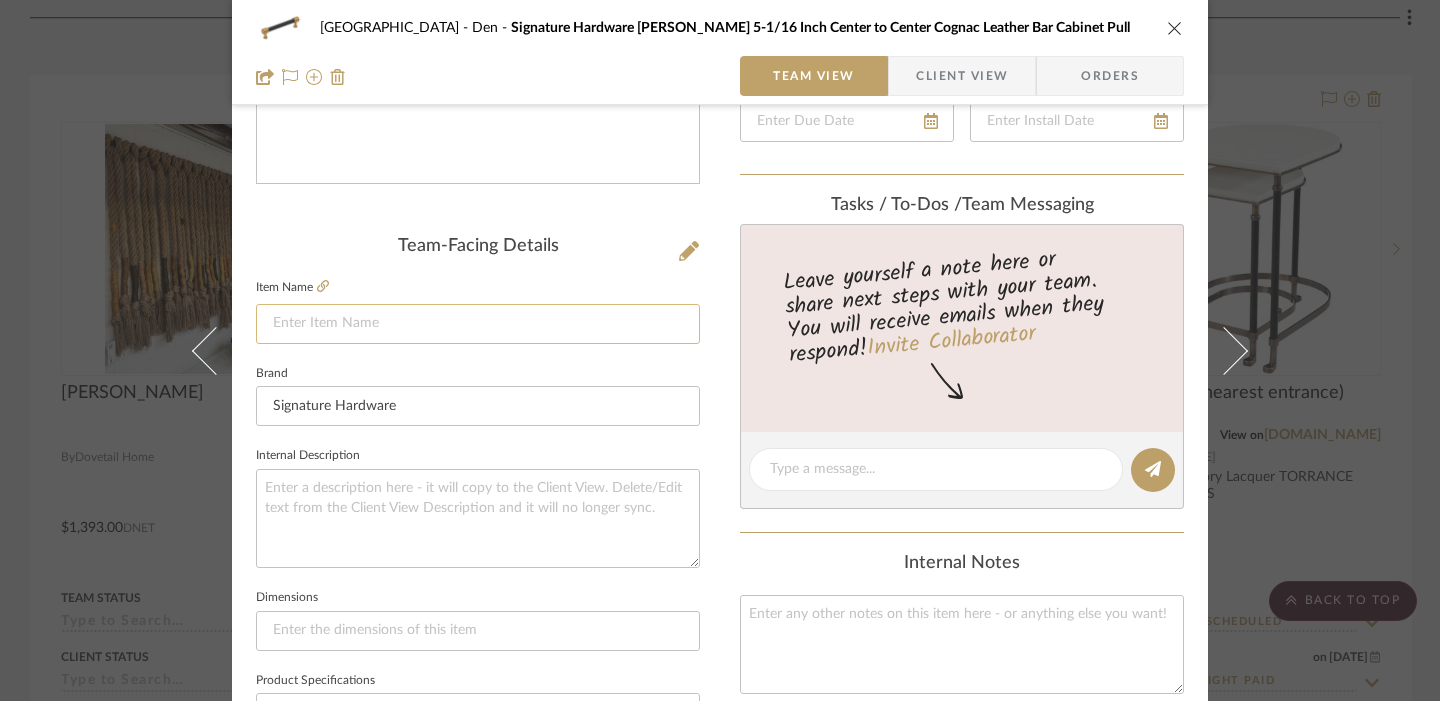scroll, scrollTop: 0, scrollLeft: 0, axis: both 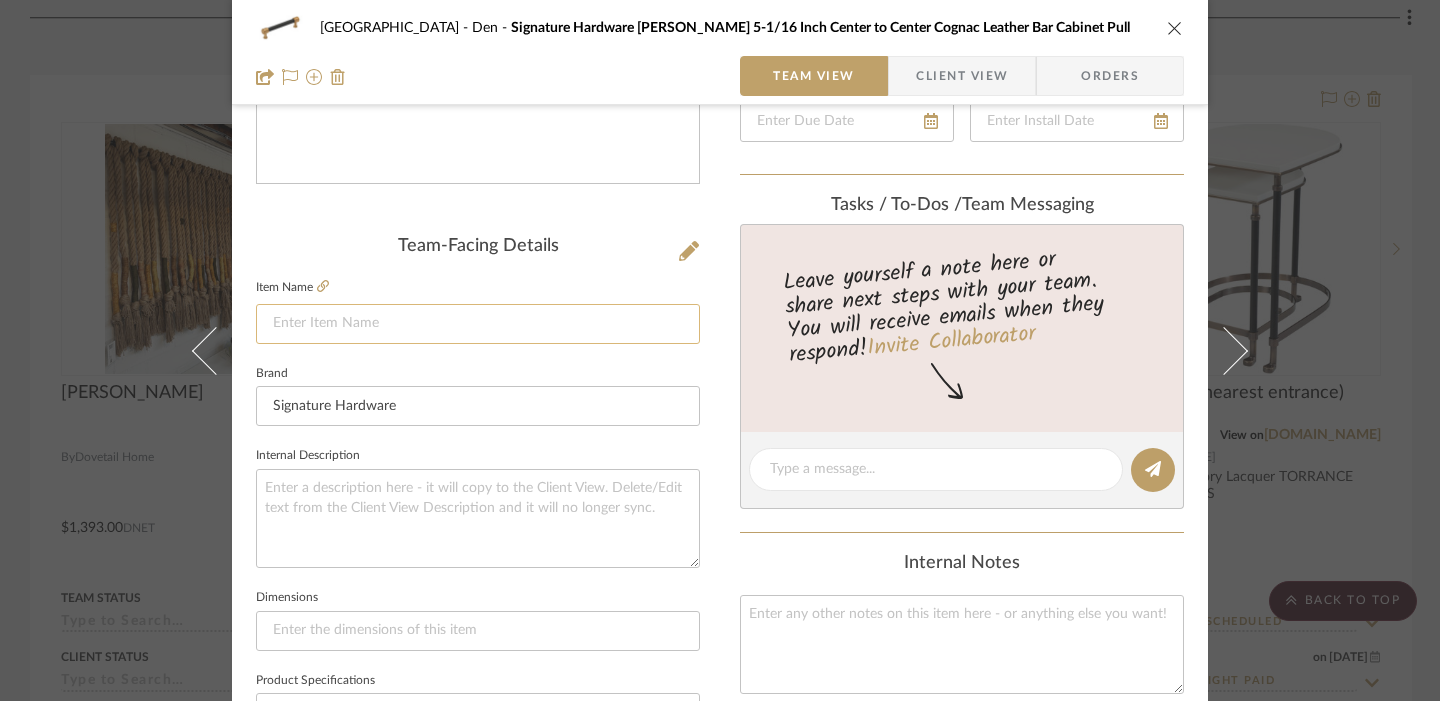paste on "Signature Hardware [PERSON_NAME] 5-1/16 Inch Center to Center Black Leather Bar Cabinet Pull" 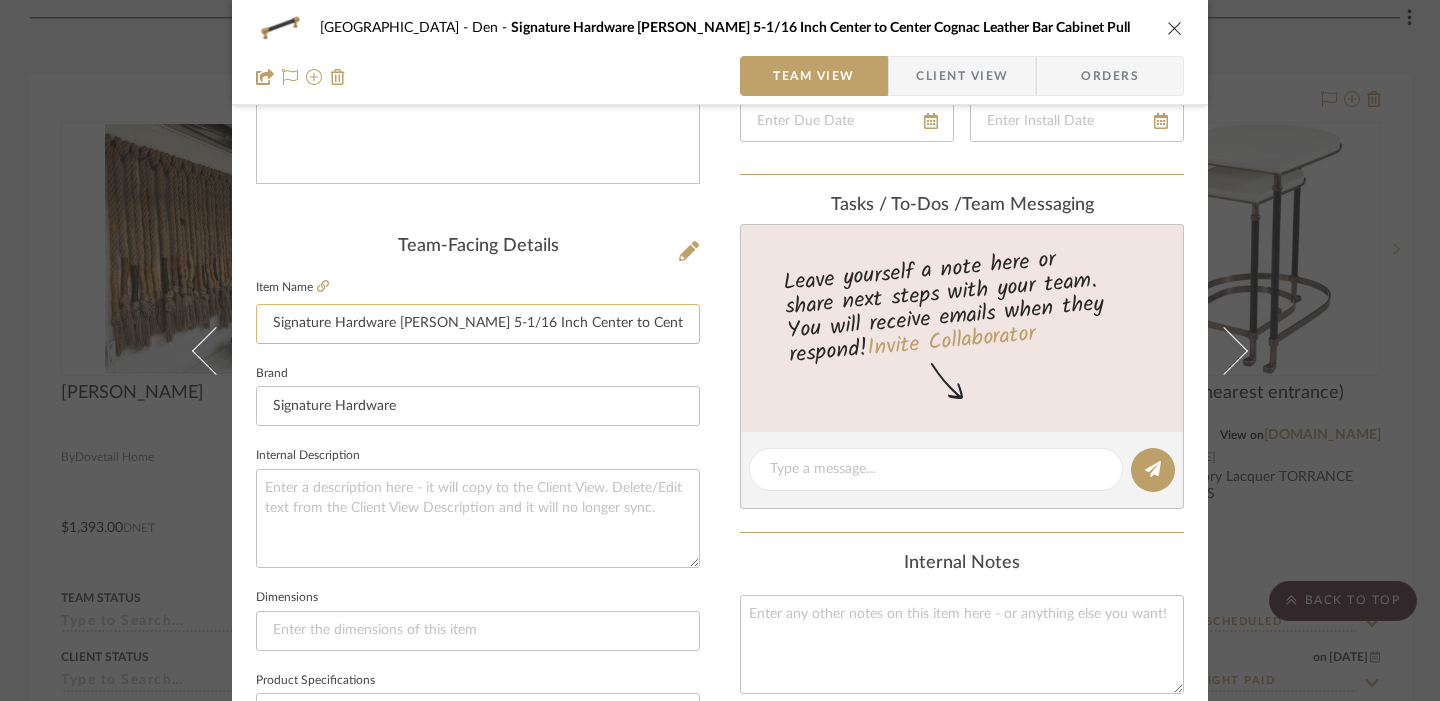 scroll, scrollTop: 0, scrollLeft: 133, axis: horizontal 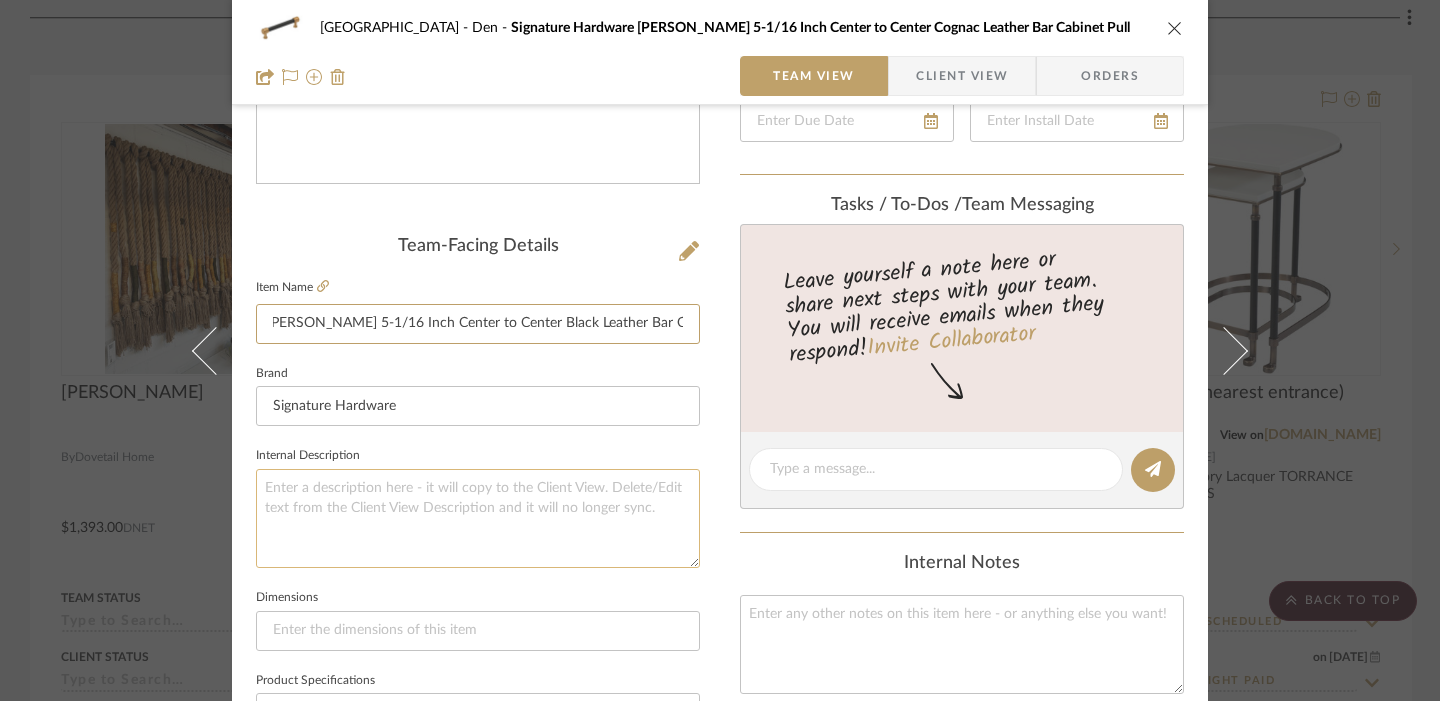 type on "Signature Hardware [PERSON_NAME] 5-1/16 Inch Center to Center Black Leather Bar Cabinet Pull" 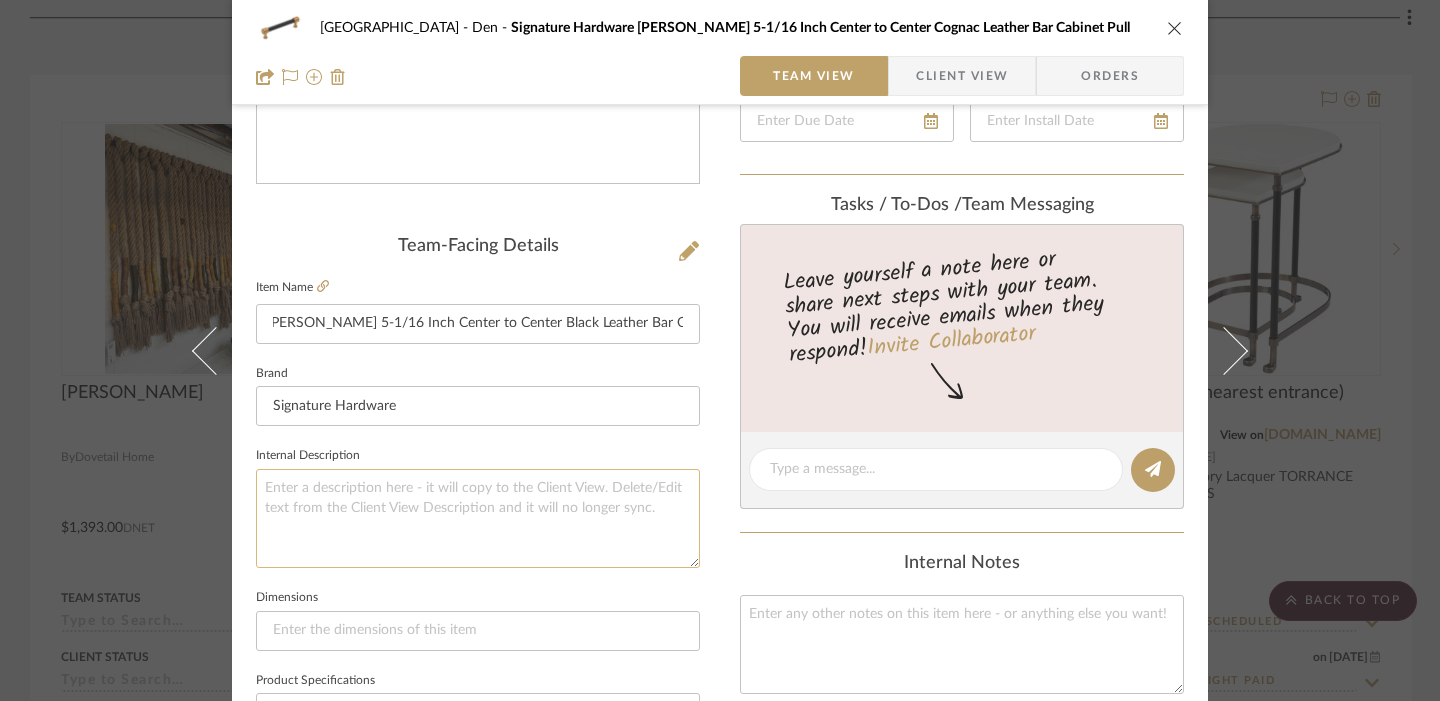 scroll, scrollTop: 0, scrollLeft: 0, axis: both 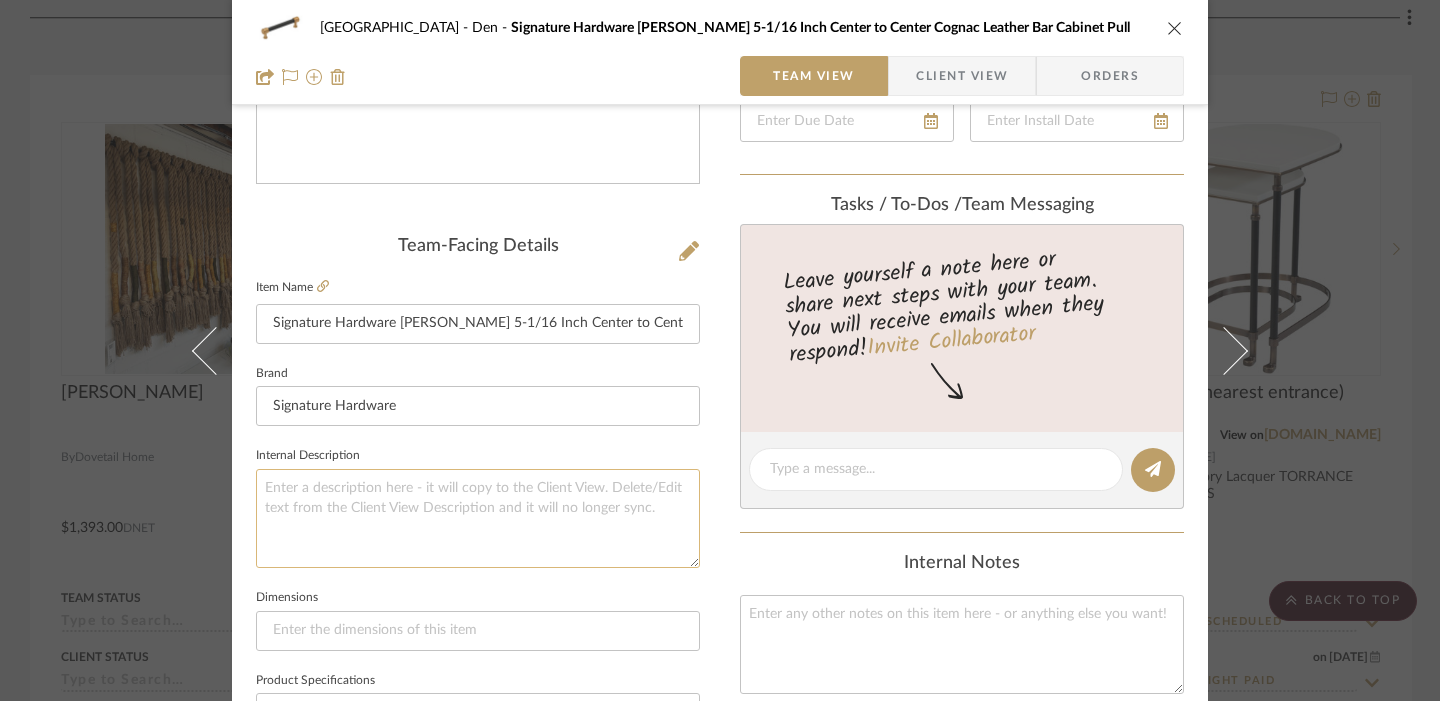 click 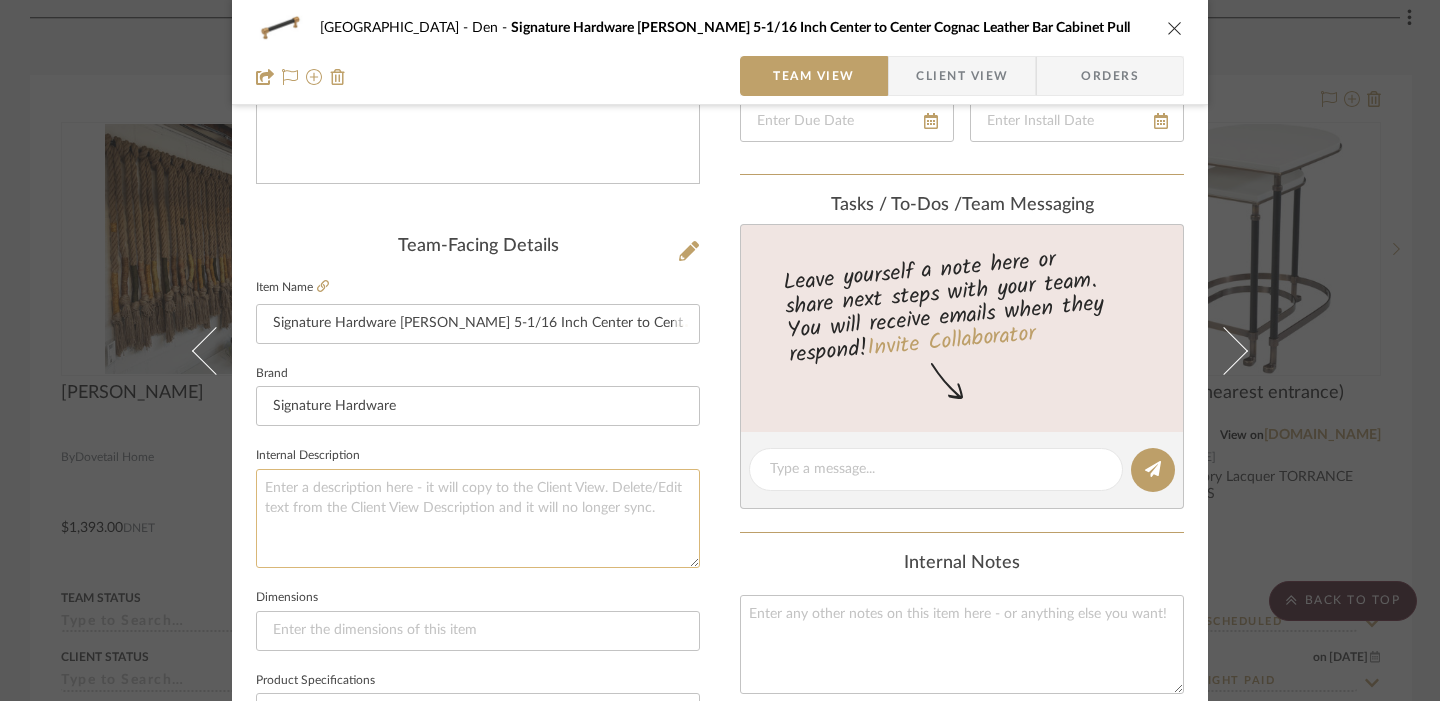 type on "B" 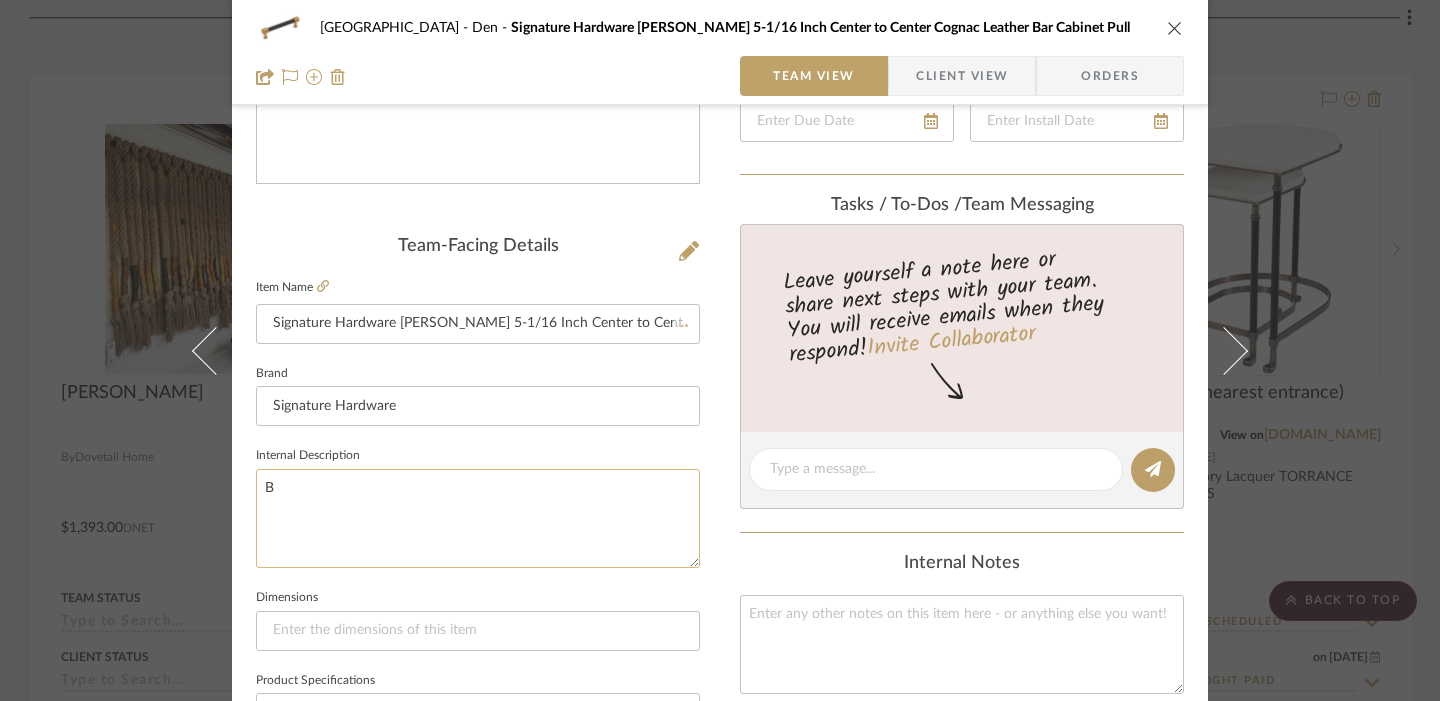 type 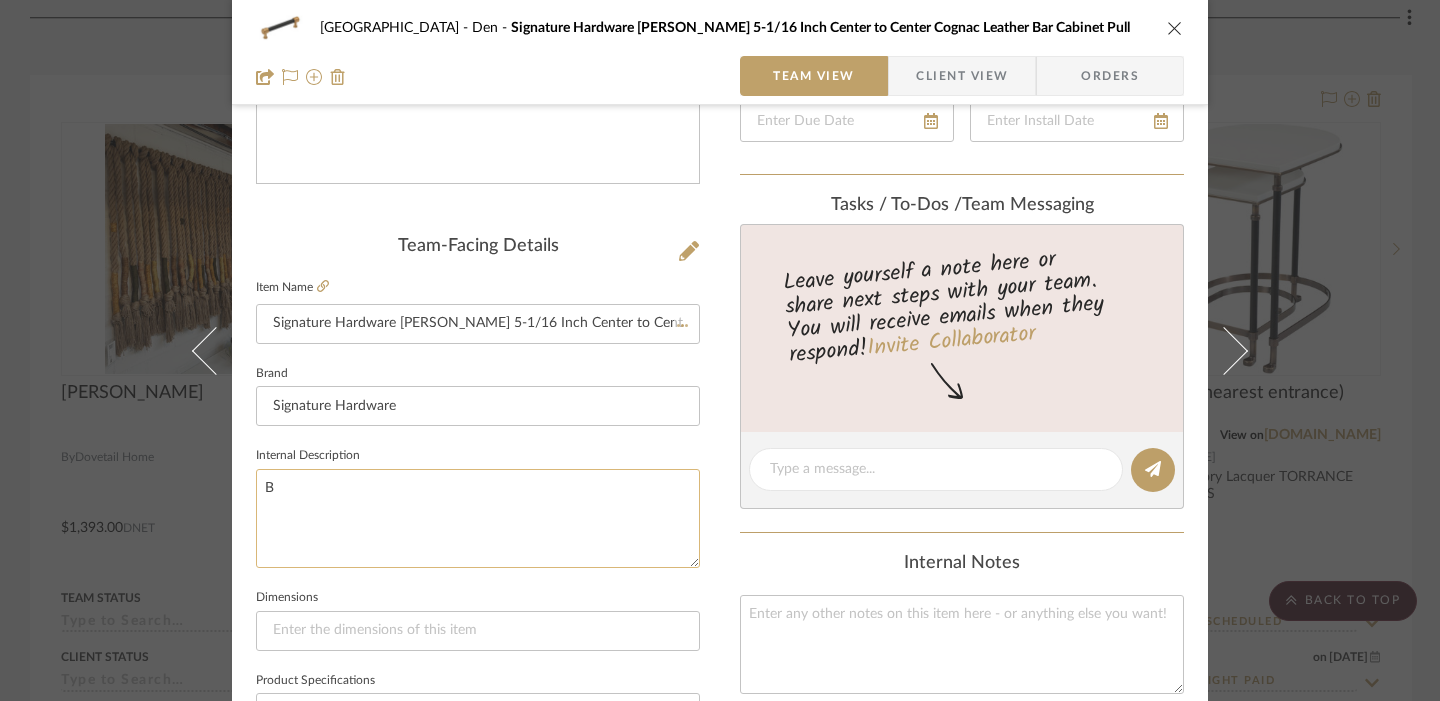 type 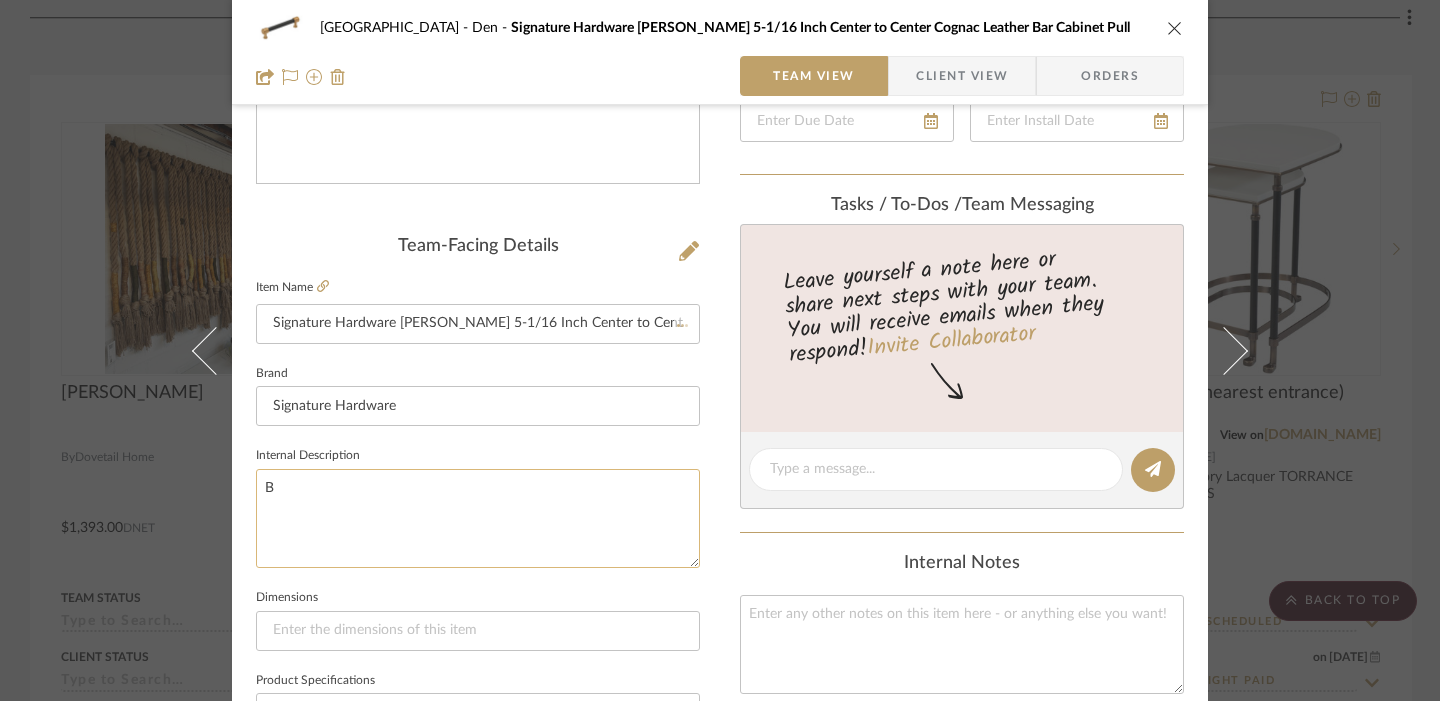 type 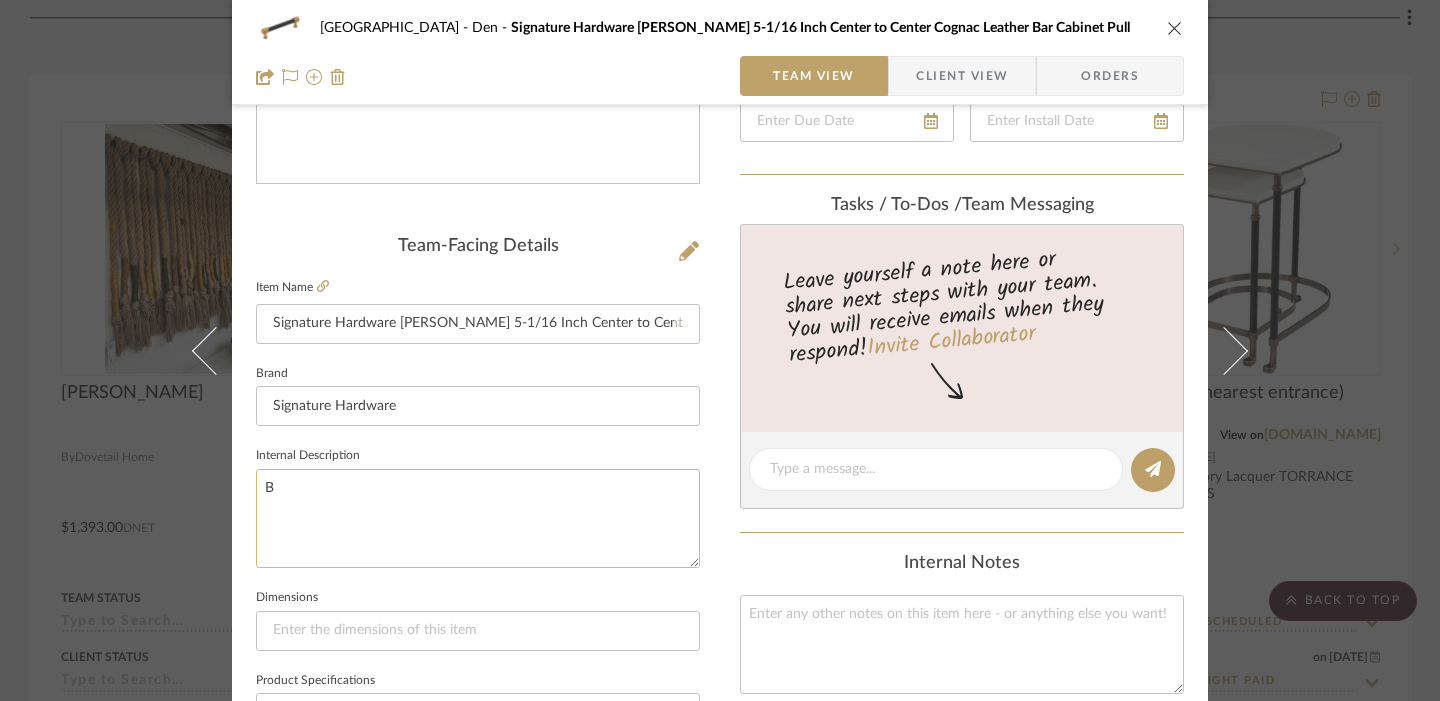 type 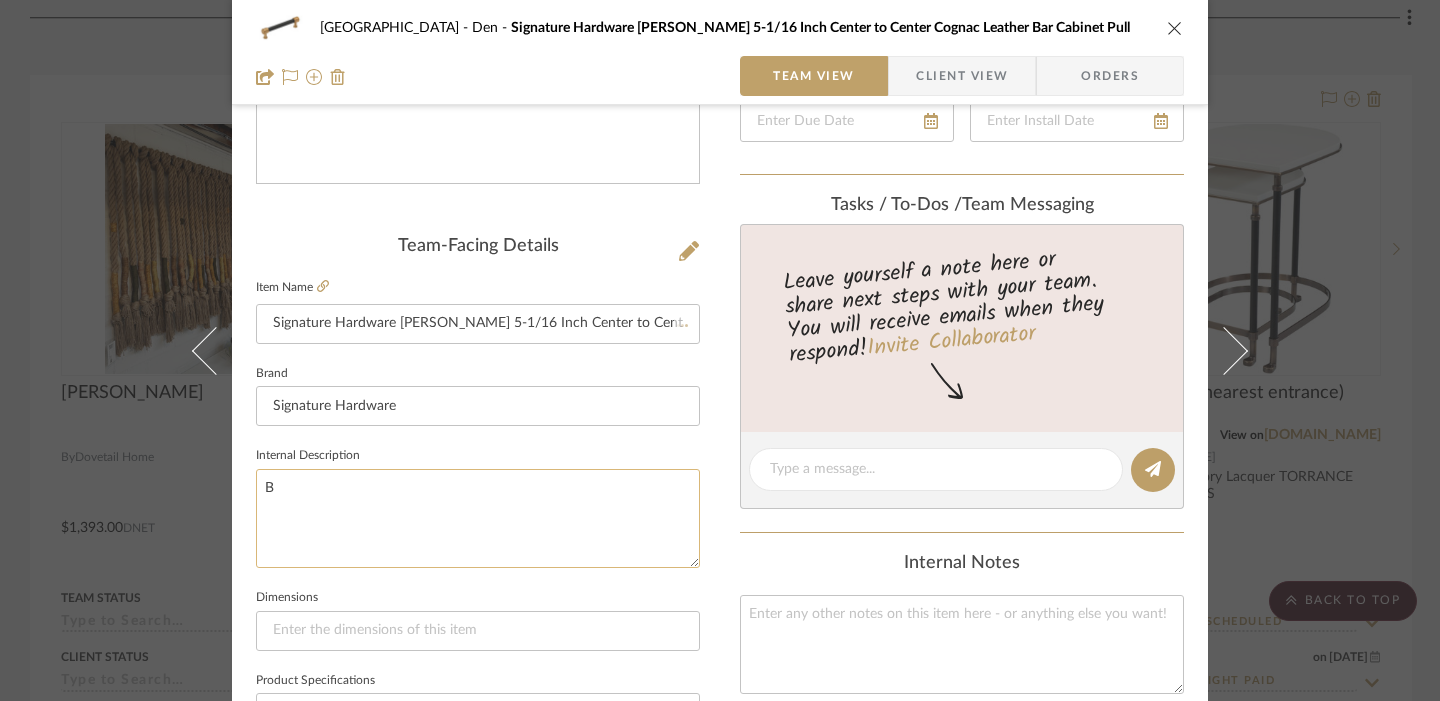 type 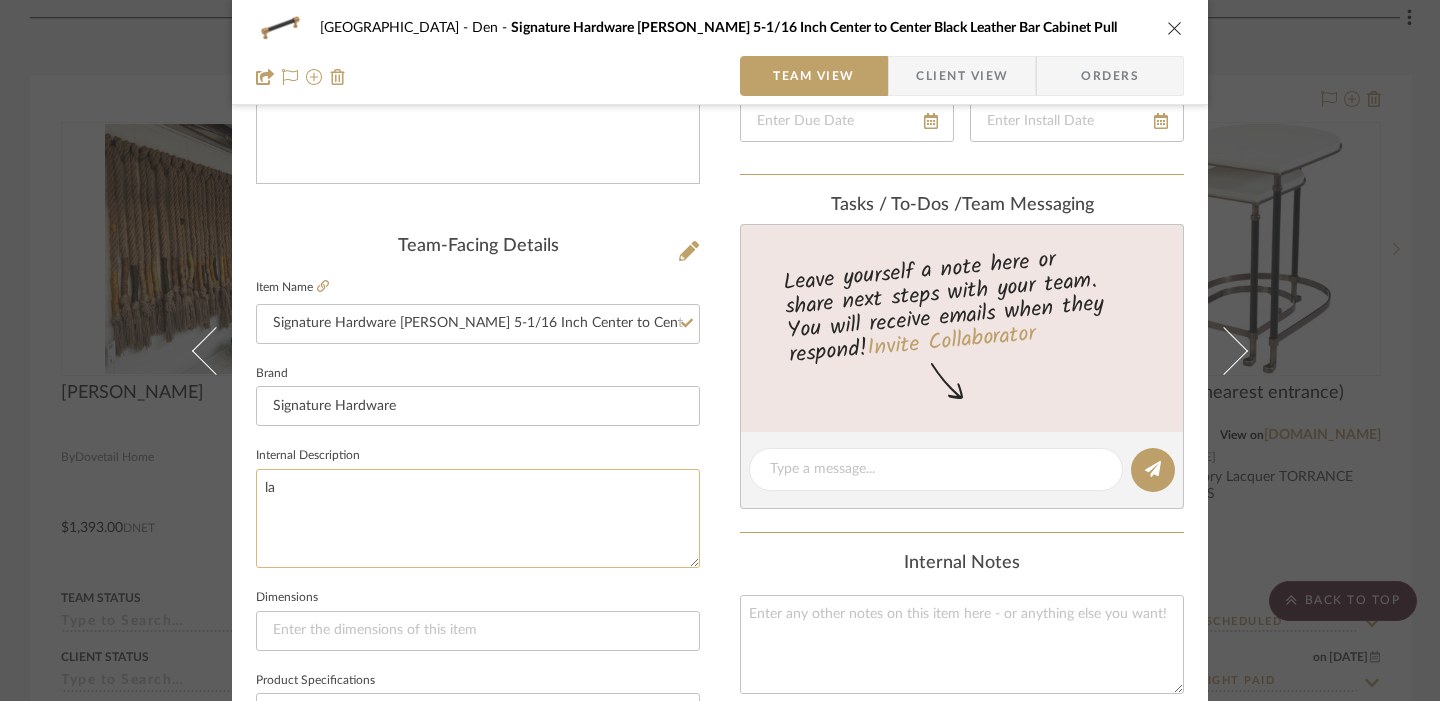 type on "l" 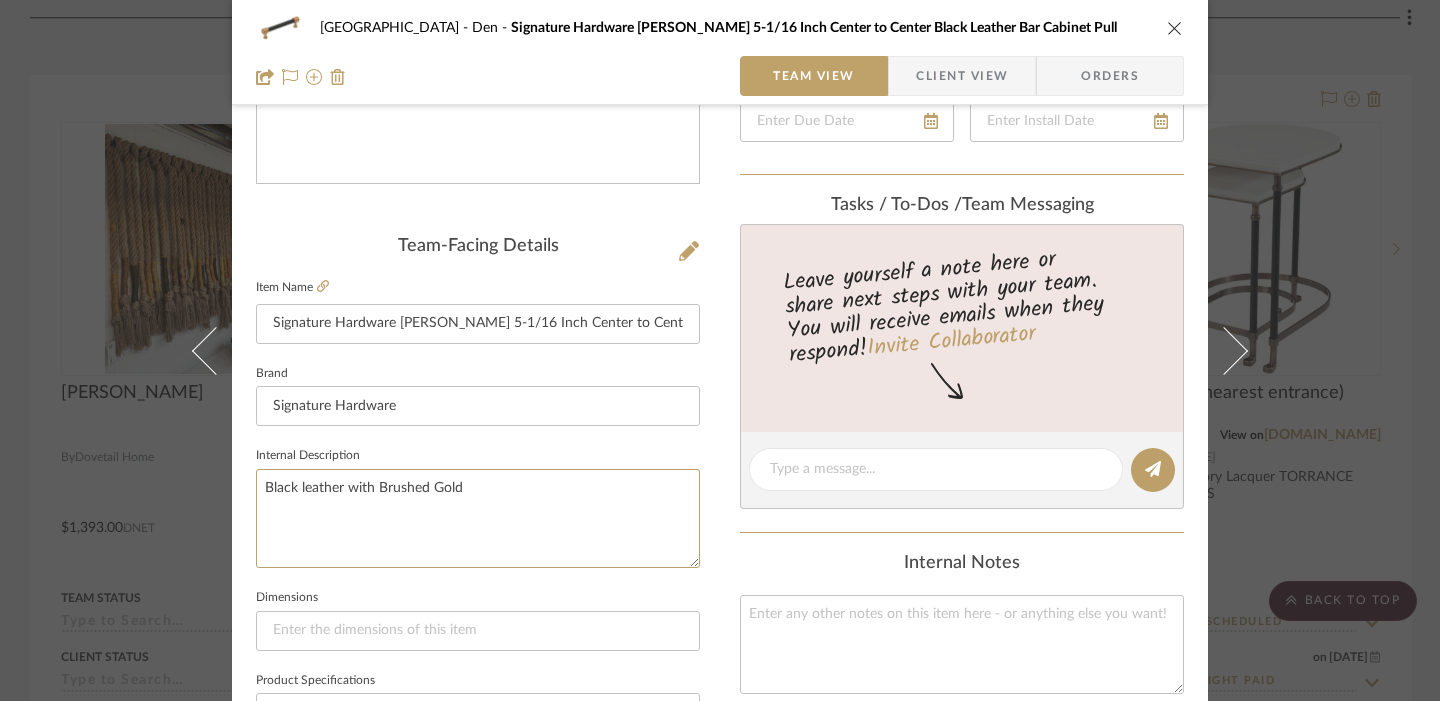 type on "Black leather with Brushed Gold" 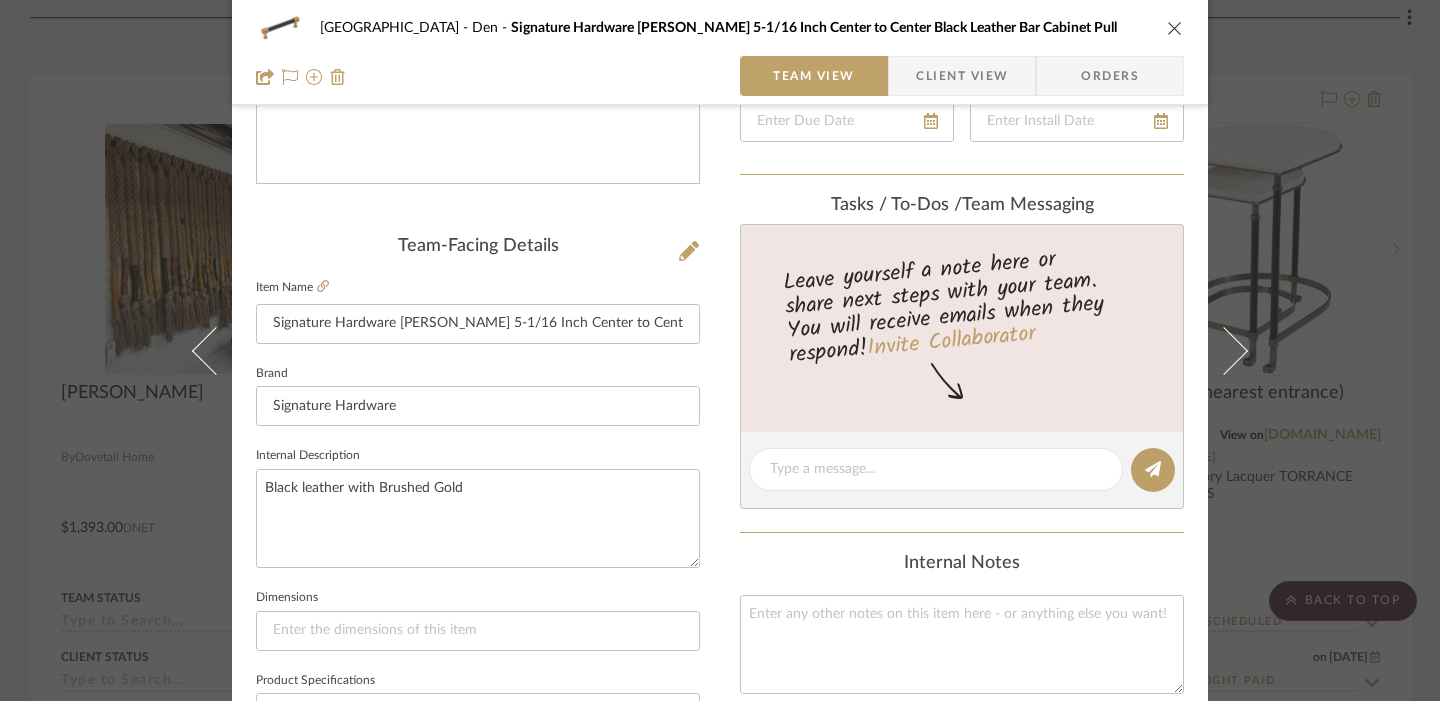 click on "[PERSON_NAME] Den Signature Hardware [PERSON_NAME] 5-1/16 Inch Center to Center Black Leather Bar Cabinet Pull Team View Client View Orders  Team-Facing Details   Item Name  Signature Hardware [PERSON_NAME] 5-1/16 Inch Center to Center Black Leather Bar Cabinet Pull  Brand  Signature Hardware  Internal Description  Black leather with Brushed Gold  Dimensions   Product Specifications   Item Costs   View Budget   Markup %  20%  Unit Cost  $39.99  Cost Type  DNET  Client Unit Price   $47.99   Quantity  6  Unit Type  Each  Subtotal   $287.93   Tax %  9.5%  Total Tax   $27.35   Shipping Cost  $0.00  Ship. Markup %  0% Taxable  Total Shipping   $0.00  Total Client Price  $315.28  Your Cost  $262.73  Your Margin  $47.99  Content here copies to Client View - confirm visibility there.  Show in Client Dashboard   Include in Budget   View Budget  Team Status  Lead Time  In Stock Weeks  Est. Min   Est. Max   Due Date   Install Date  Tasks / To-Dos /  team Messaging Invite Collaborator Internal Notes  Documents  Choose a file  Den  (6)" at bounding box center [720, 501] 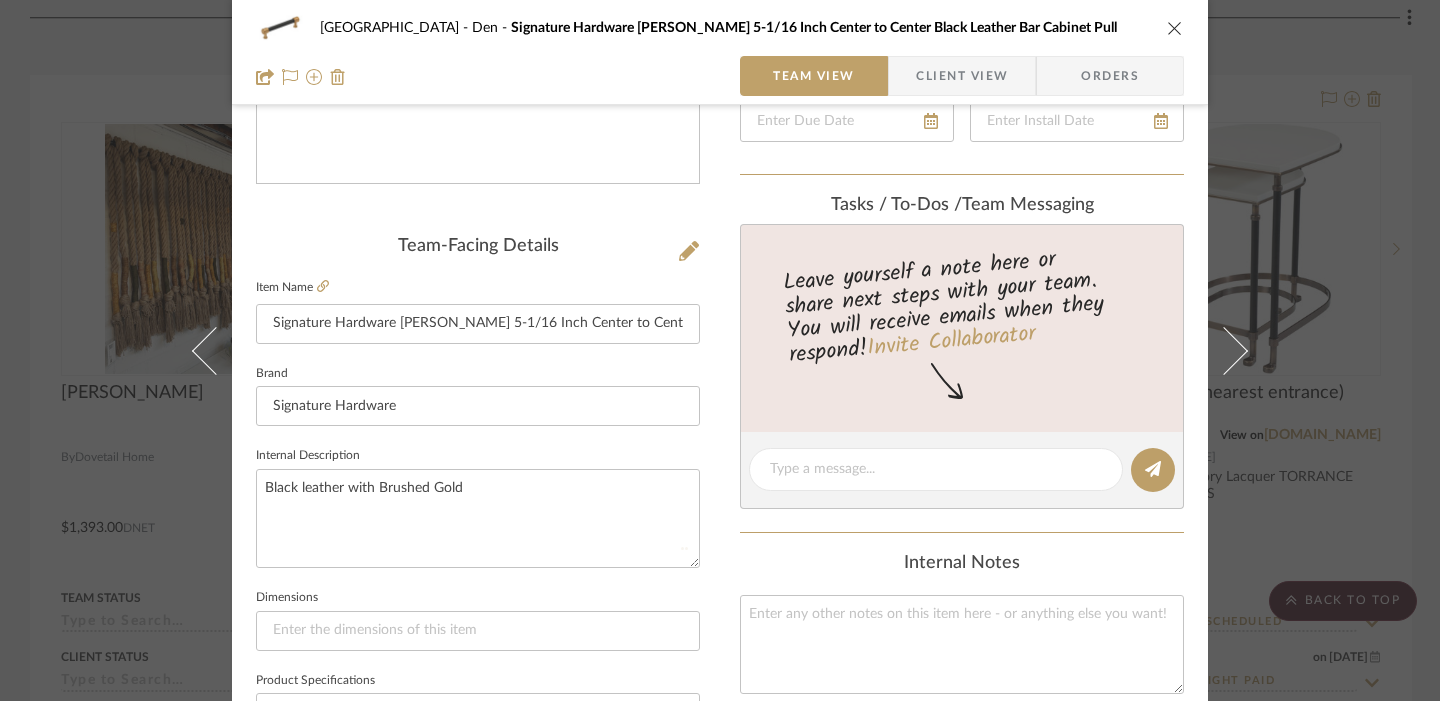 type 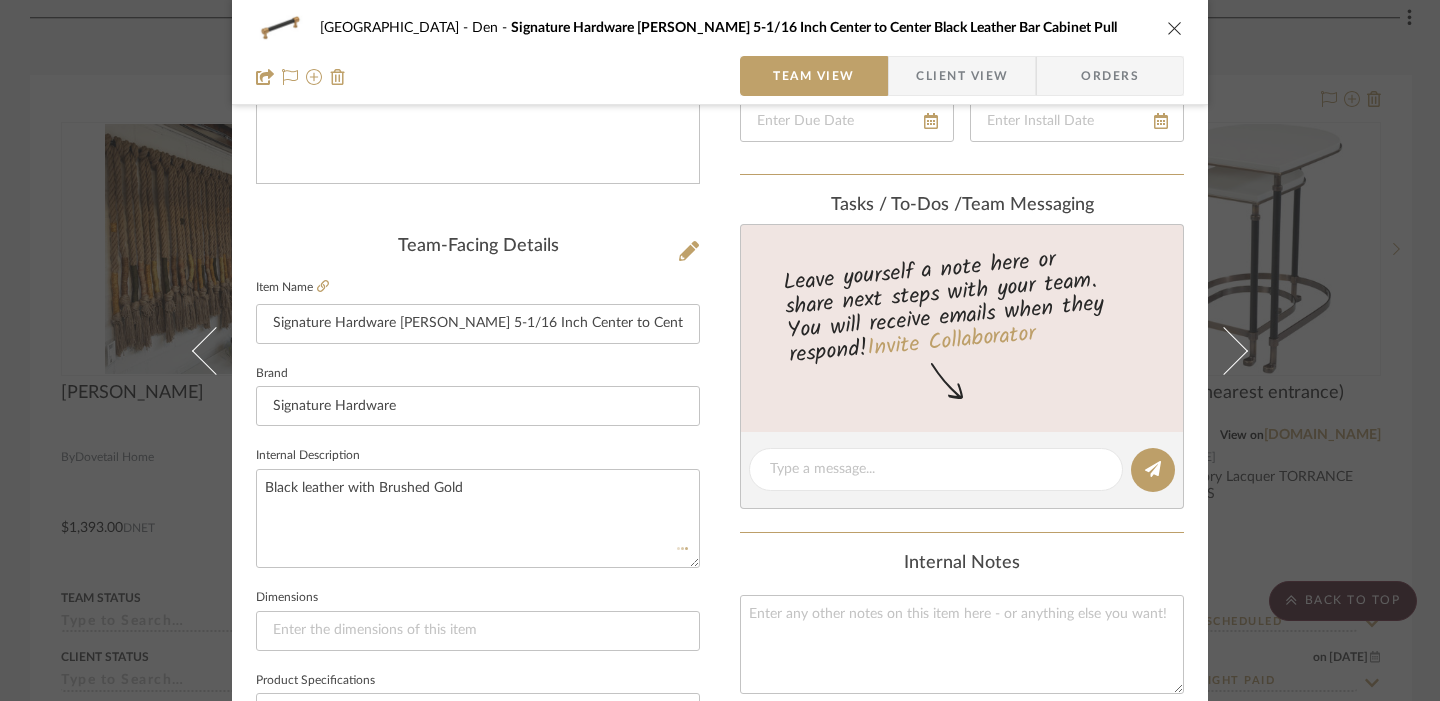 type 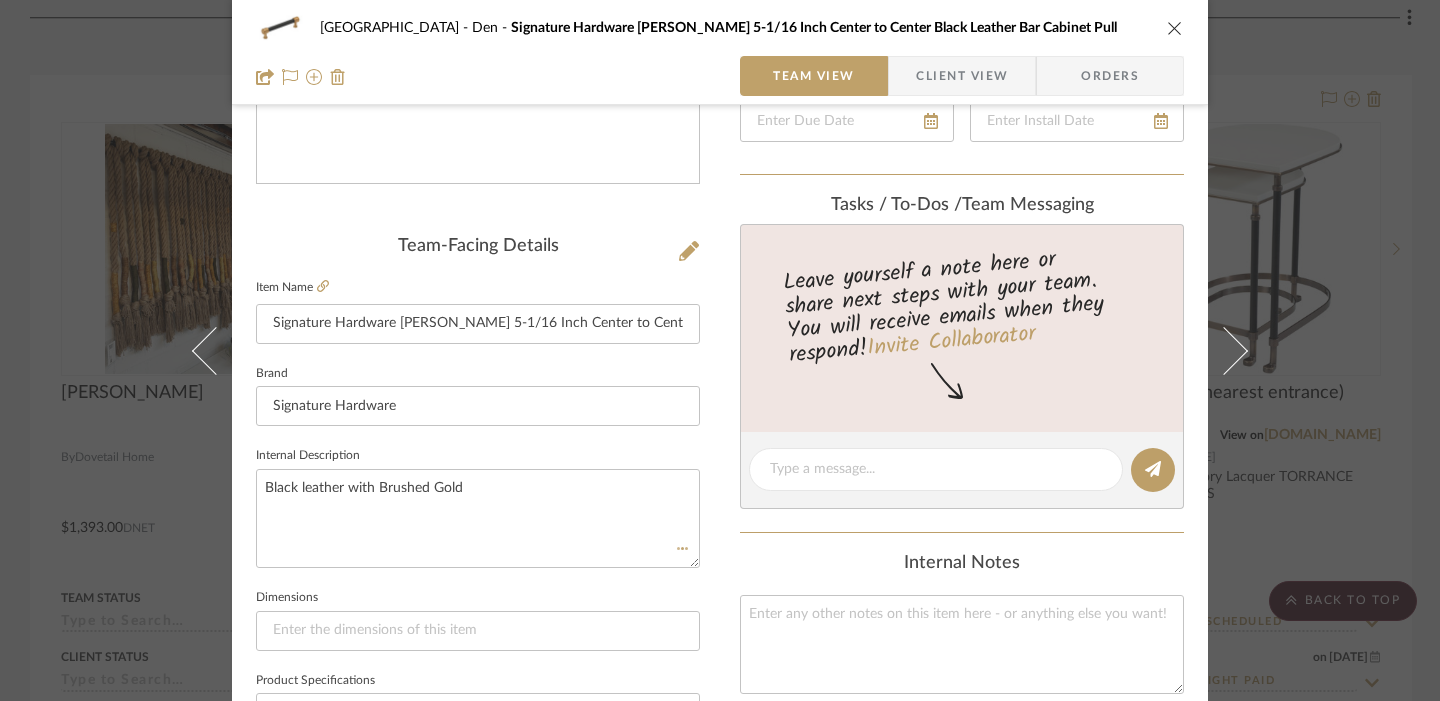 type 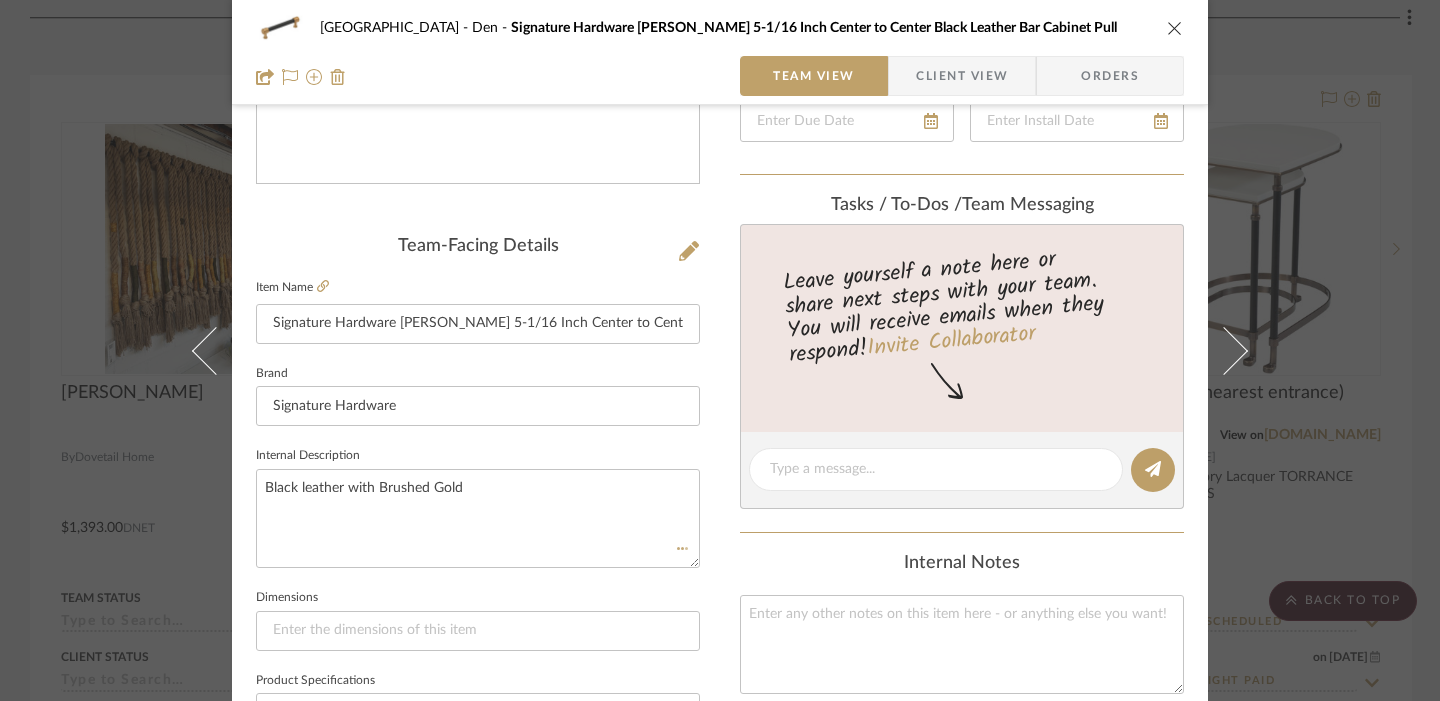 type 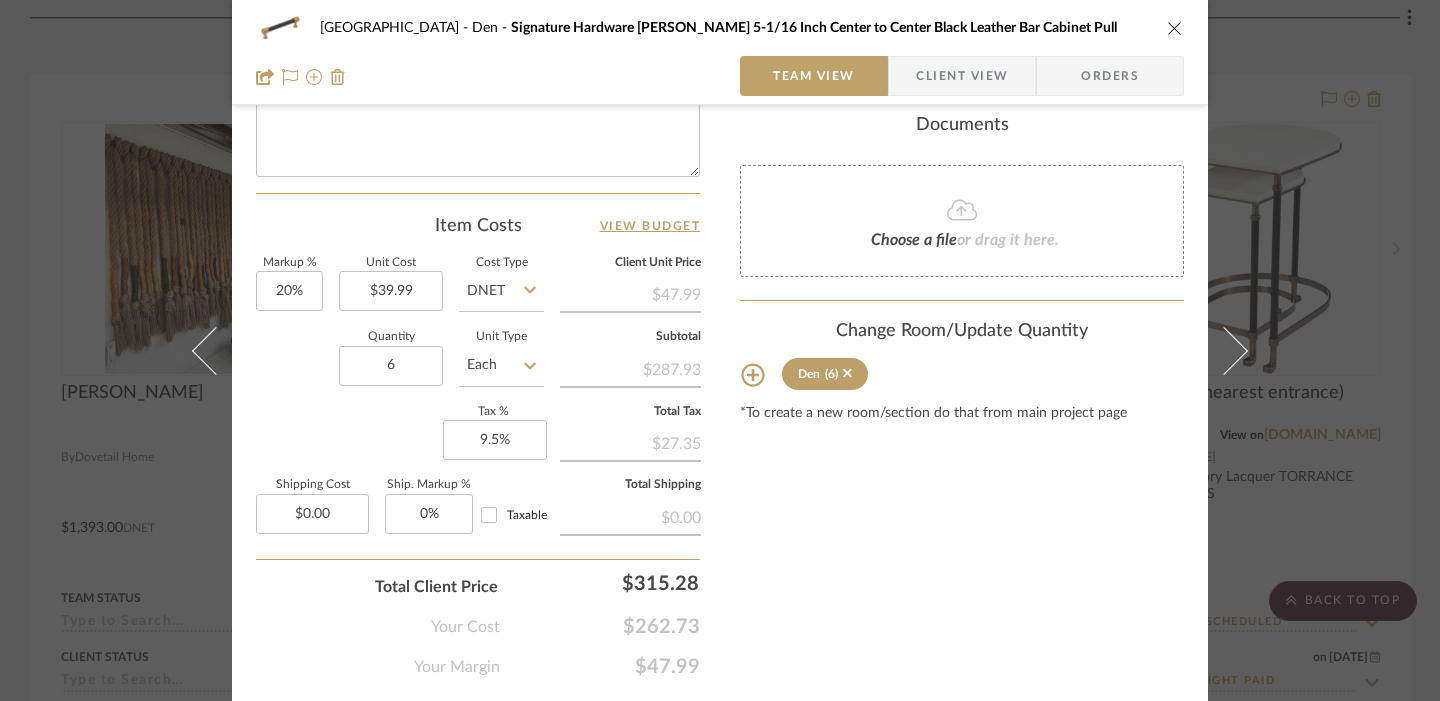 scroll, scrollTop: 1018, scrollLeft: 0, axis: vertical 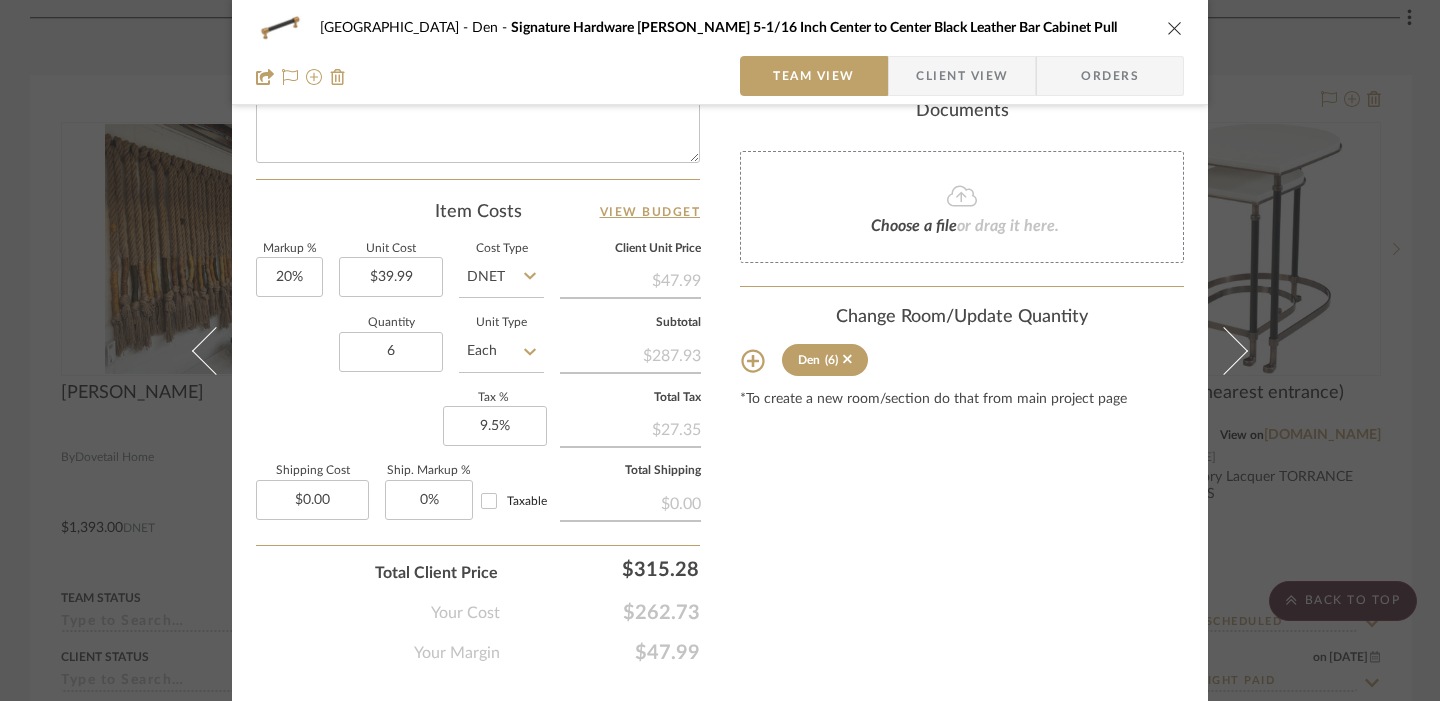 click at bounding box center (1175, 28) 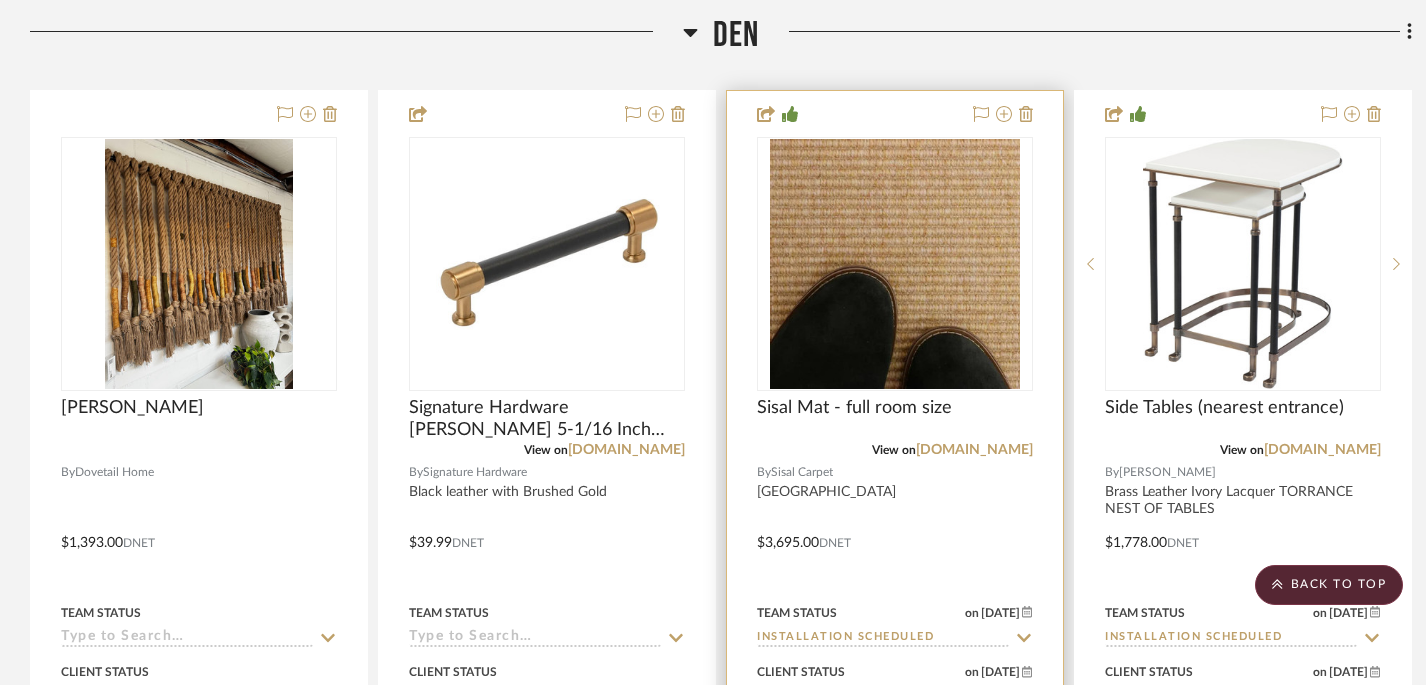 scroll, scrollTop: 794, scrollLeft: 0, axis: vertical 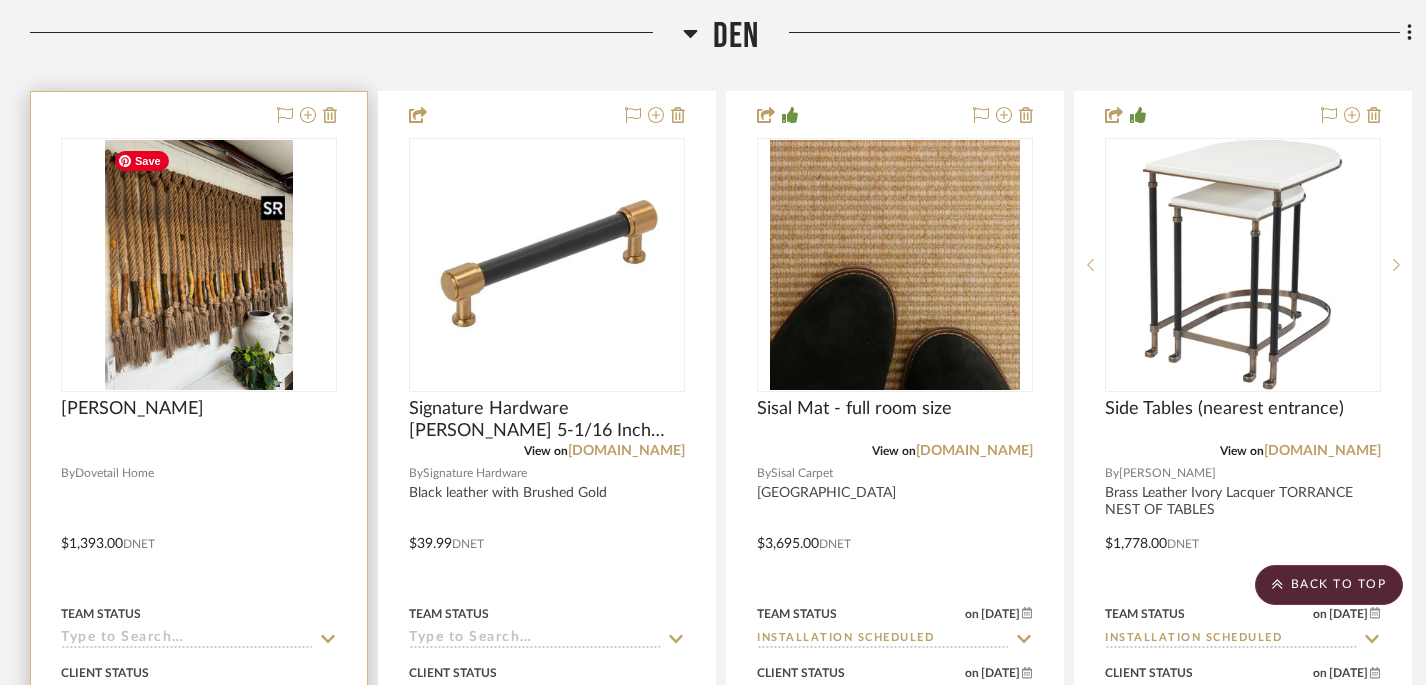 click at bounding box center [199, 265] 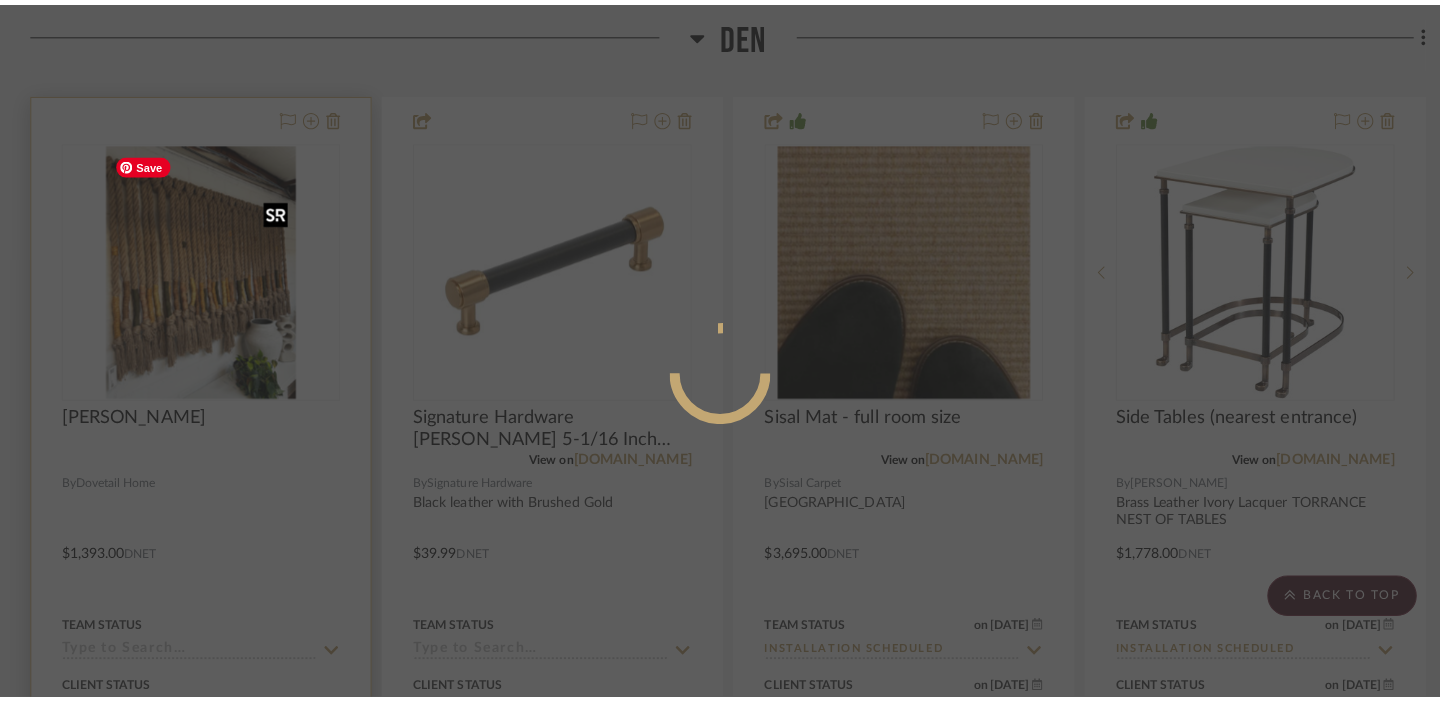 scroll, scrollTop: 0, scrollLeft: 0, axis: both 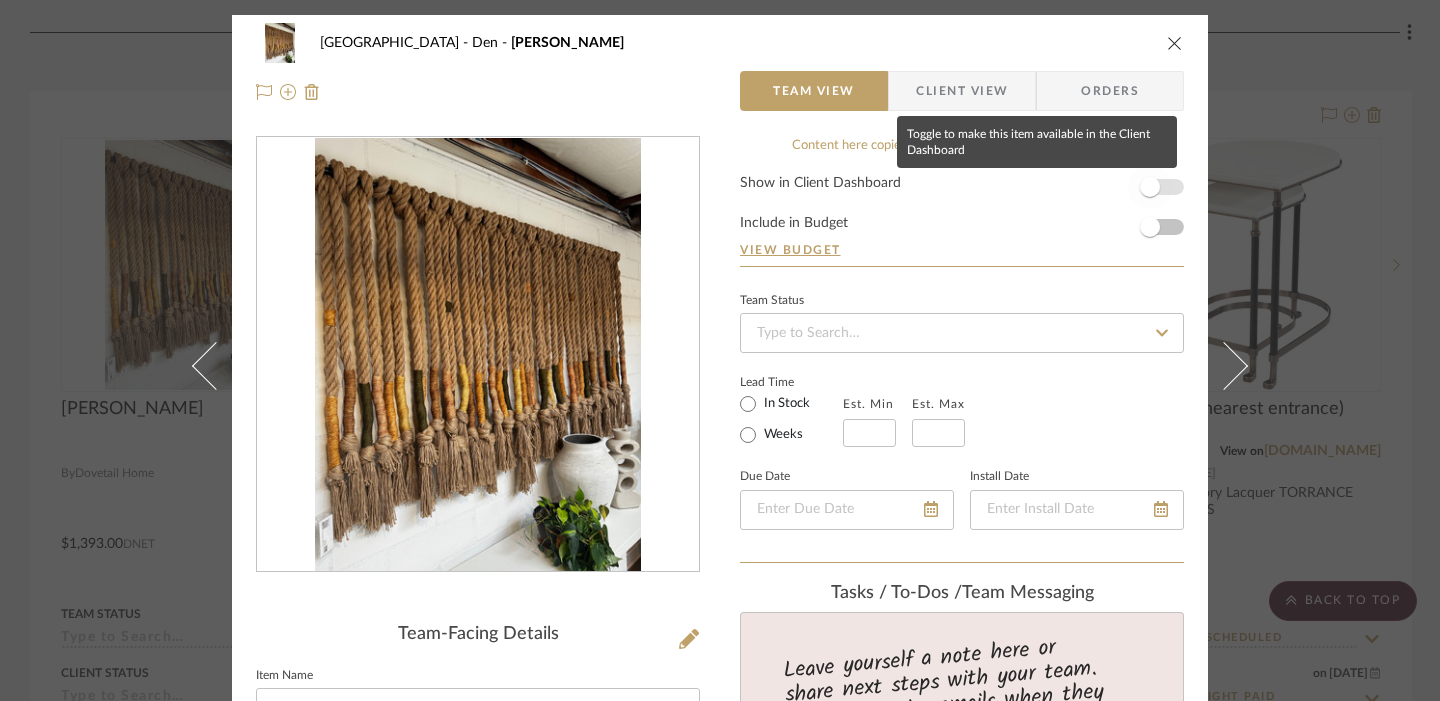 click at bounding box center [1150, 187] 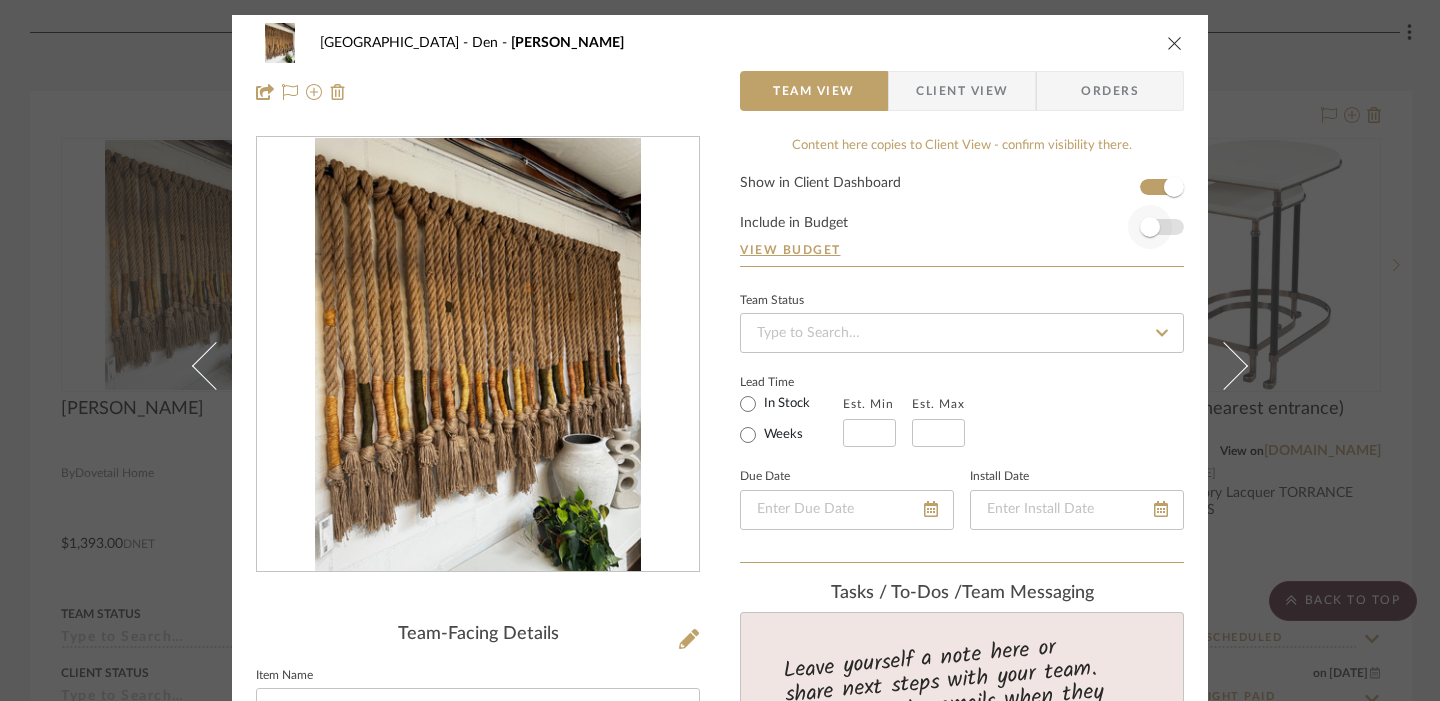 type 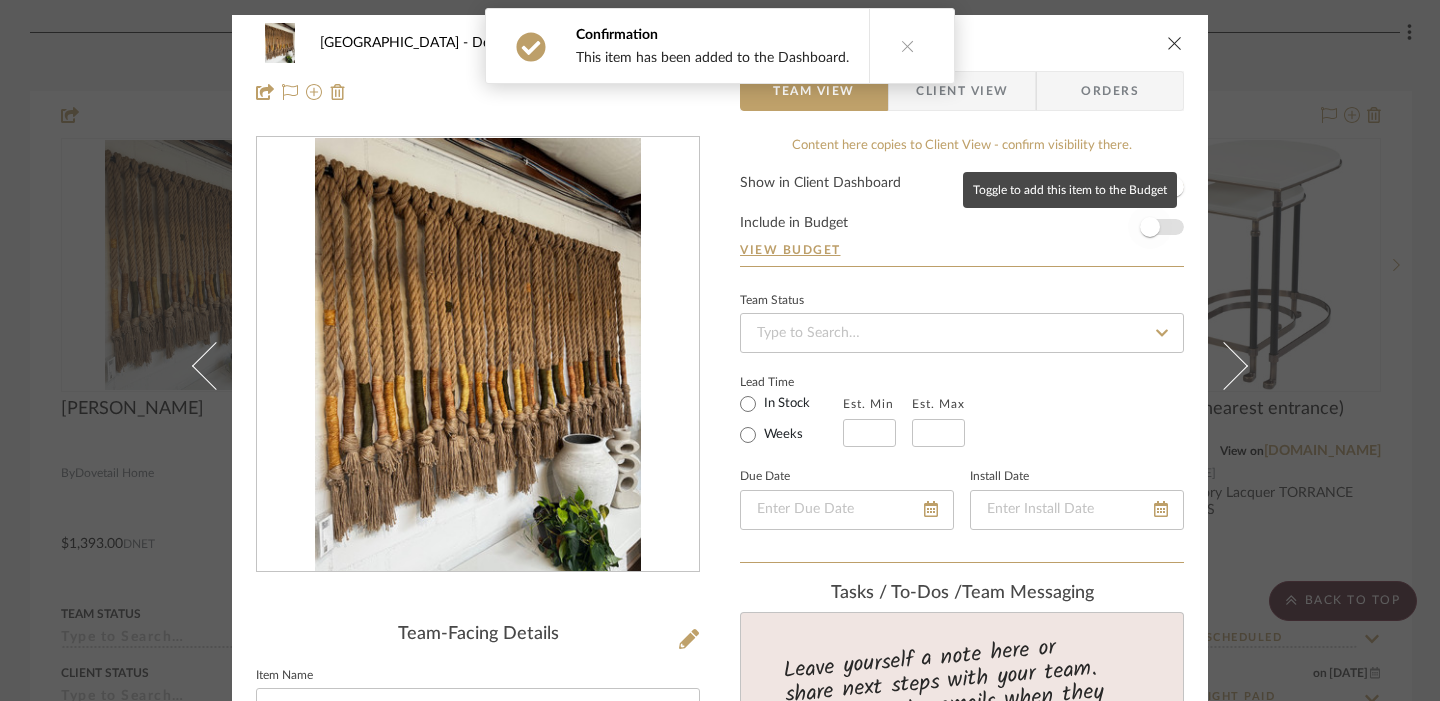 click at bounding box center (1150, 227) 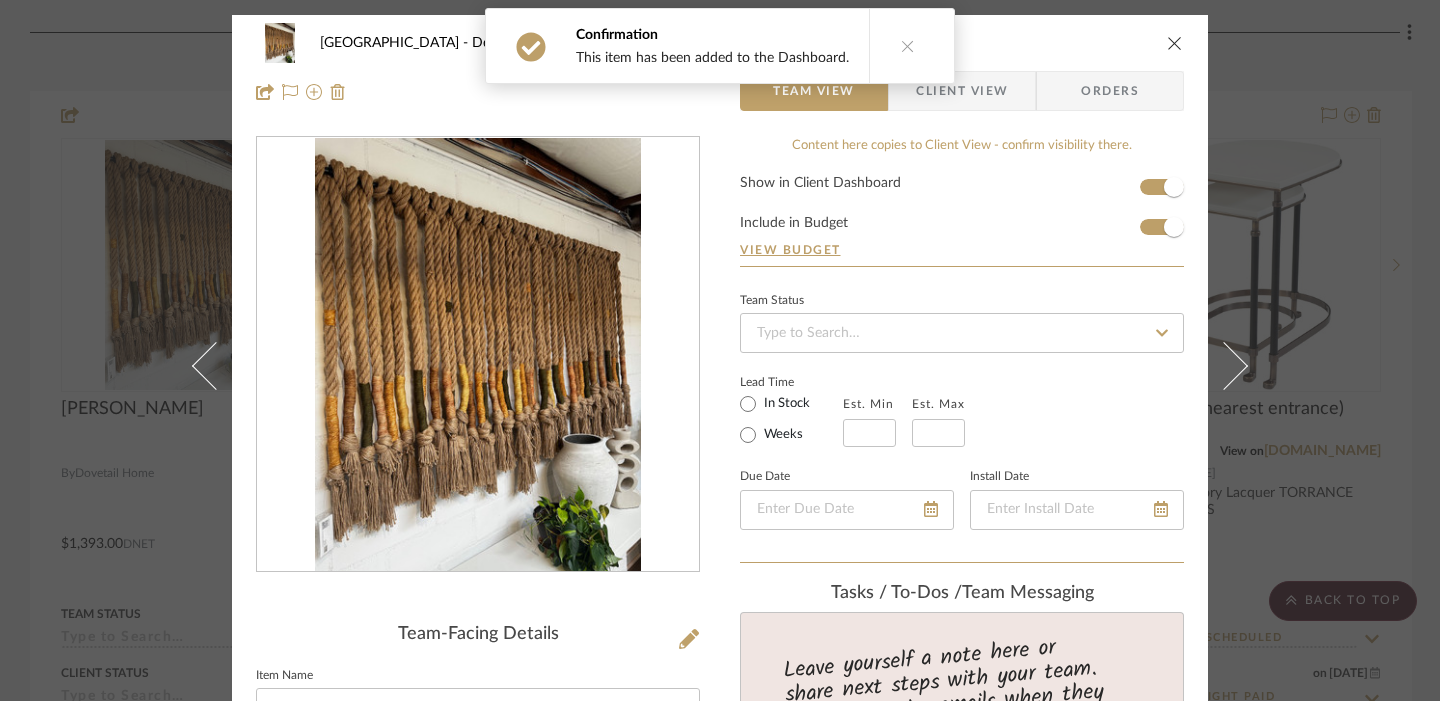 click at bounding box center [1175, 43] 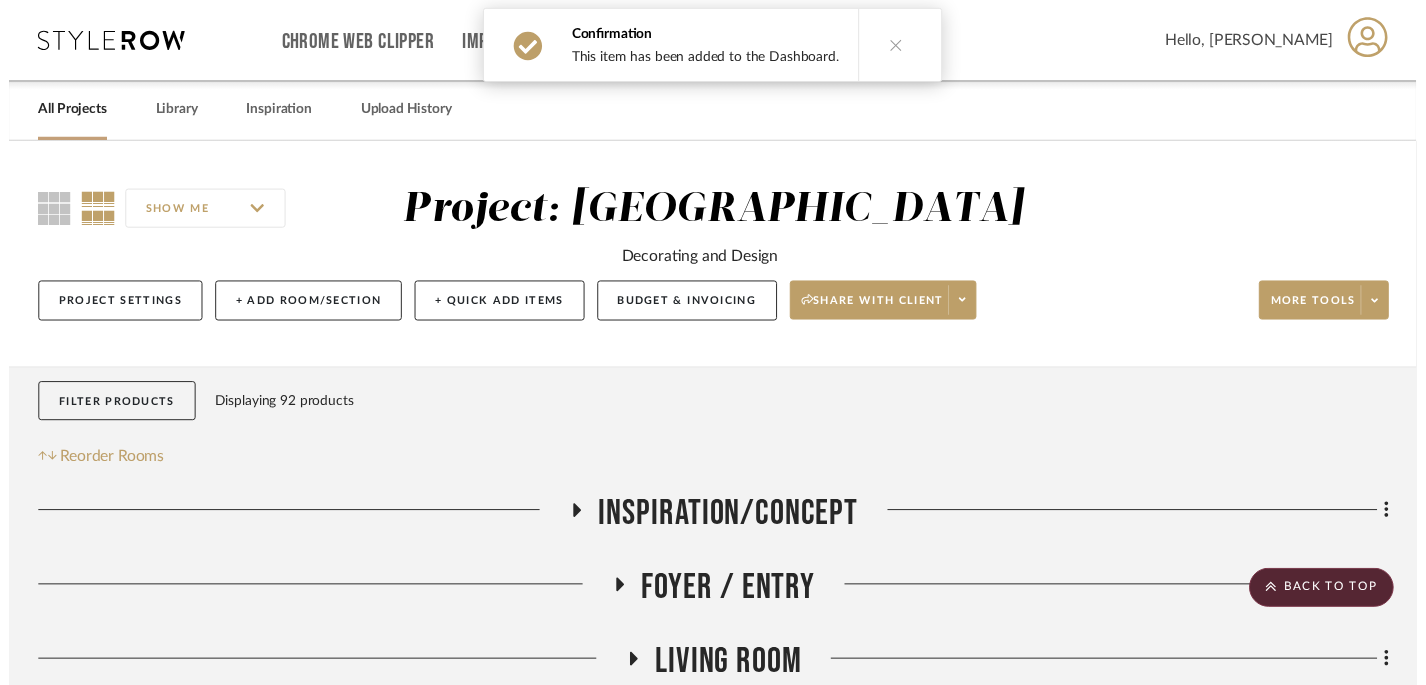 scroll, scrollTop: 794, scrollLeft: 0, axis: vertical 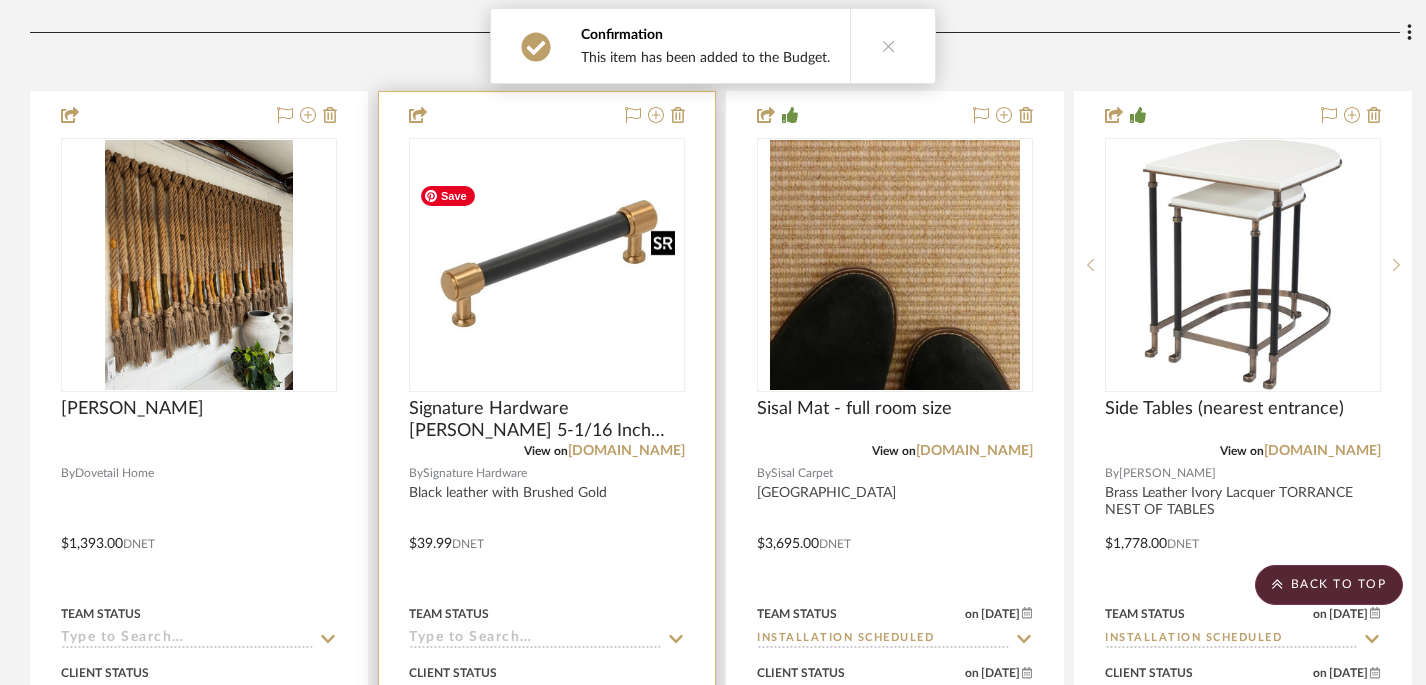 click at bounding box center [547, 265] 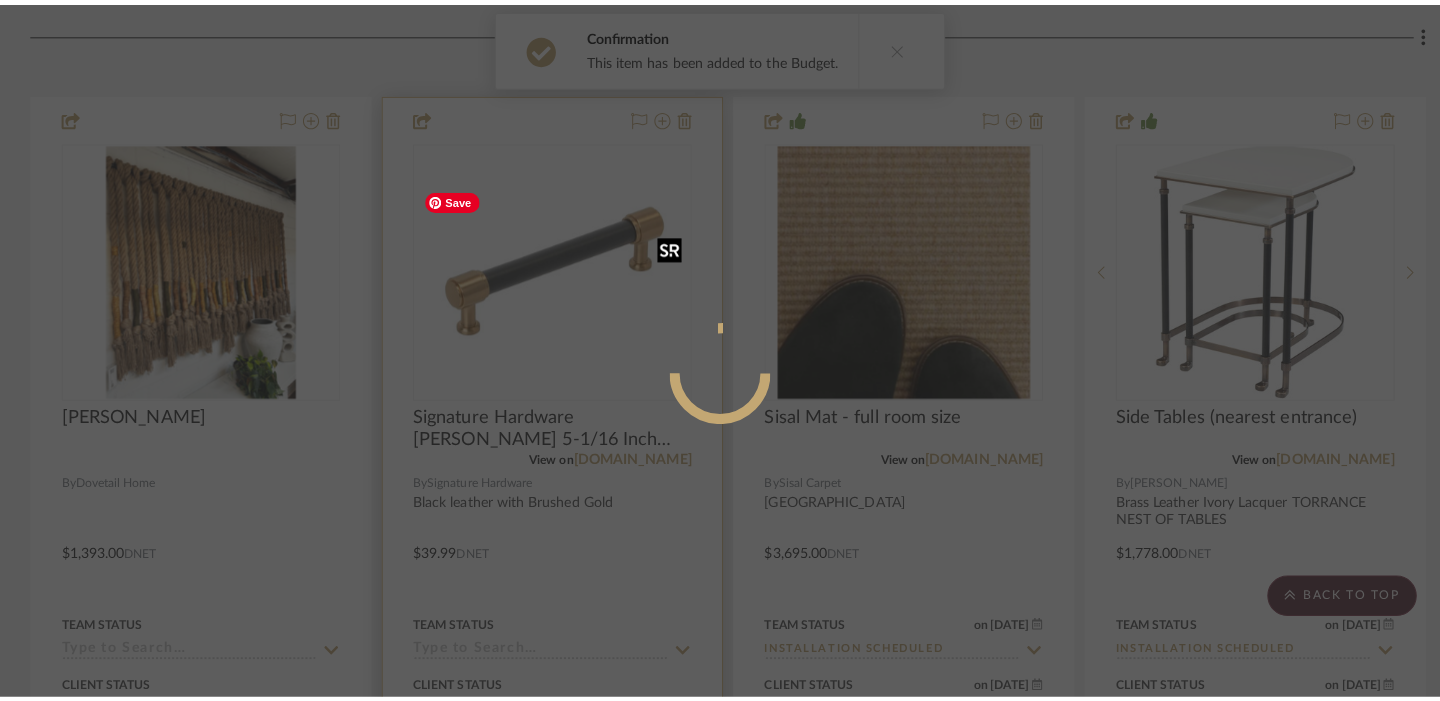 scroll, scrollTop: 0, scrollLeft: 0, axis: both 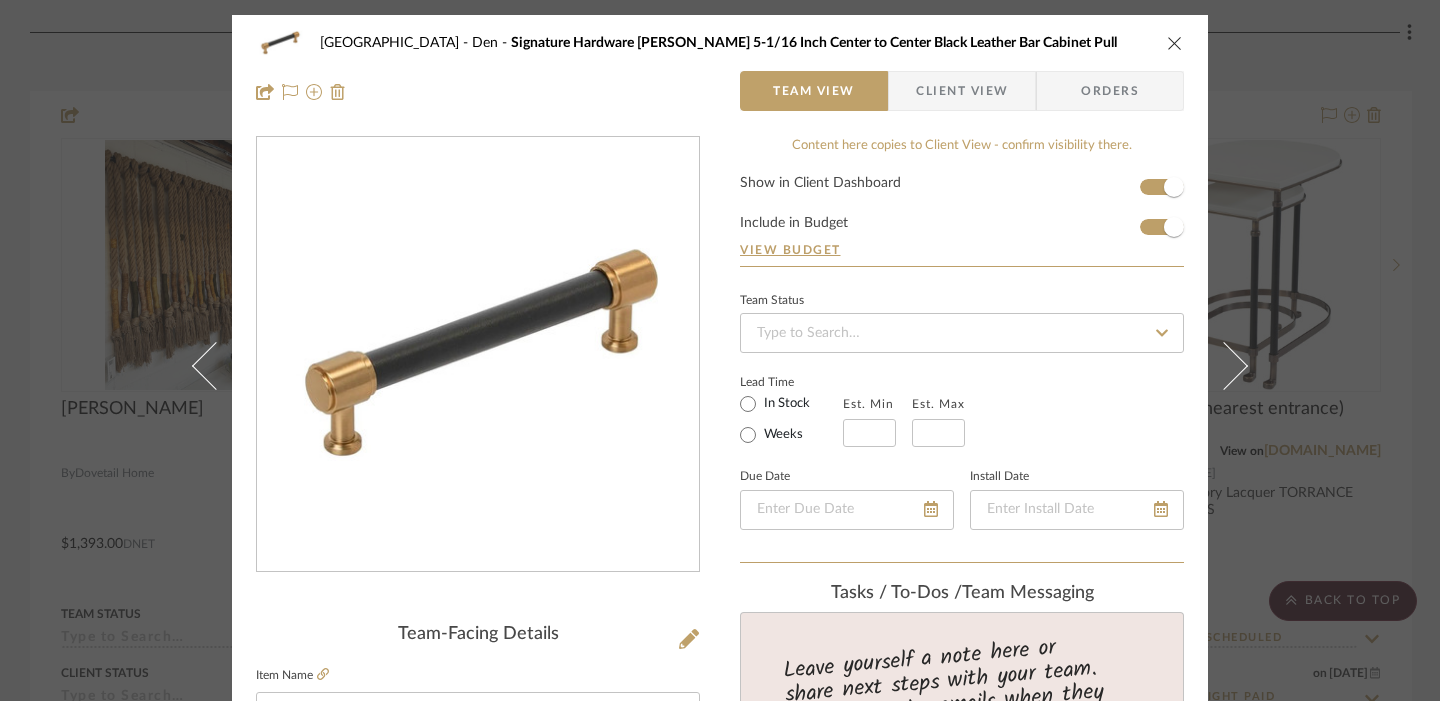 click at bounding box center [1175, 43] 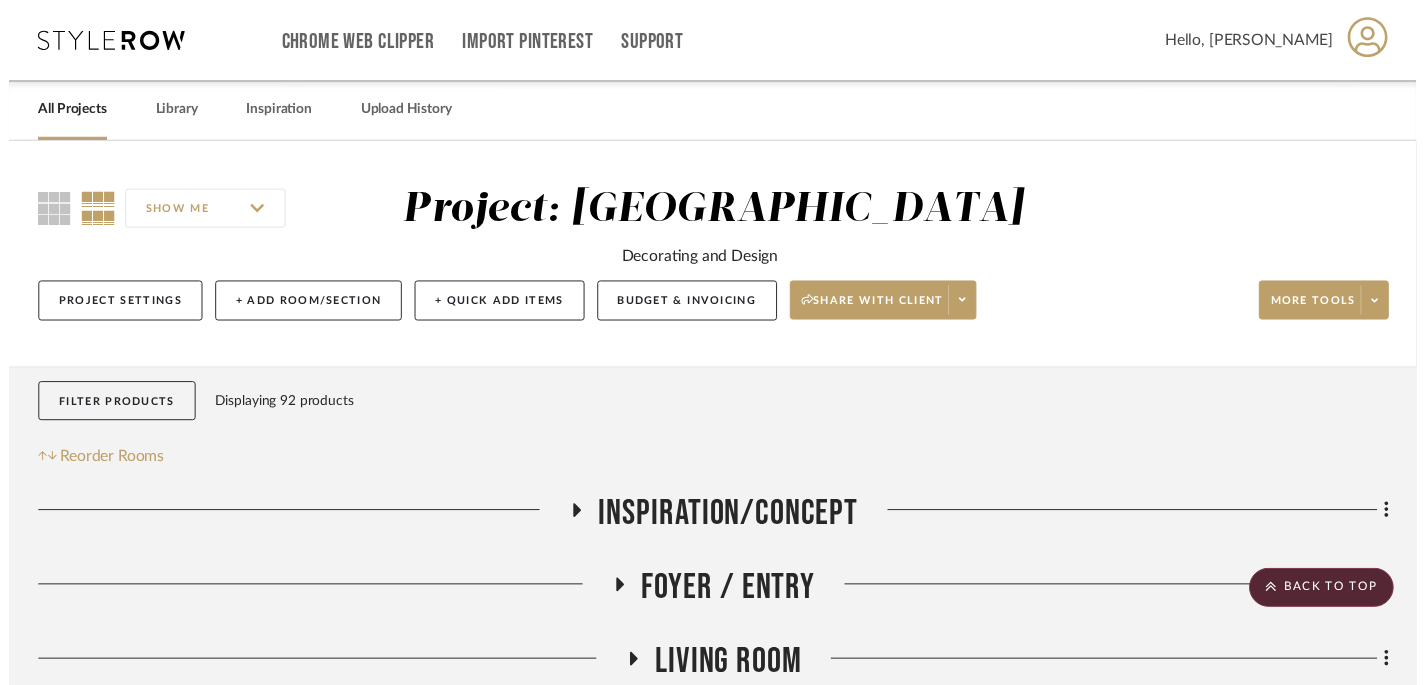 scroll, scrollTop: 794, scrollLeft: 0, axis: vertical 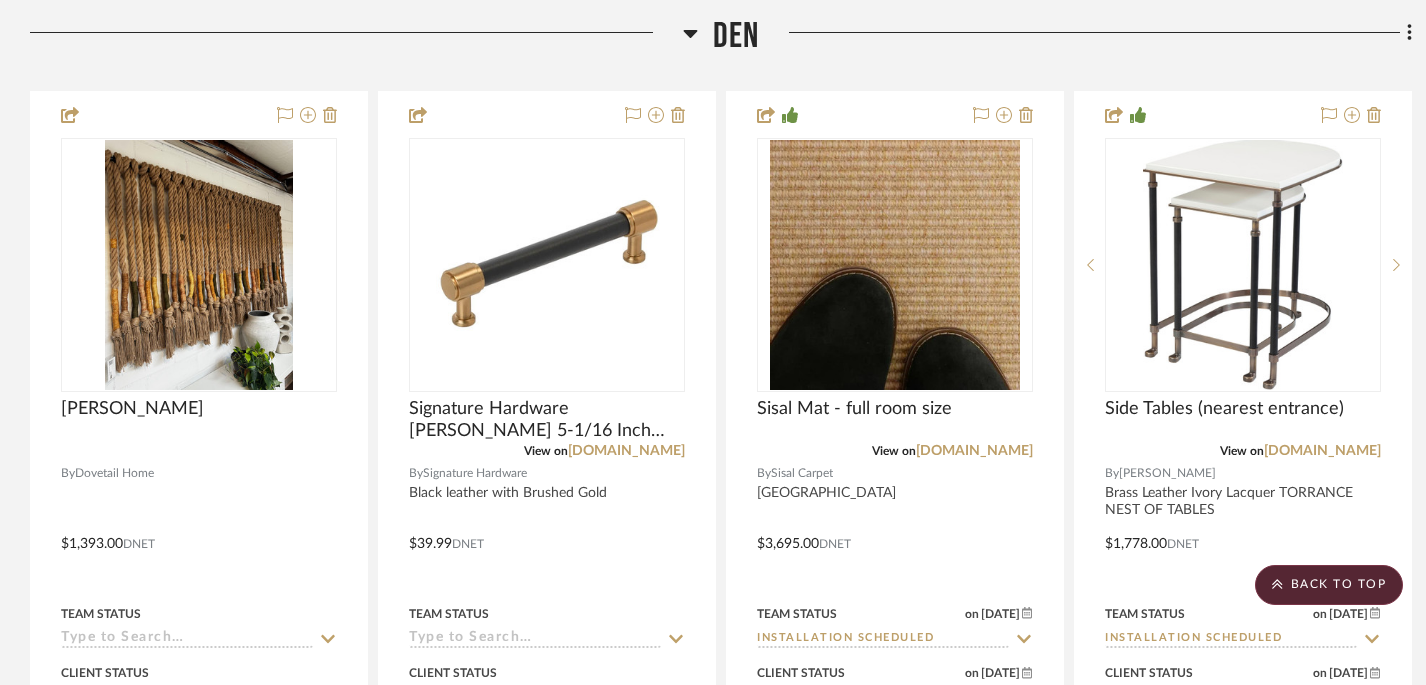 click 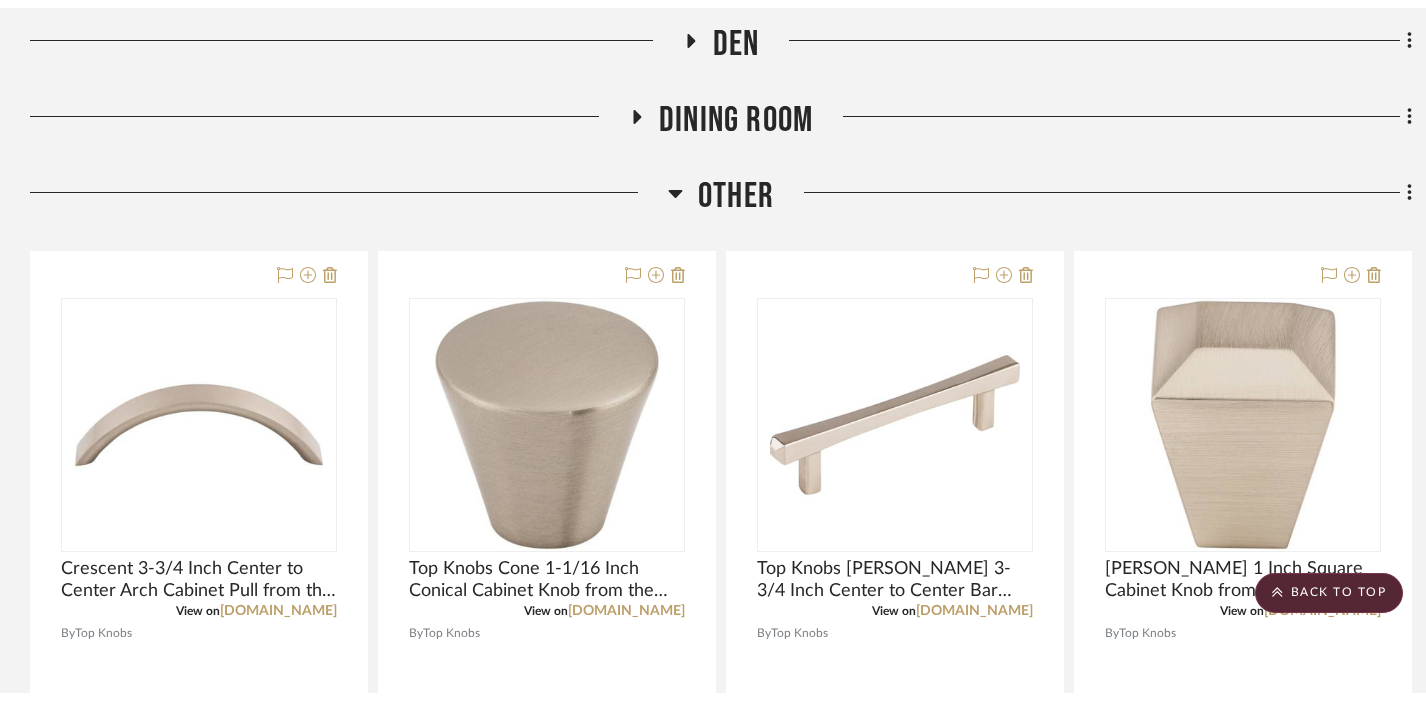 scroll, scrollTop: 0, scrollLeft: 0, axis: both 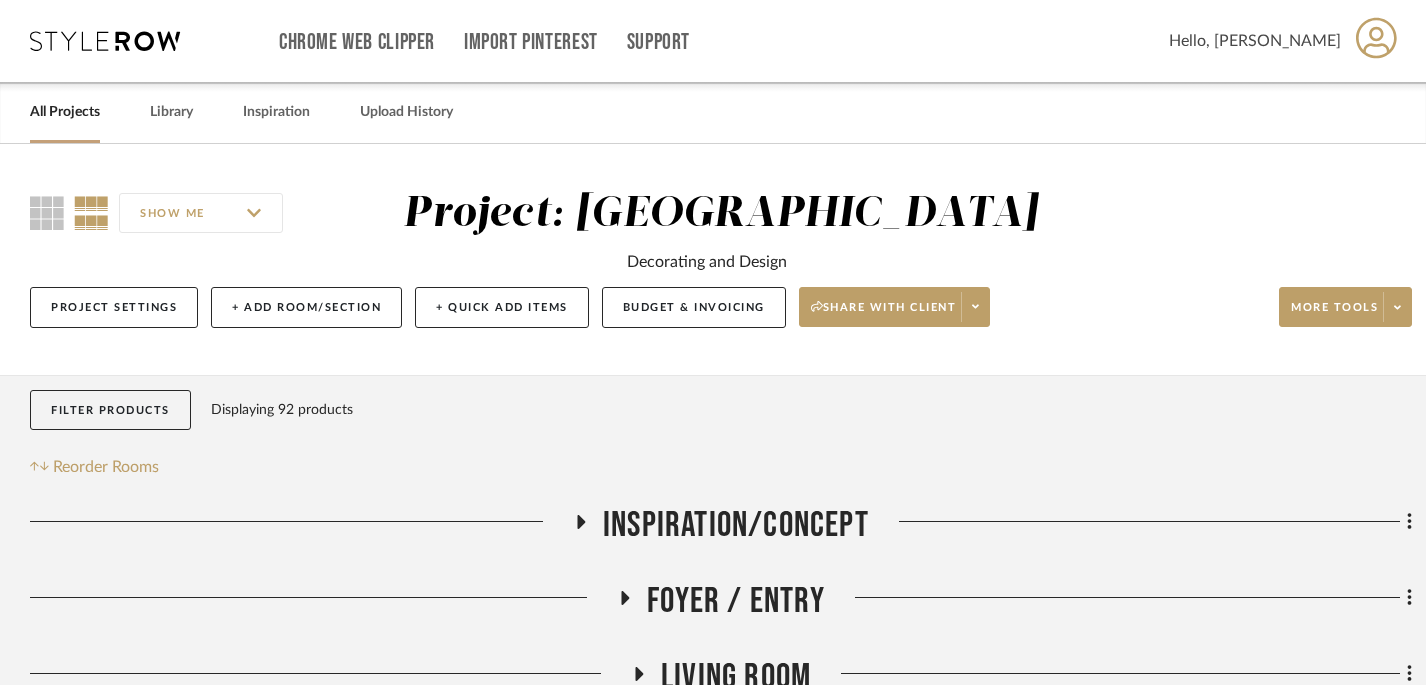 click on "All Projects" at bounding box center [65, 112] 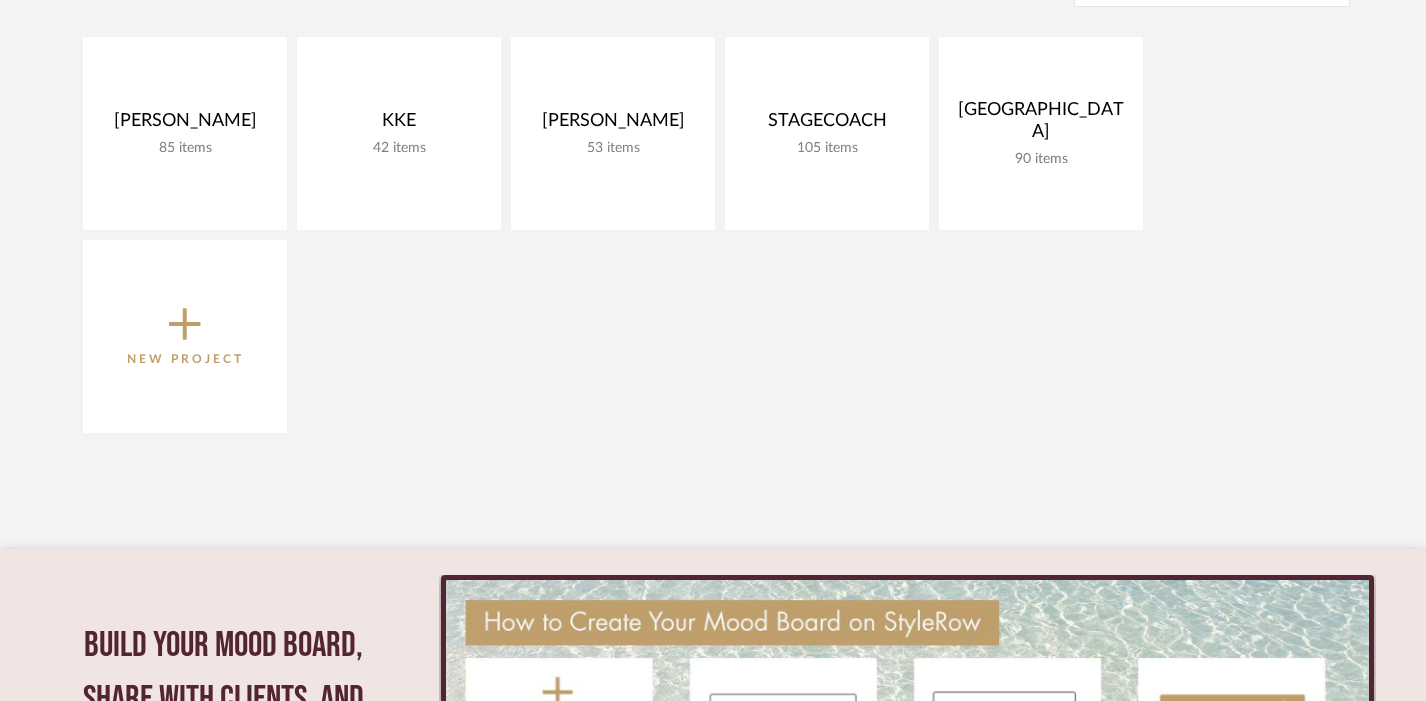 scroll, scrollTop: 444, scrollLeft: 0, axis: vertical 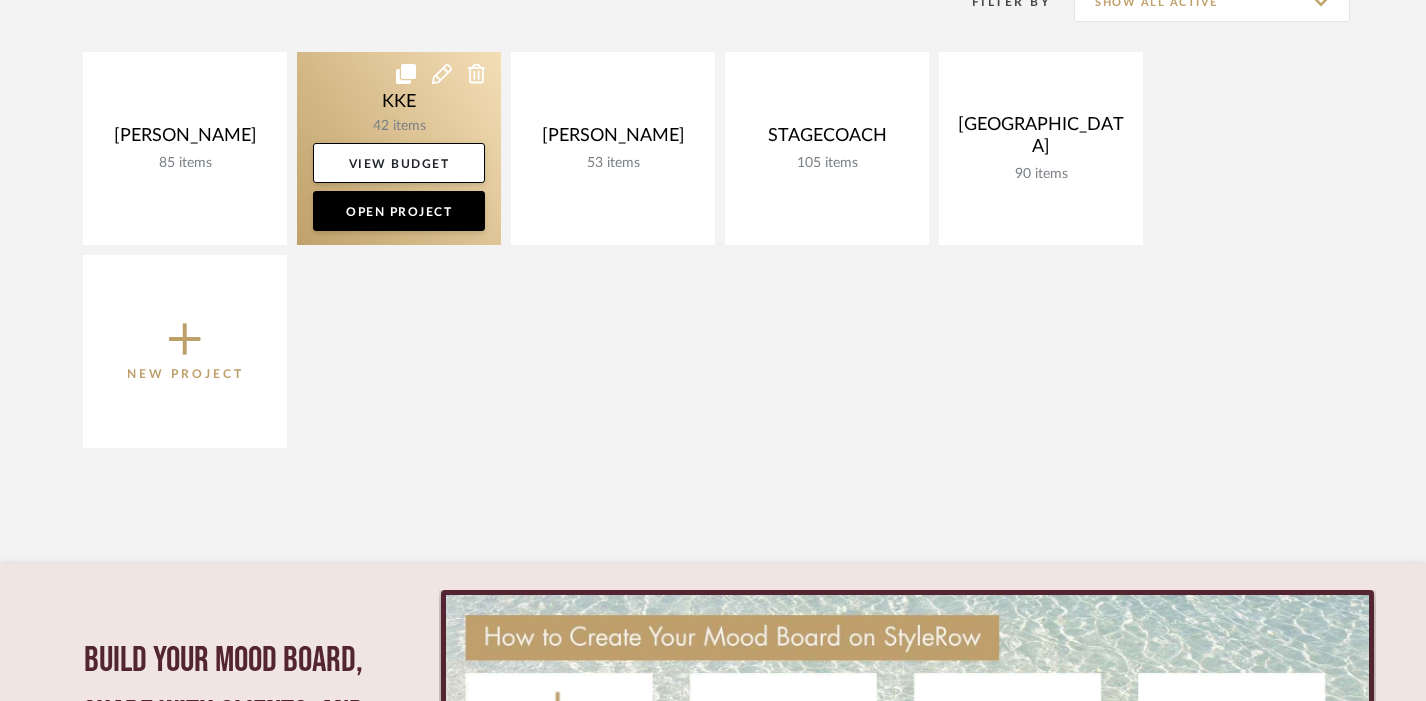 click 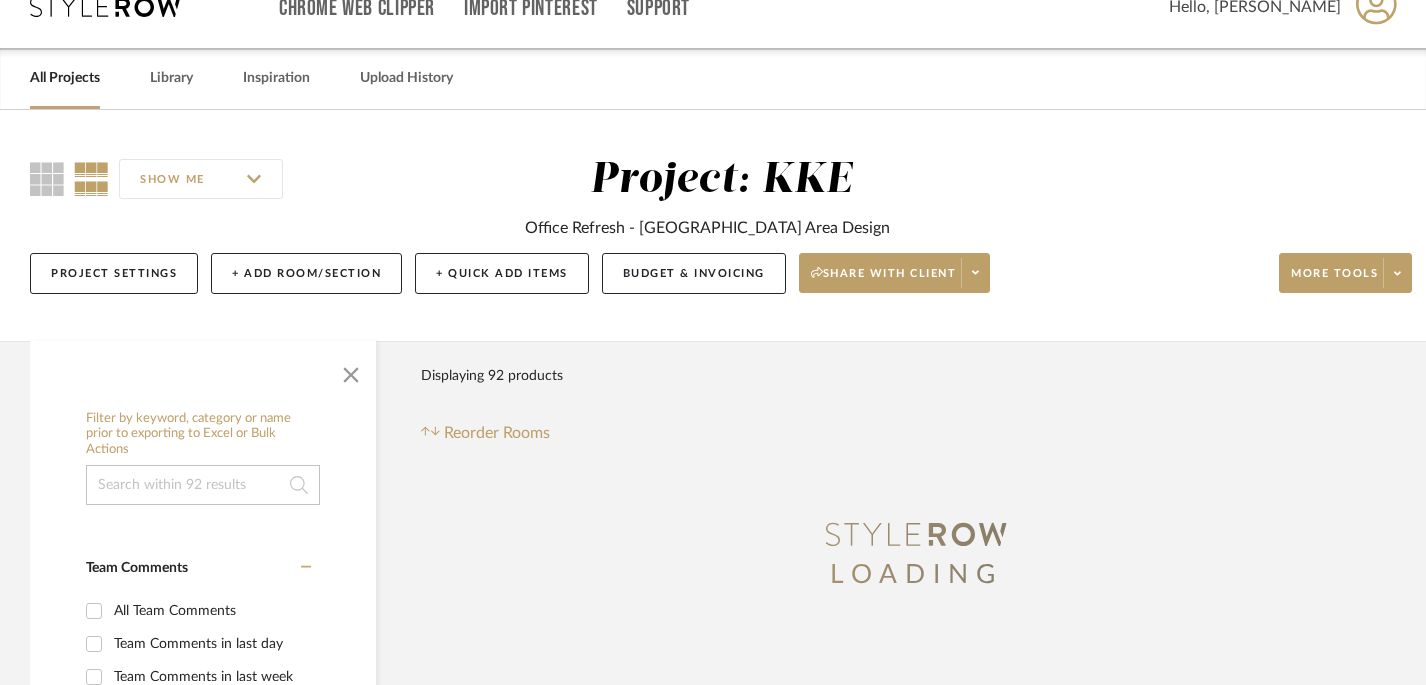scroll, scrollTop: 0, scrollLeft: 0, axis: both 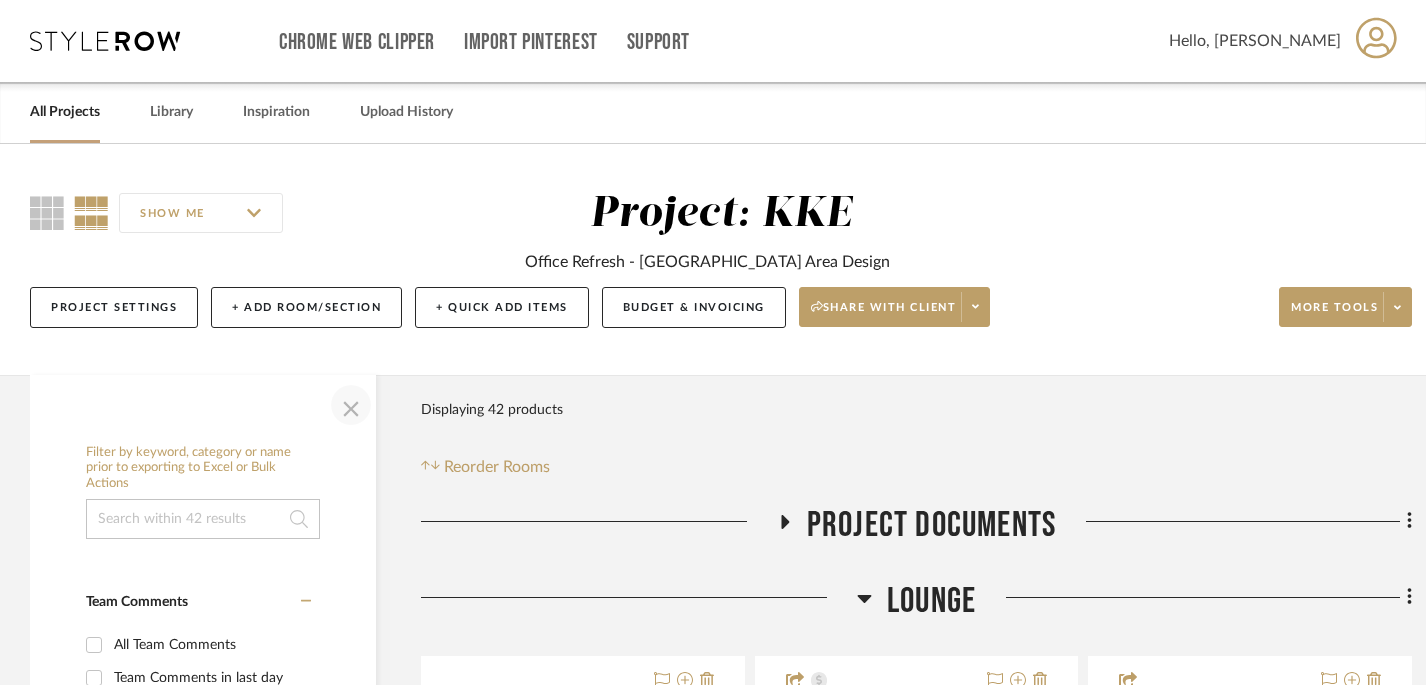 click 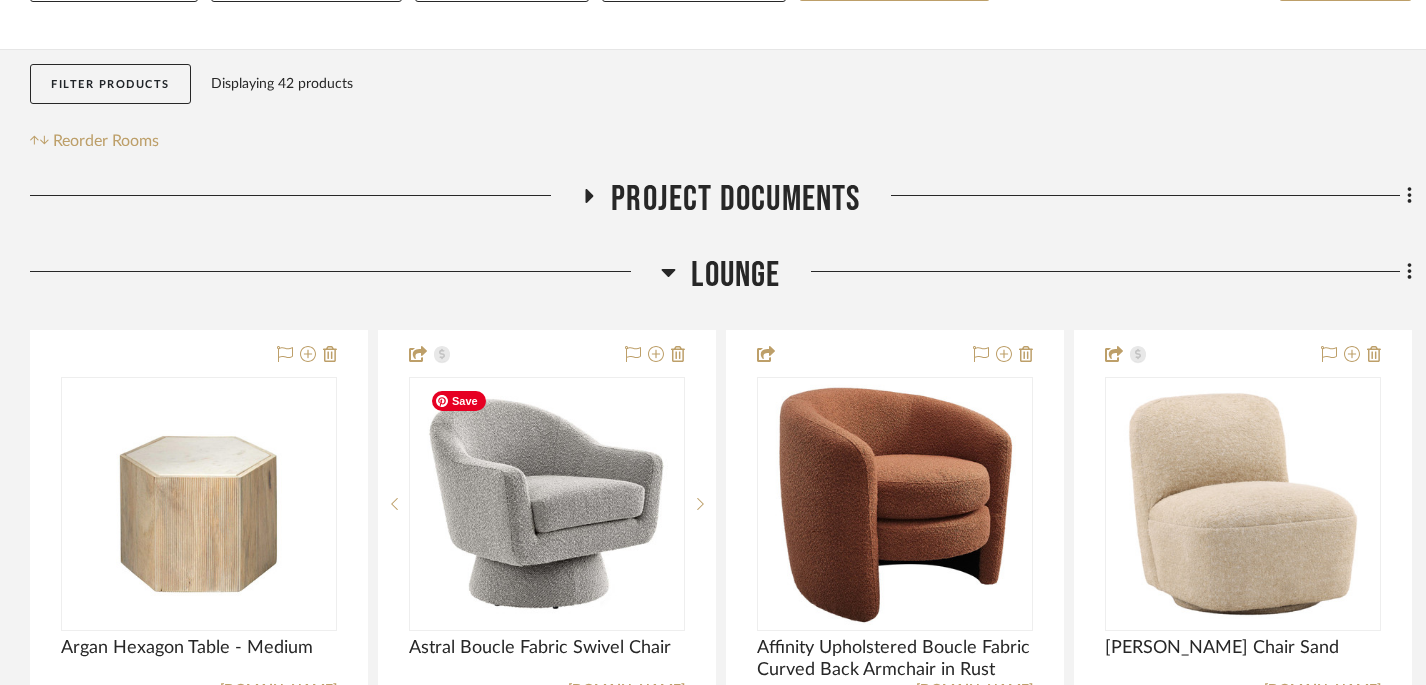 scroll, scrollTop: 532, scrollLeft: 0, axis: vertical 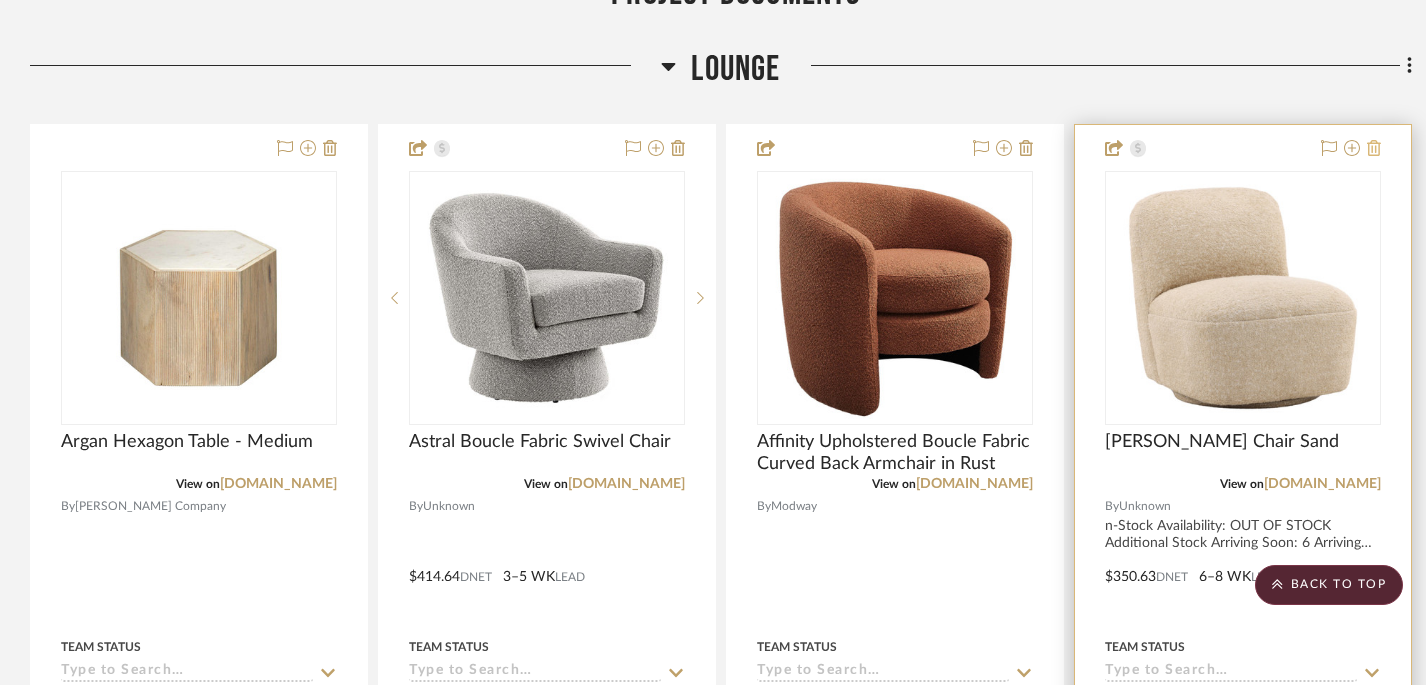 click 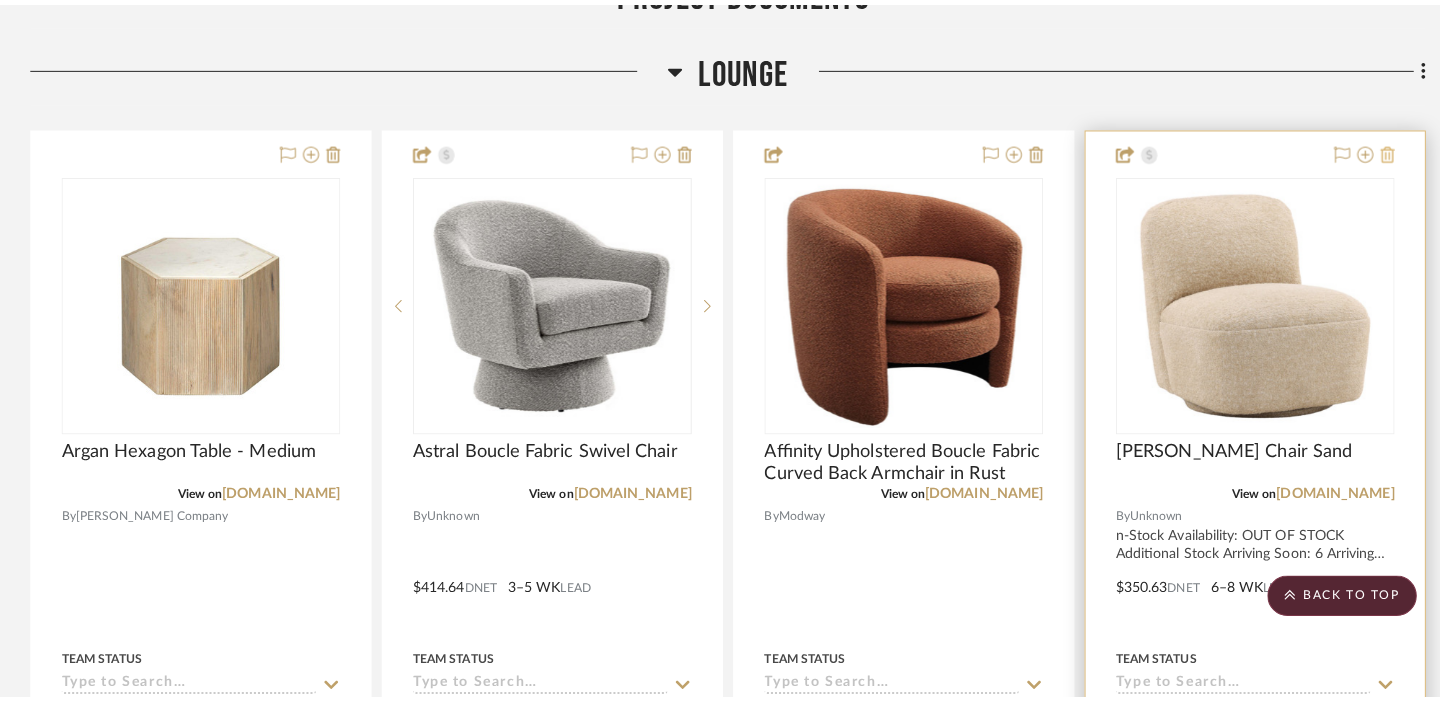 scroll, scrollTop: 0, scrollLeft: 0, axis: both 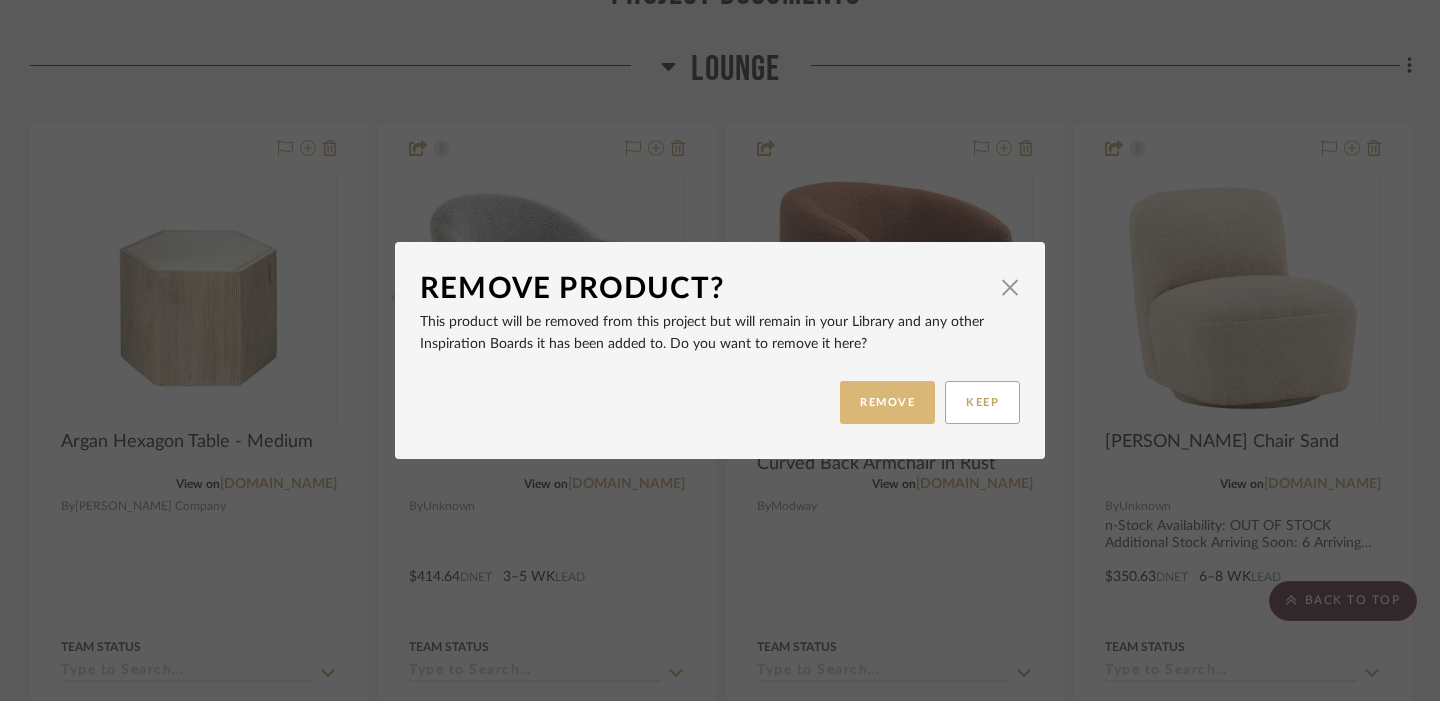click on "REMOVE" at bounding box center (887, 402) 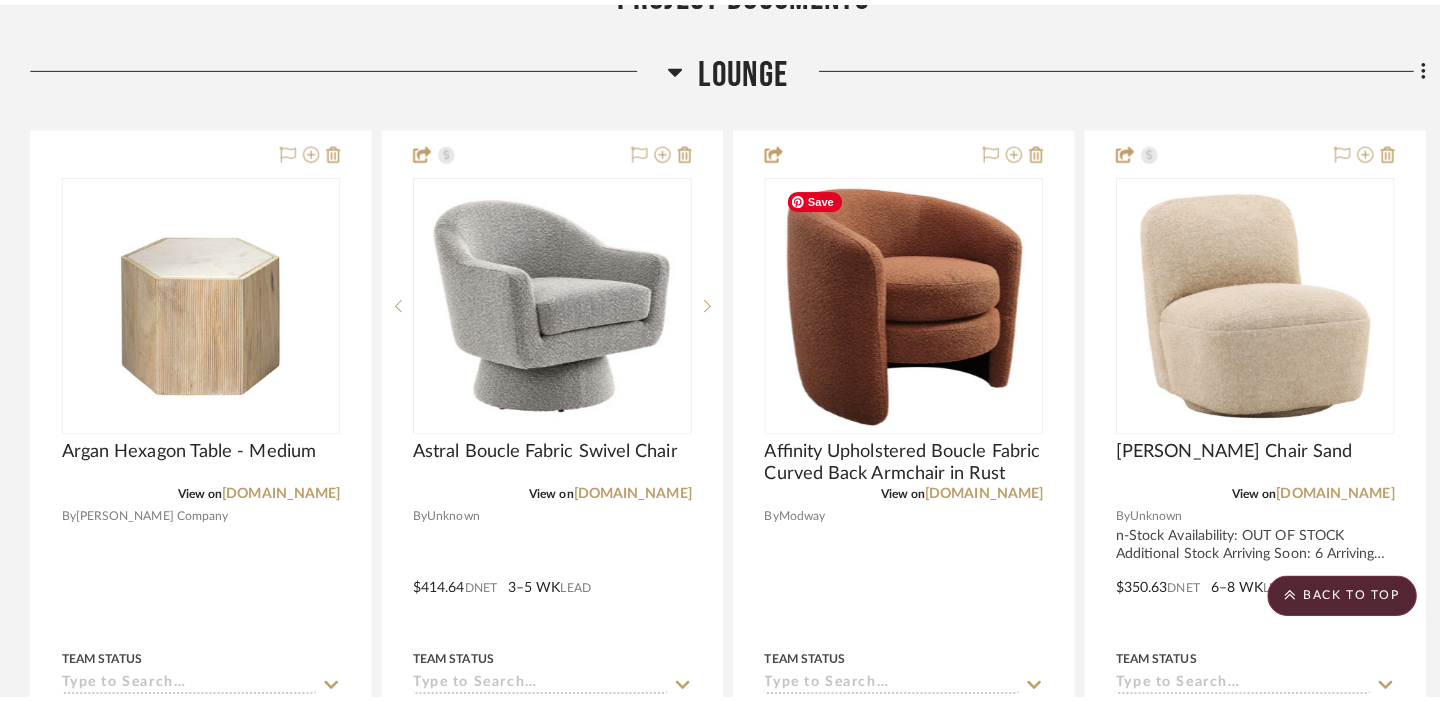 scroll, scrollTop: 0, scrollLeft: 0, axis: both 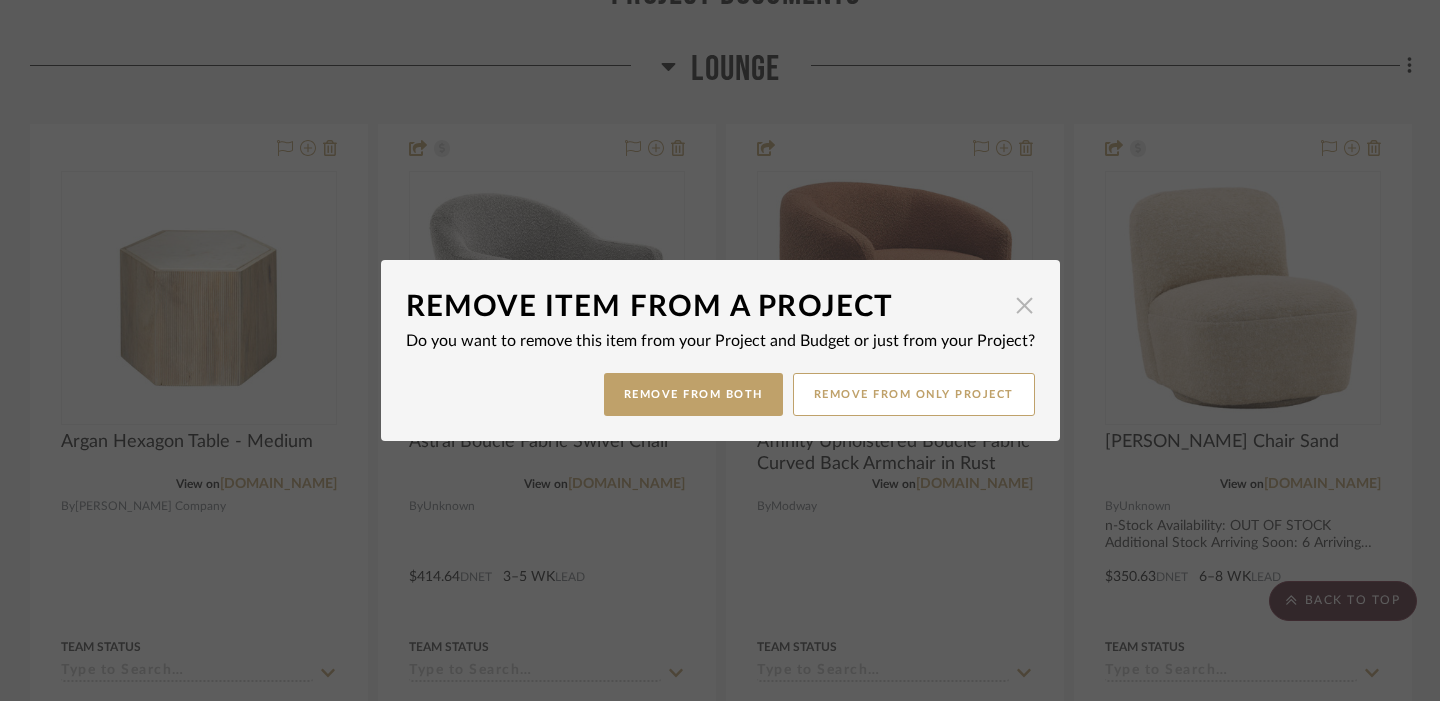 click at bounding box center [1025, 305] 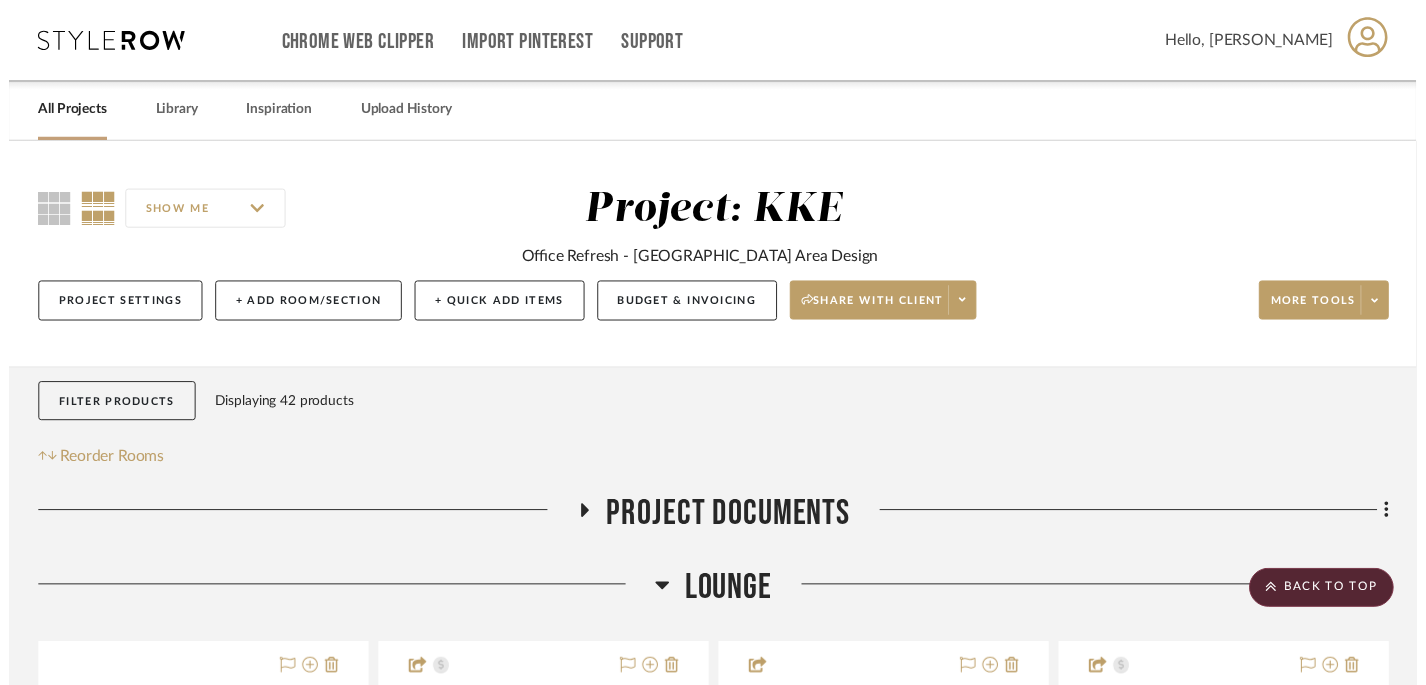 scroll, scrollTop: 532, scrollLeft: 0, axis: vertical 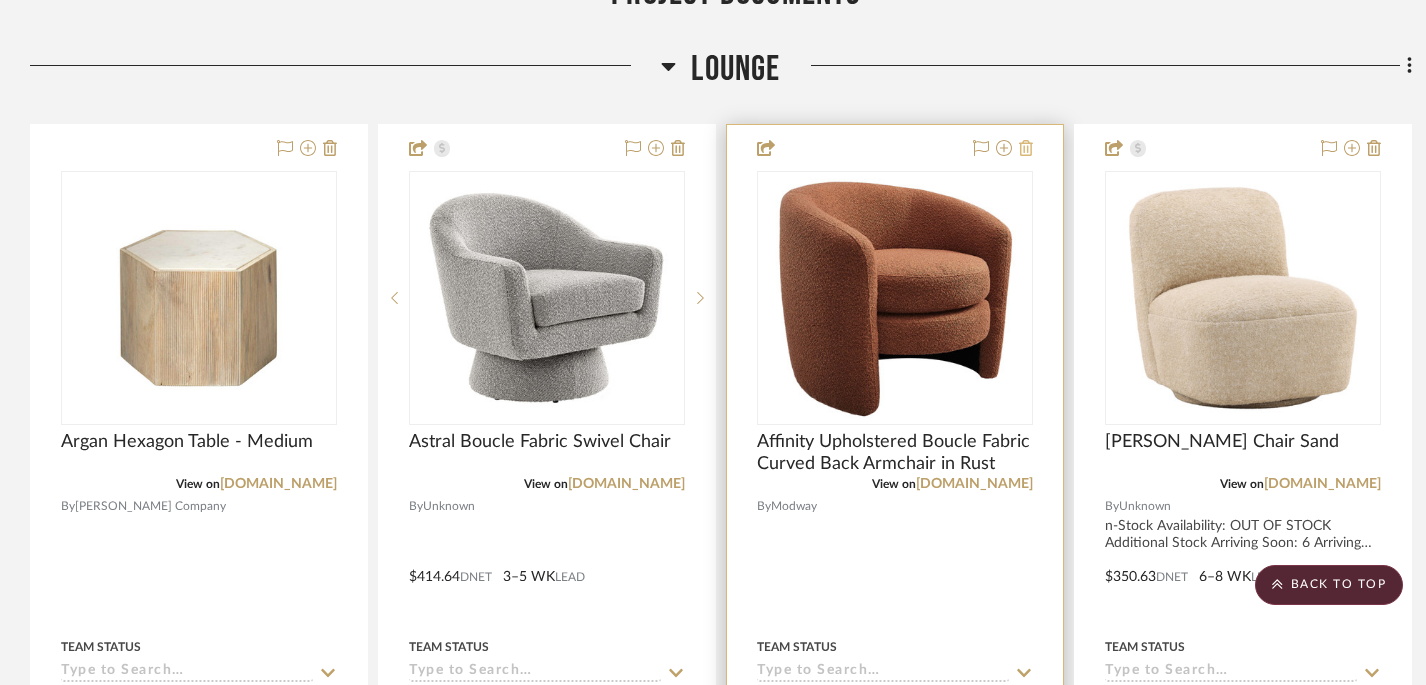 click 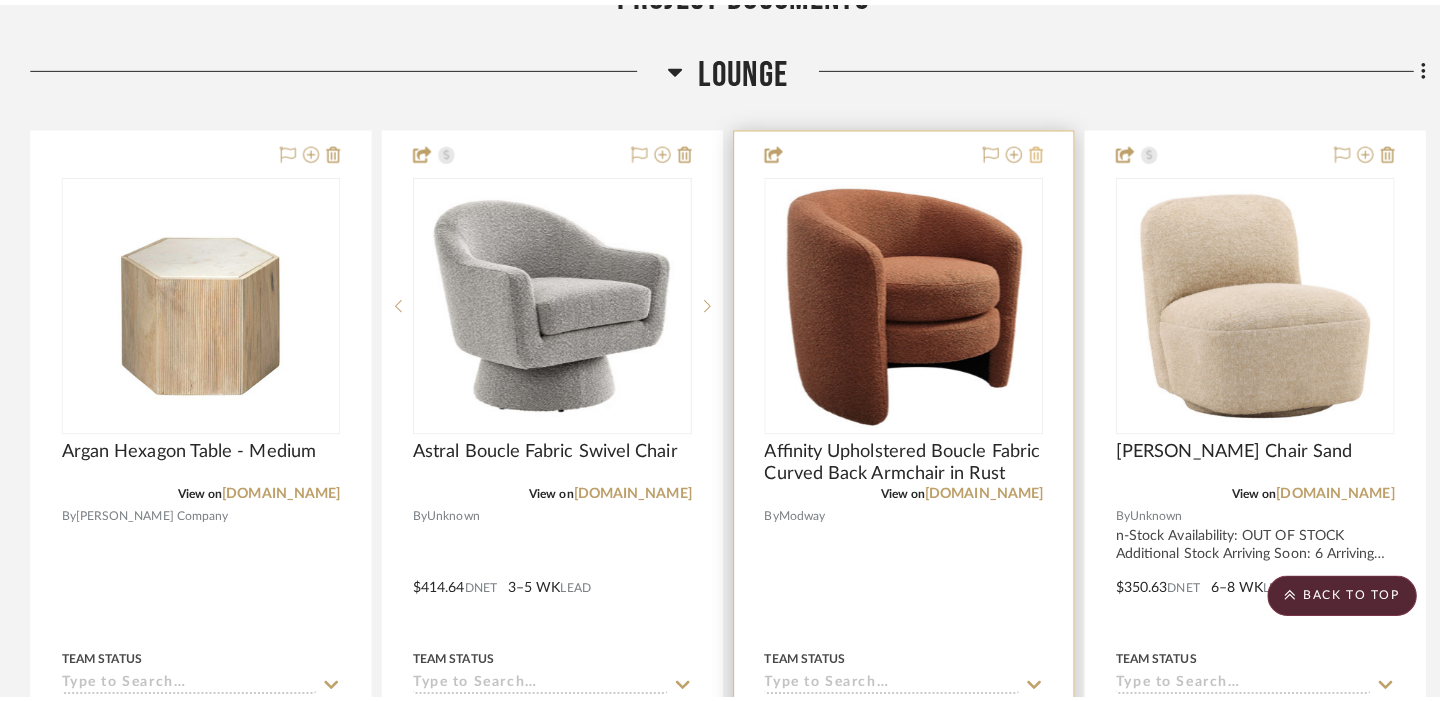 scroll, scrollTop: 0, scrollLeft: 0, axis: both 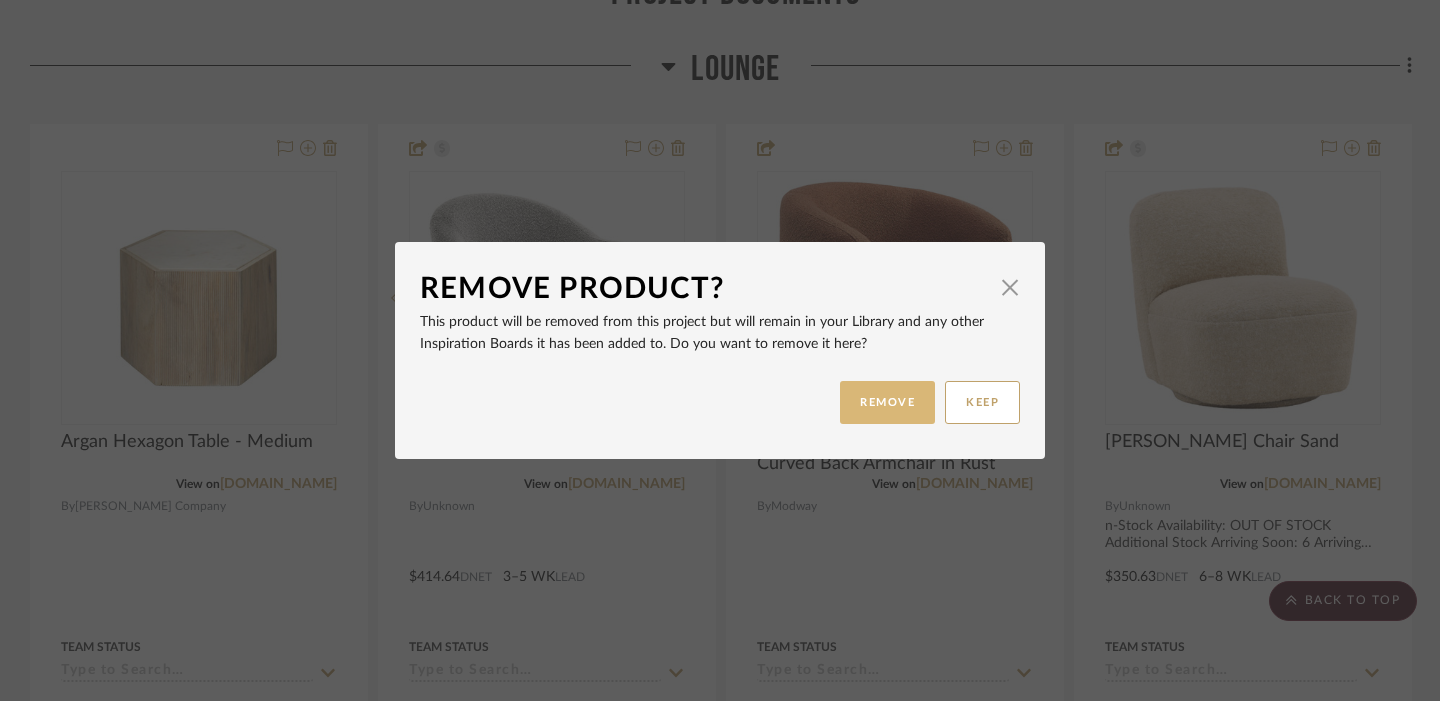 click on "REMOVE" at bounding box center [887, 402] 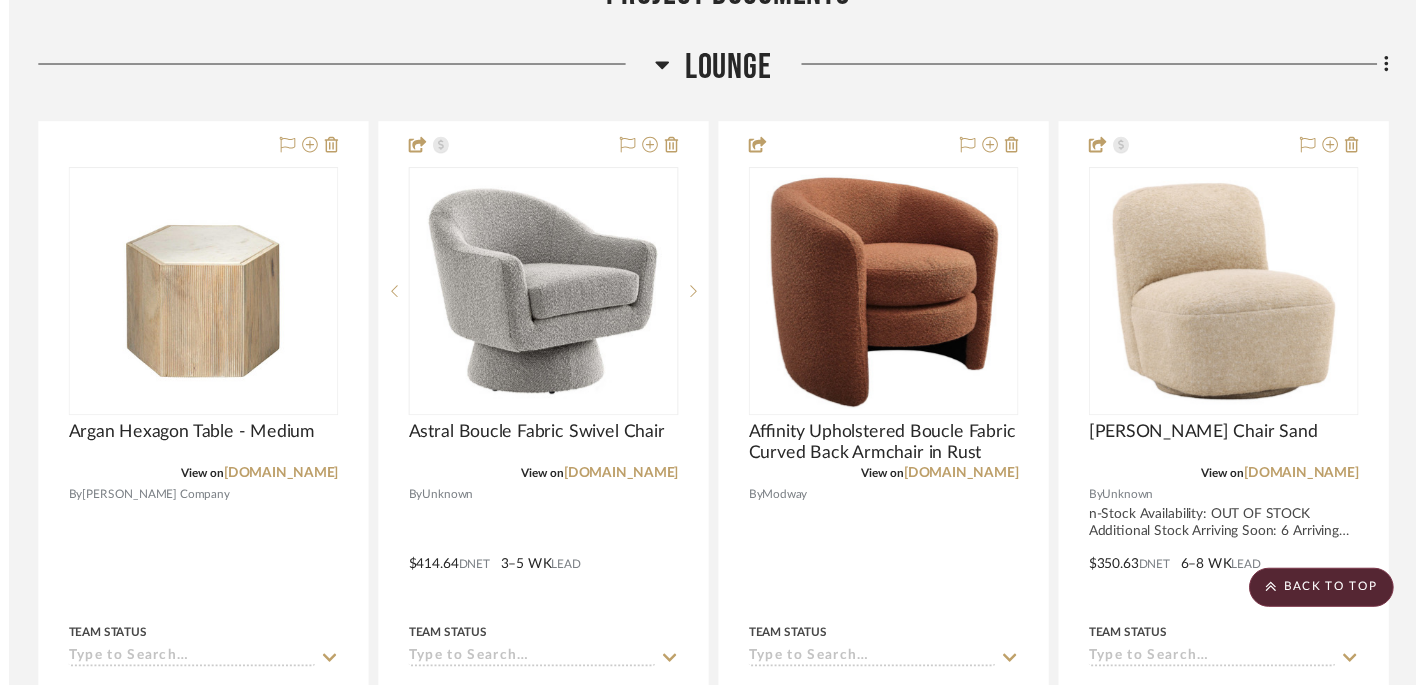 scroll, scrollTop: 532, scrollLeft: 0, axis: vertical 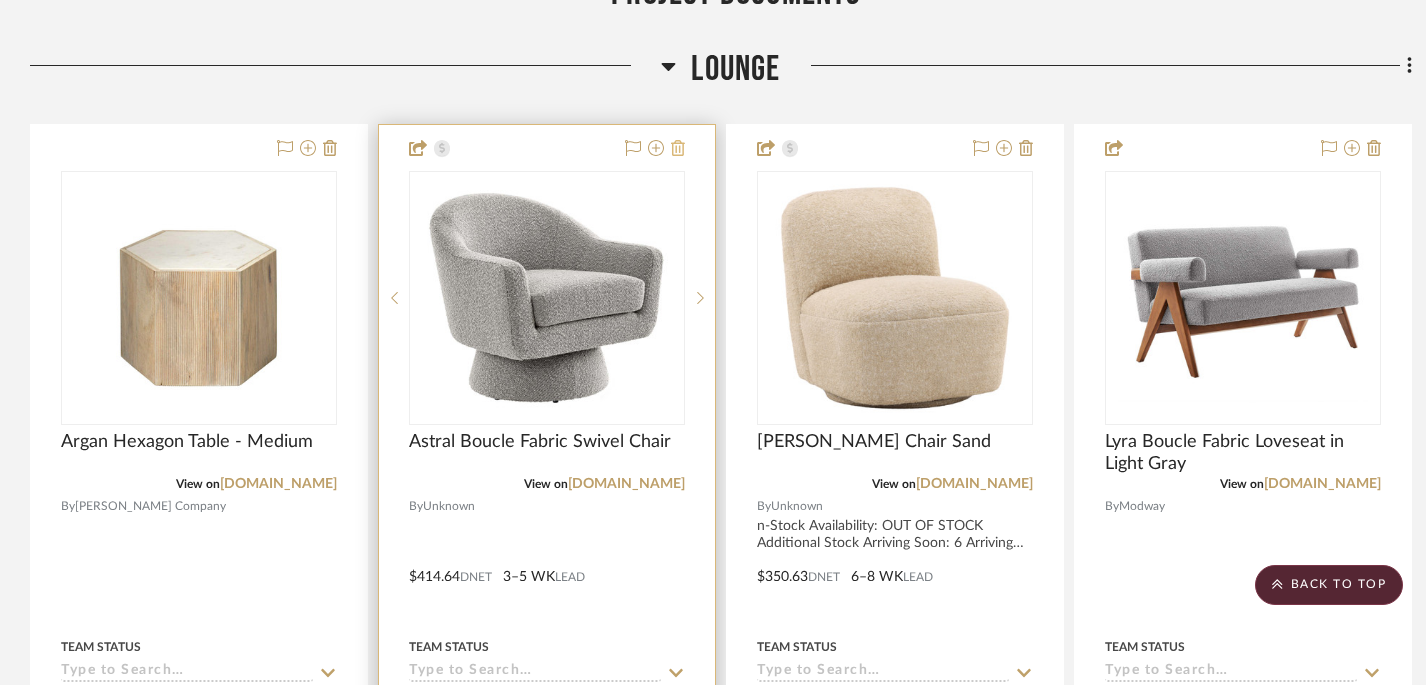 click 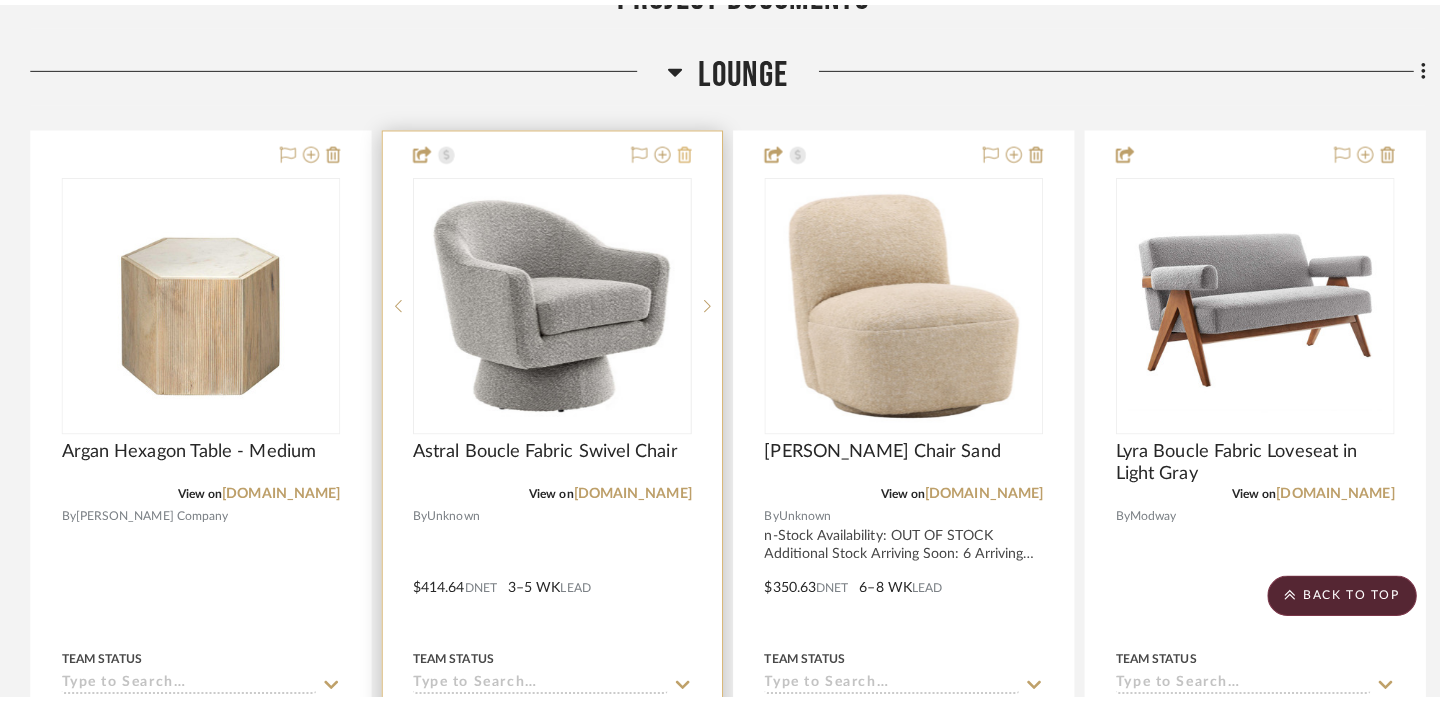 scroll, scrollTop: 0, scrollLeft: 0, axis: both 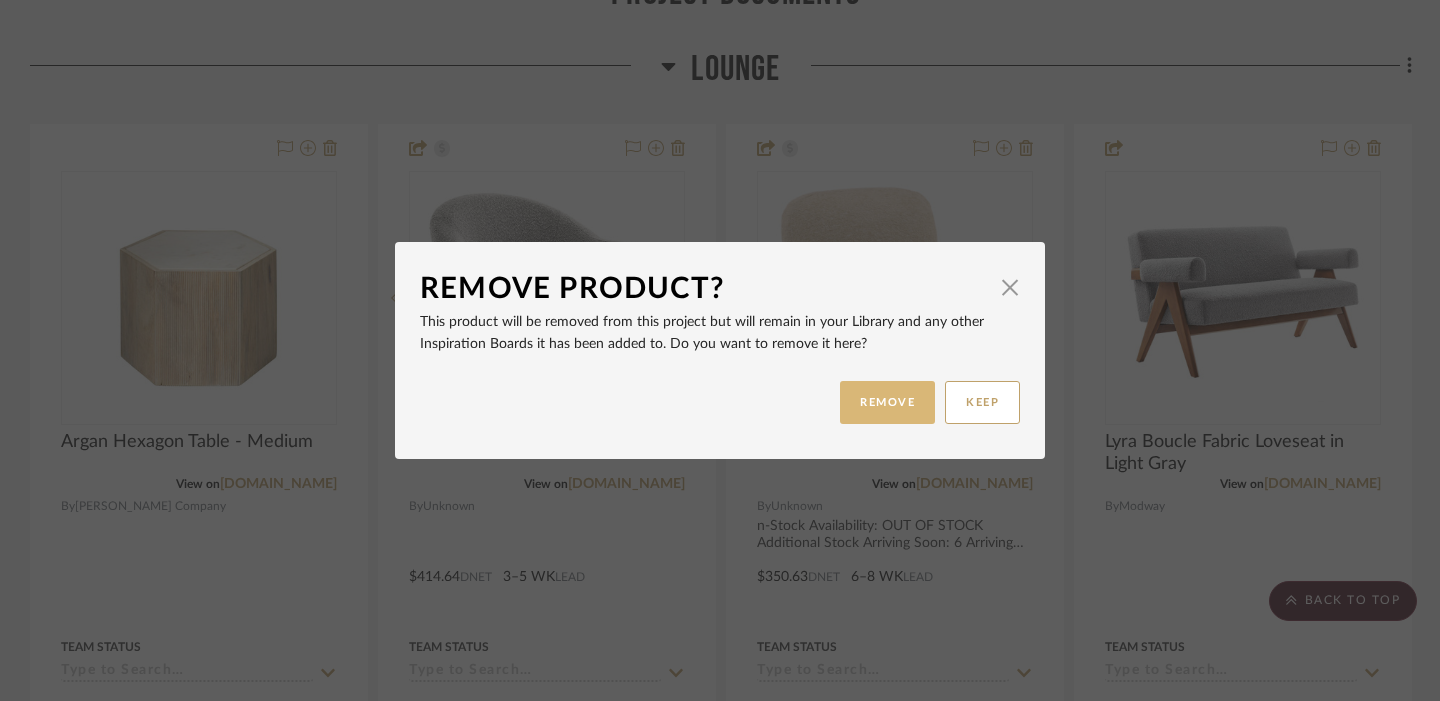 click on "REMOVE" at bounding box center (887, 402) 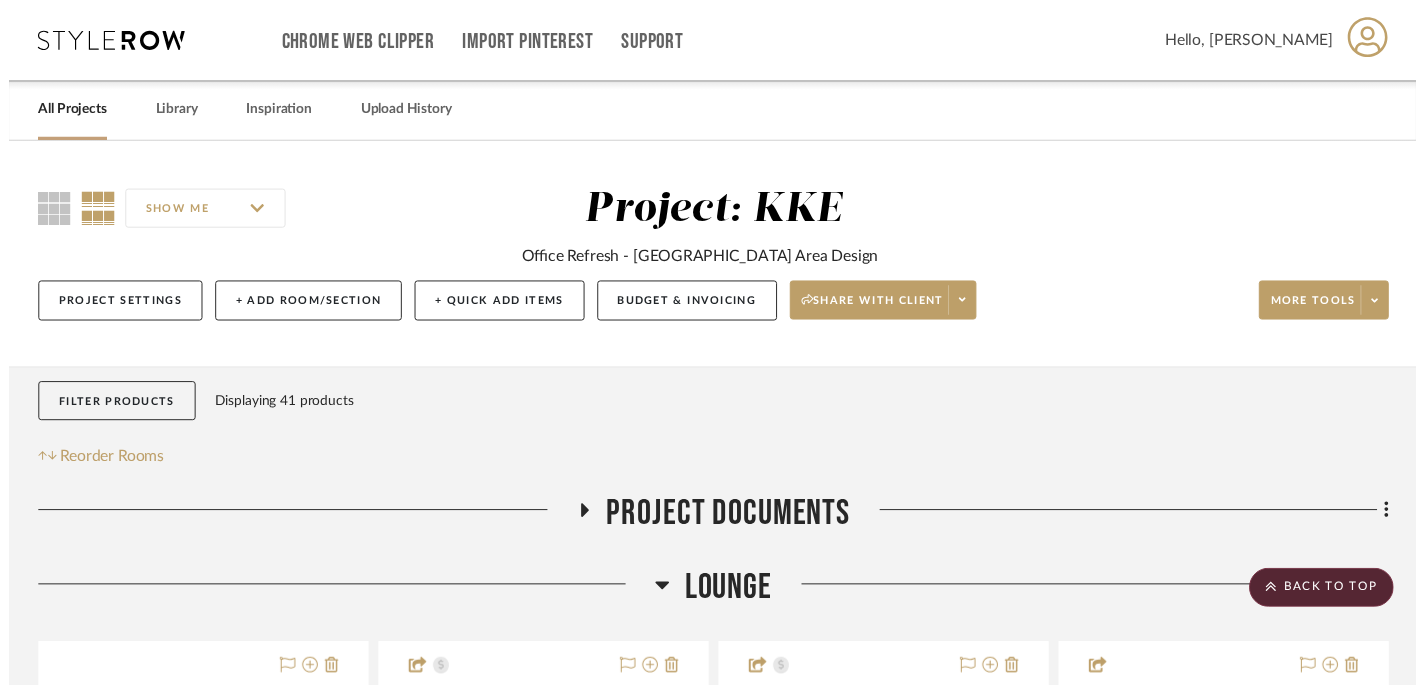 scroll, scrollTop: 532, scrollLeft: 0, axis: vertical 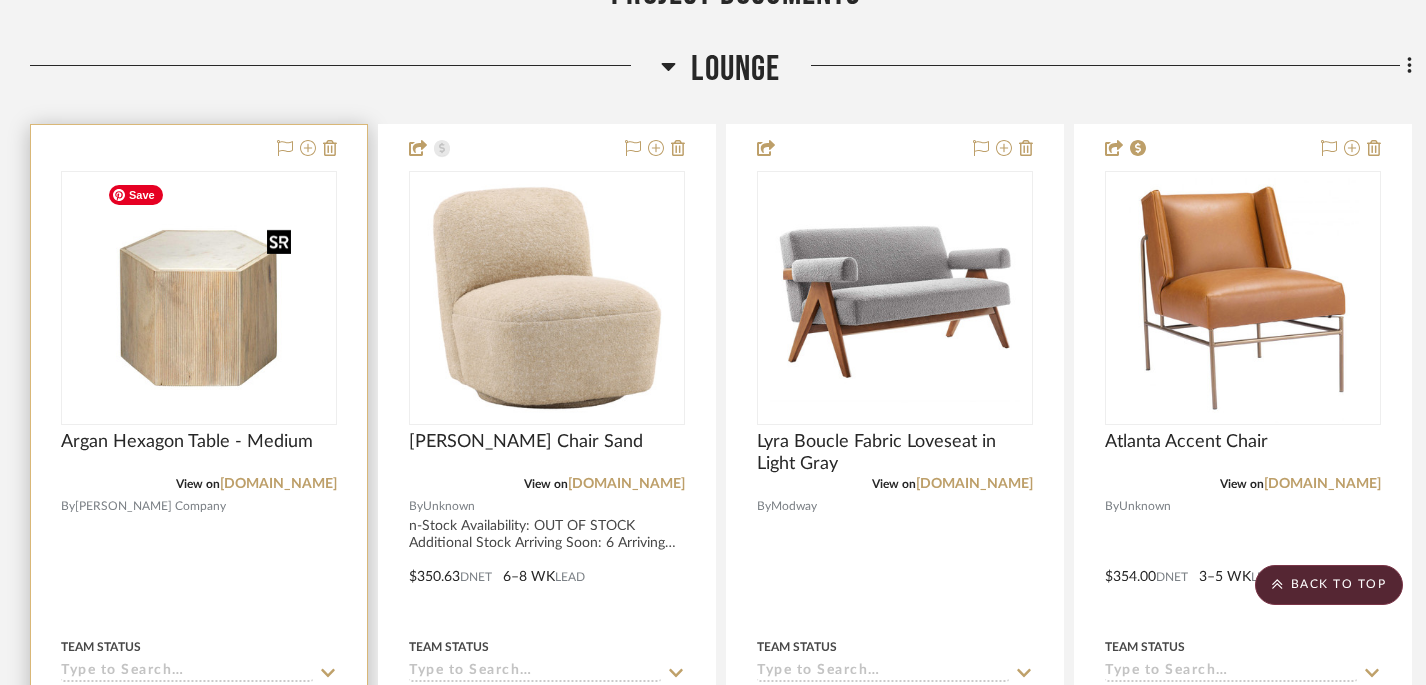 type 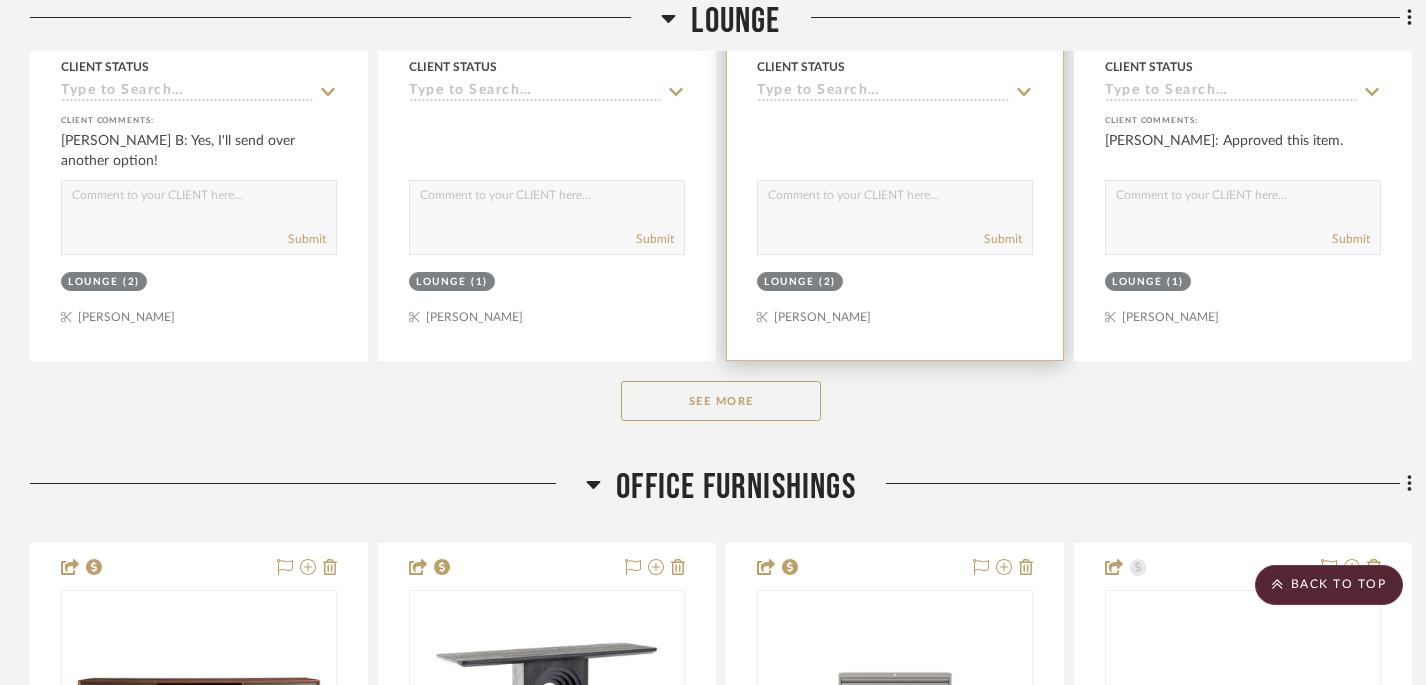 scroll, scrollTop: 1169, scrollLeft: 0, axis: vertical 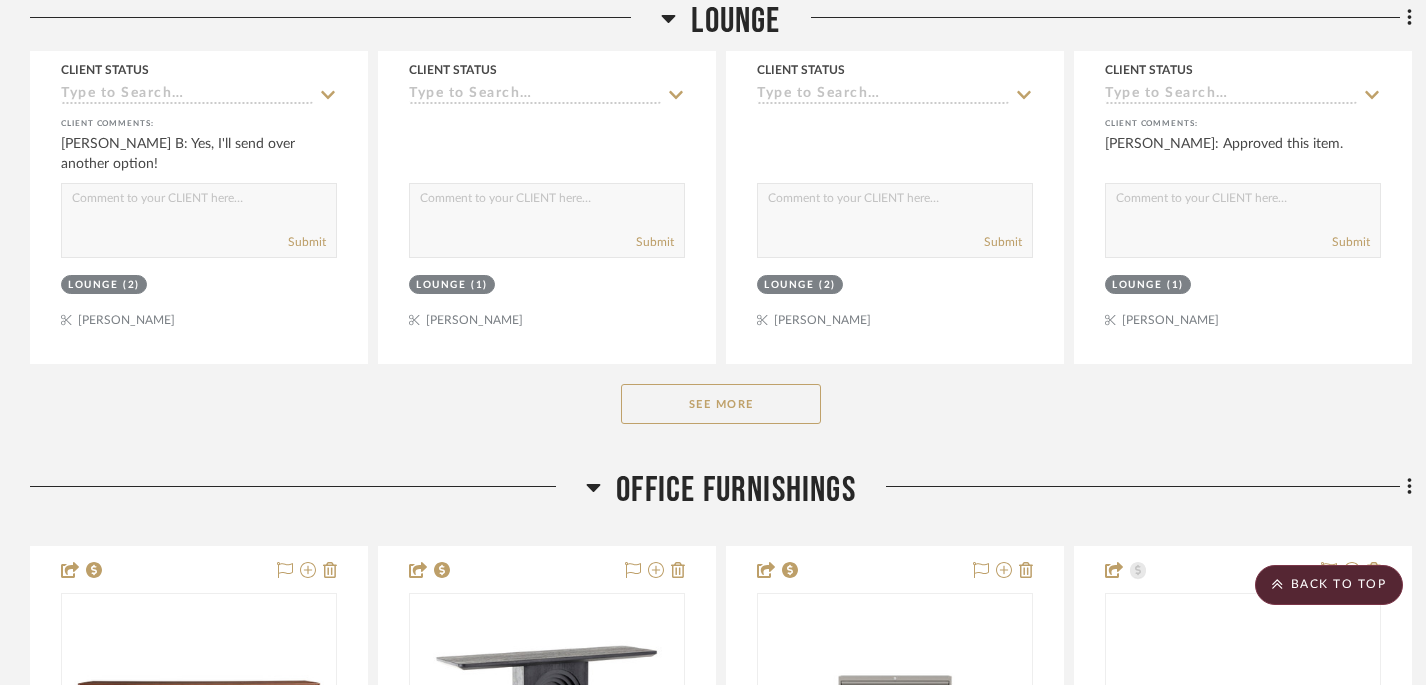 click on "See More" 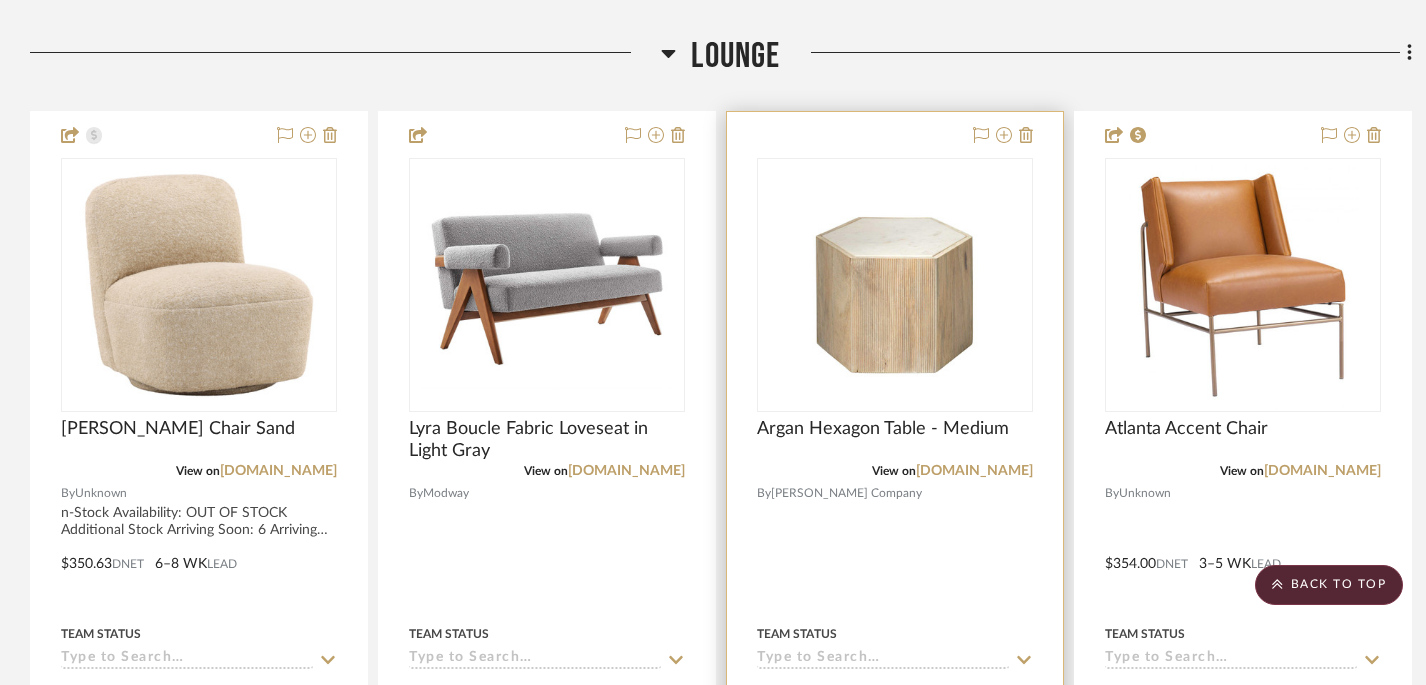 scroll, scrollTop: 0, scrollLeft: 0, axis: both 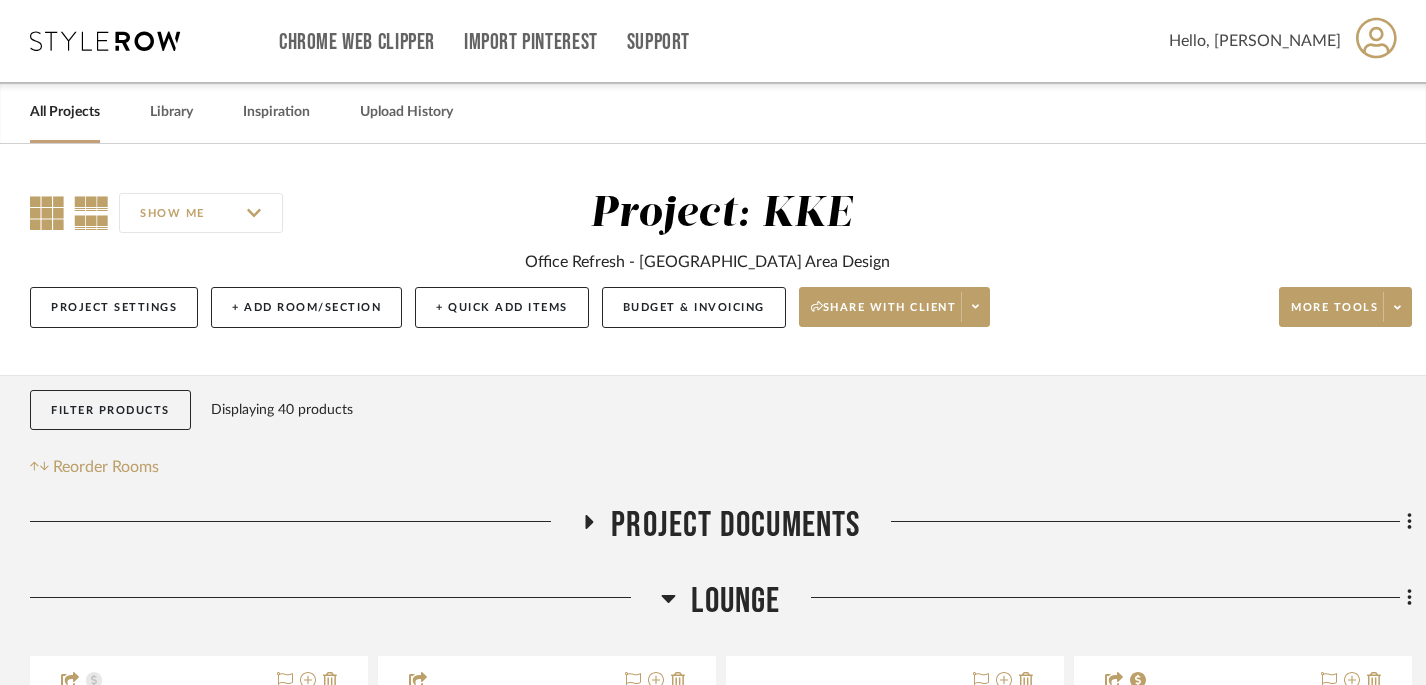 click 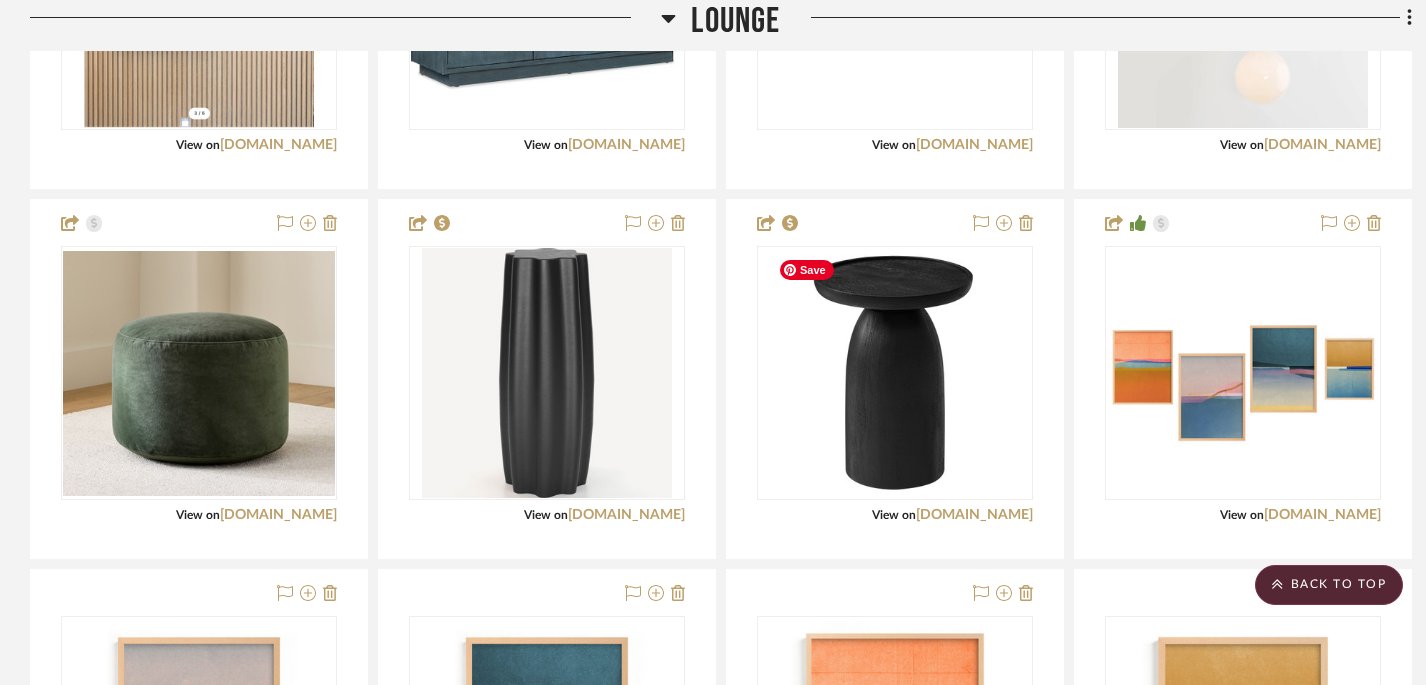 scroll, scrollTop: 1220, scrollLeft: 0, axis: vertical 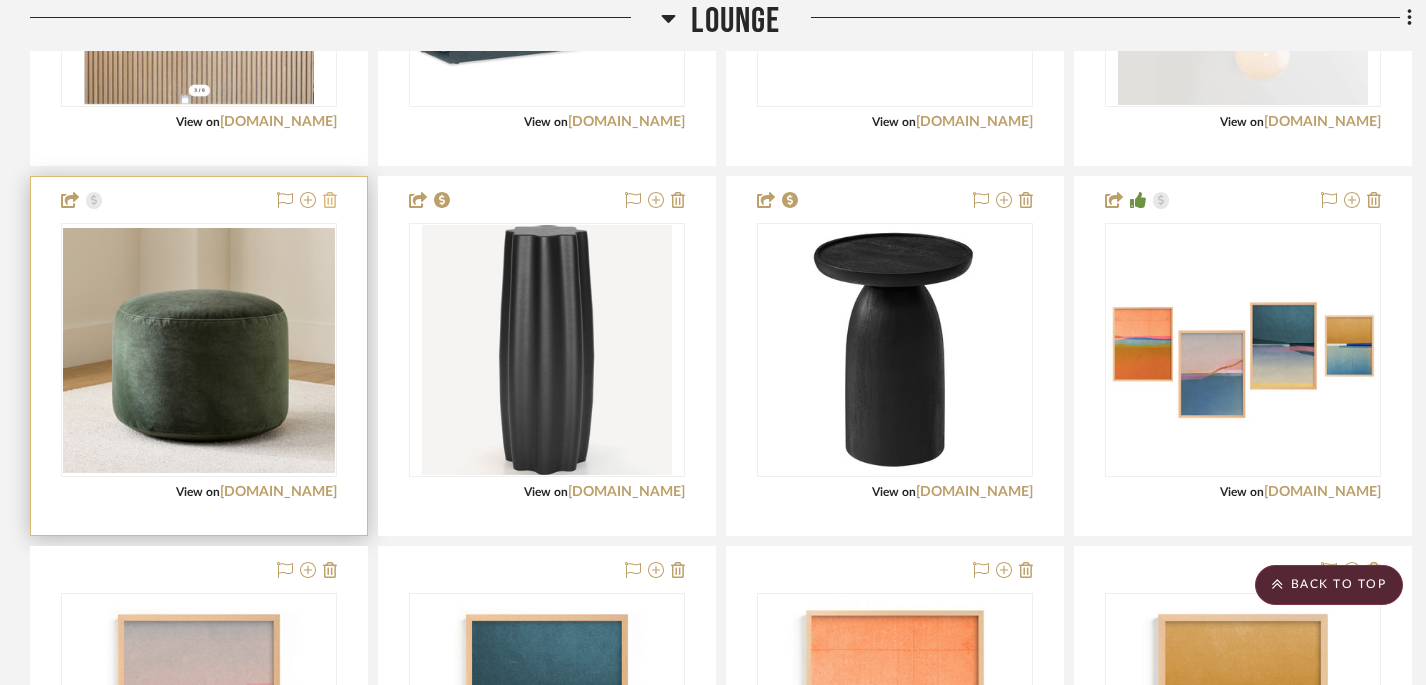 click 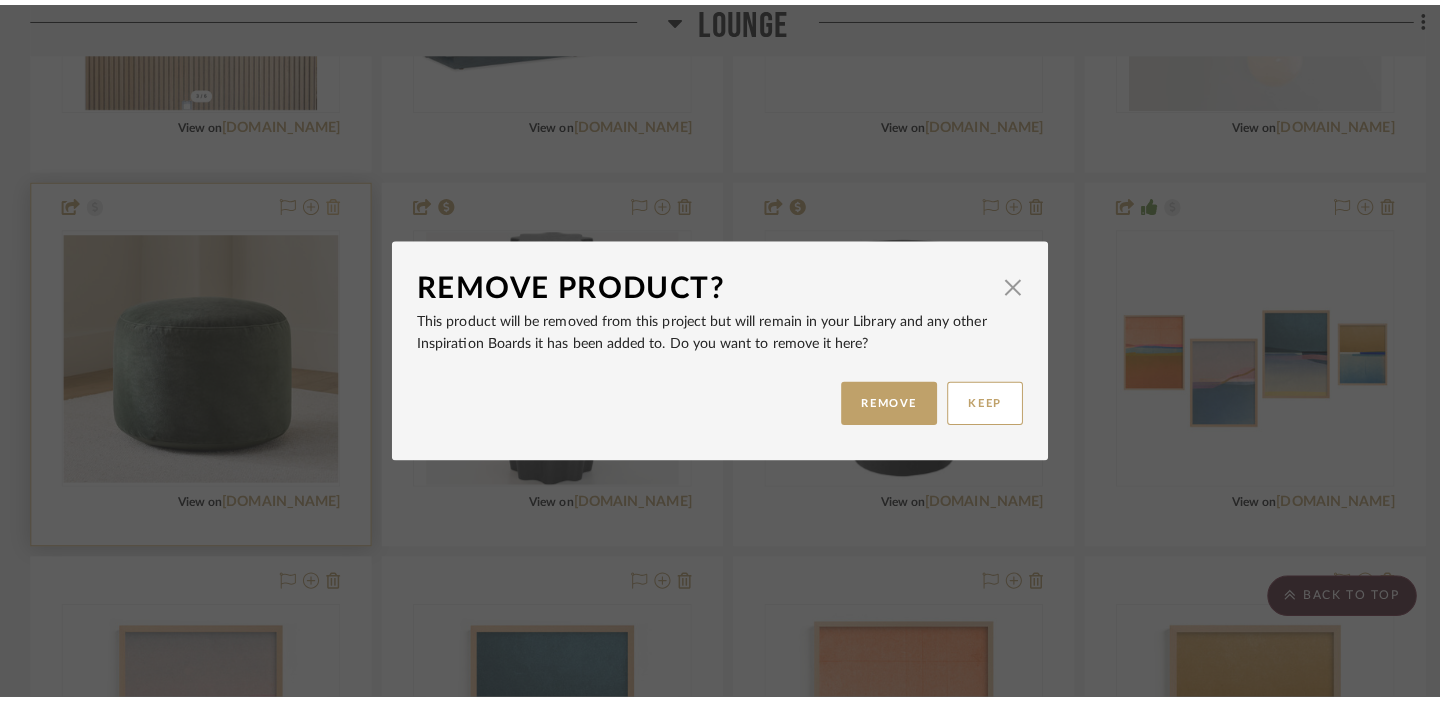 scroll, scrollTop: 0, scrollLeft: 0, axis: both 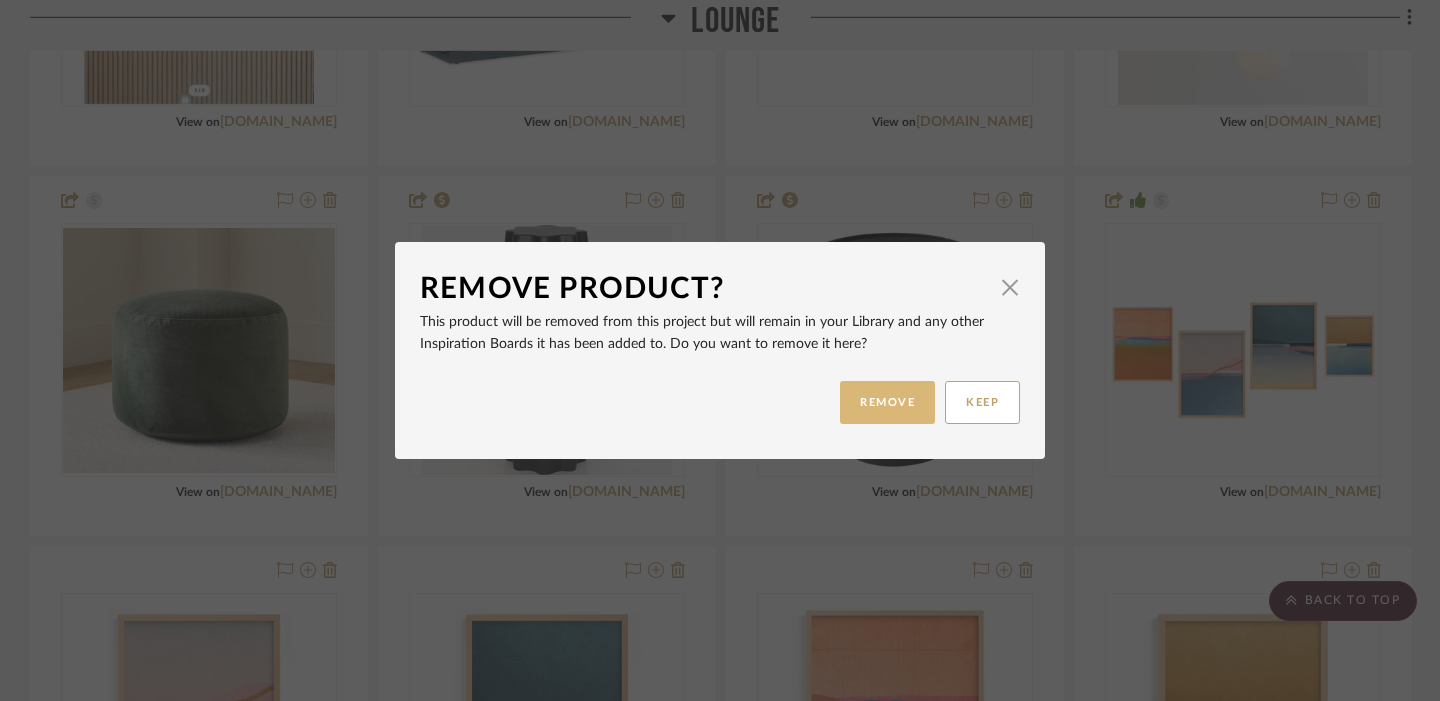click on "REMOVE" at bounding box center [887, 402] 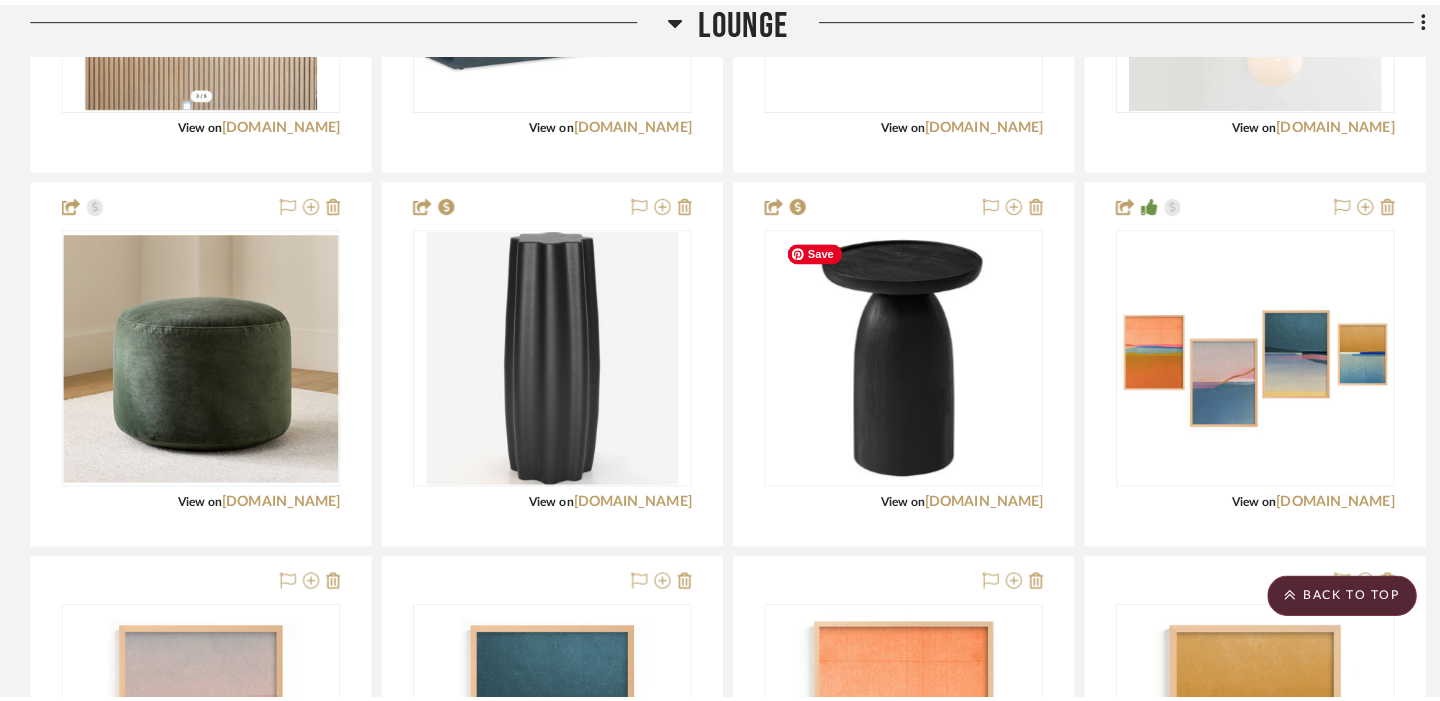 scroll, scrollTop: 0, scrollLeft: 0, axis: both 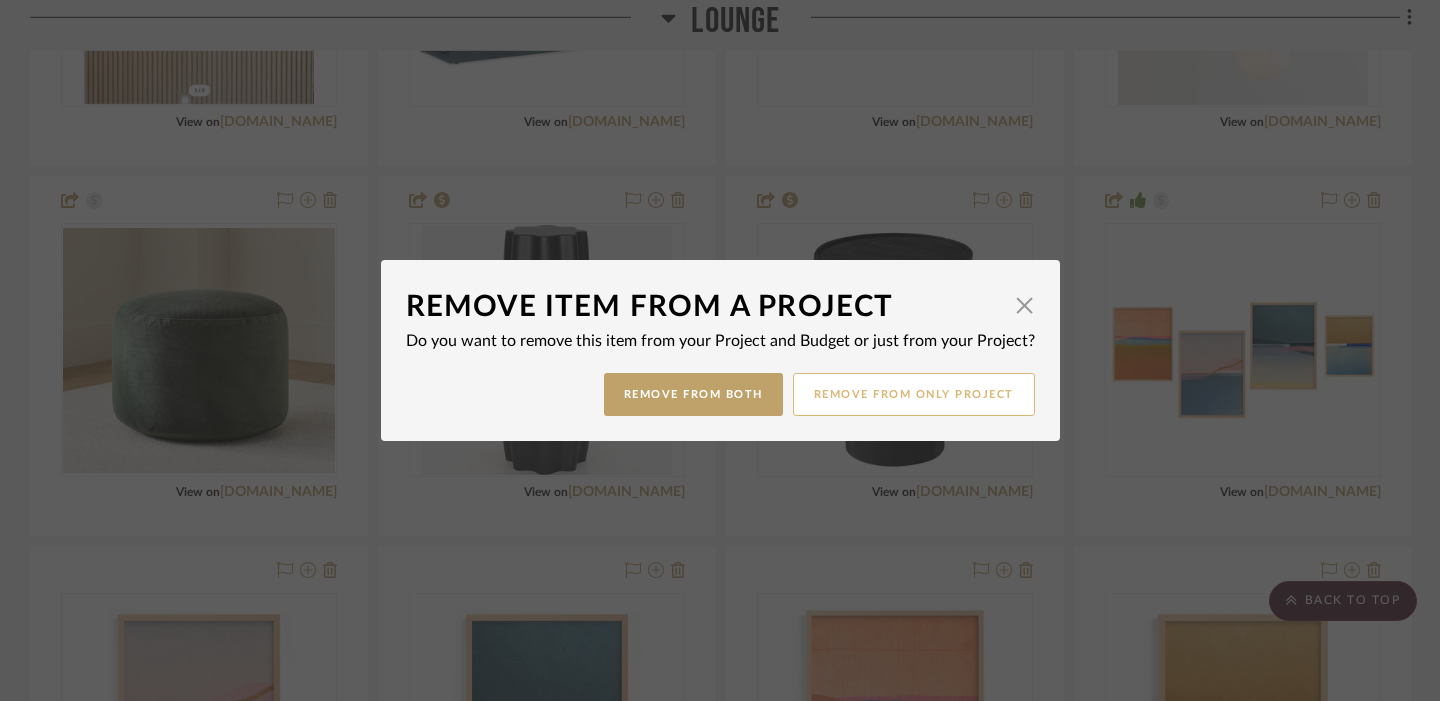 click on "Remove from only Project" at bounding box center [914, 394] 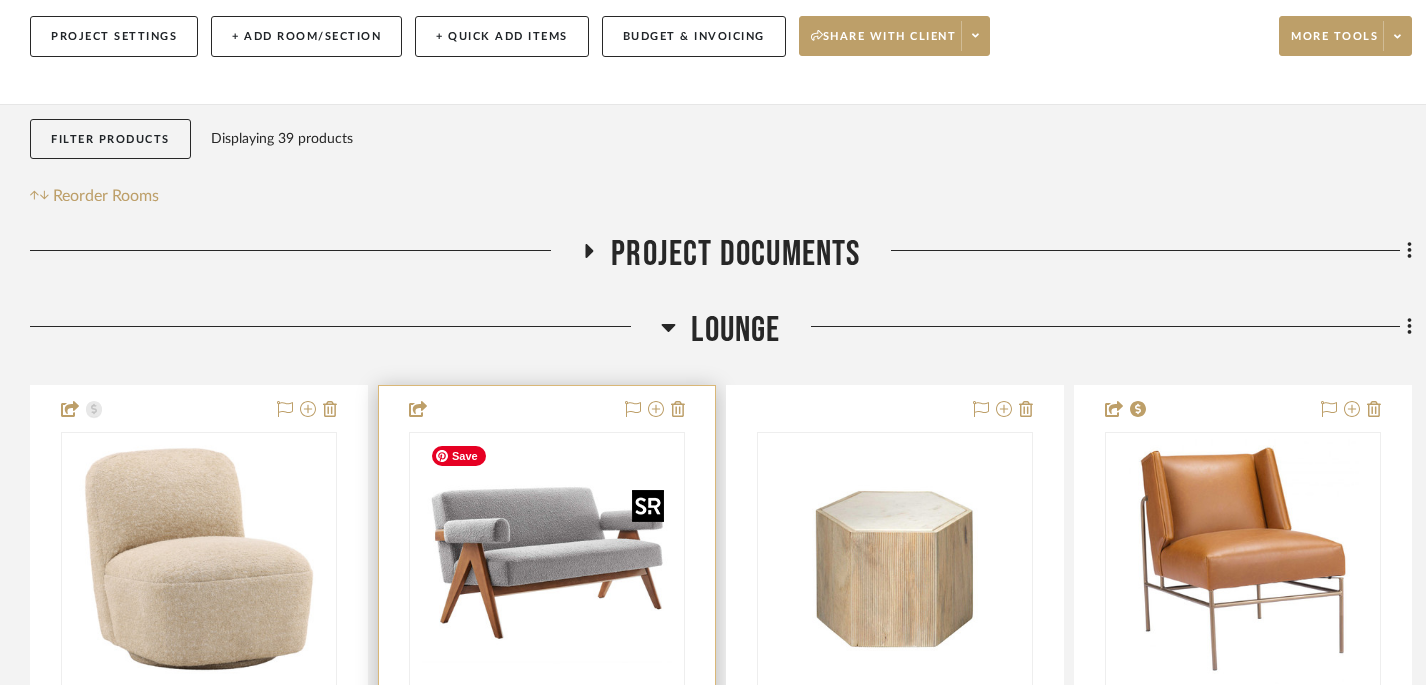 scroll, scrollTop: 626, scrollLeft: 0, axis: vertical 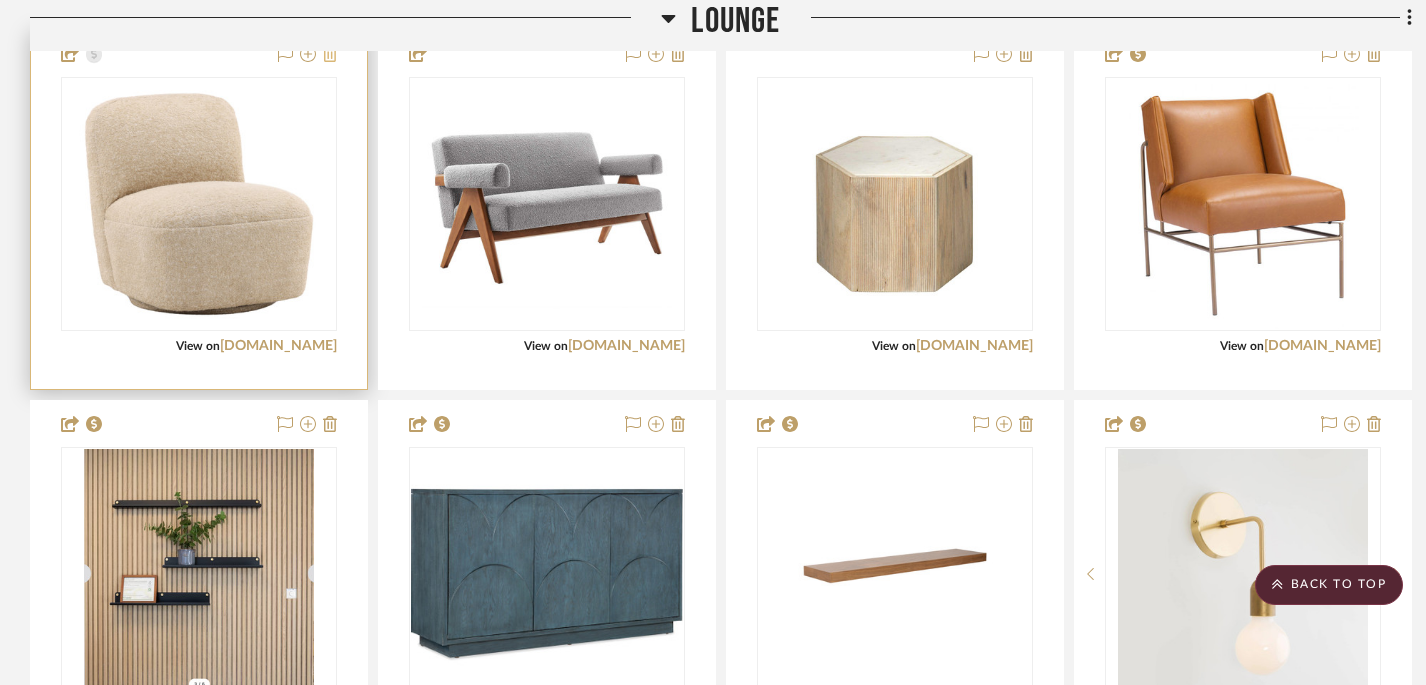 click 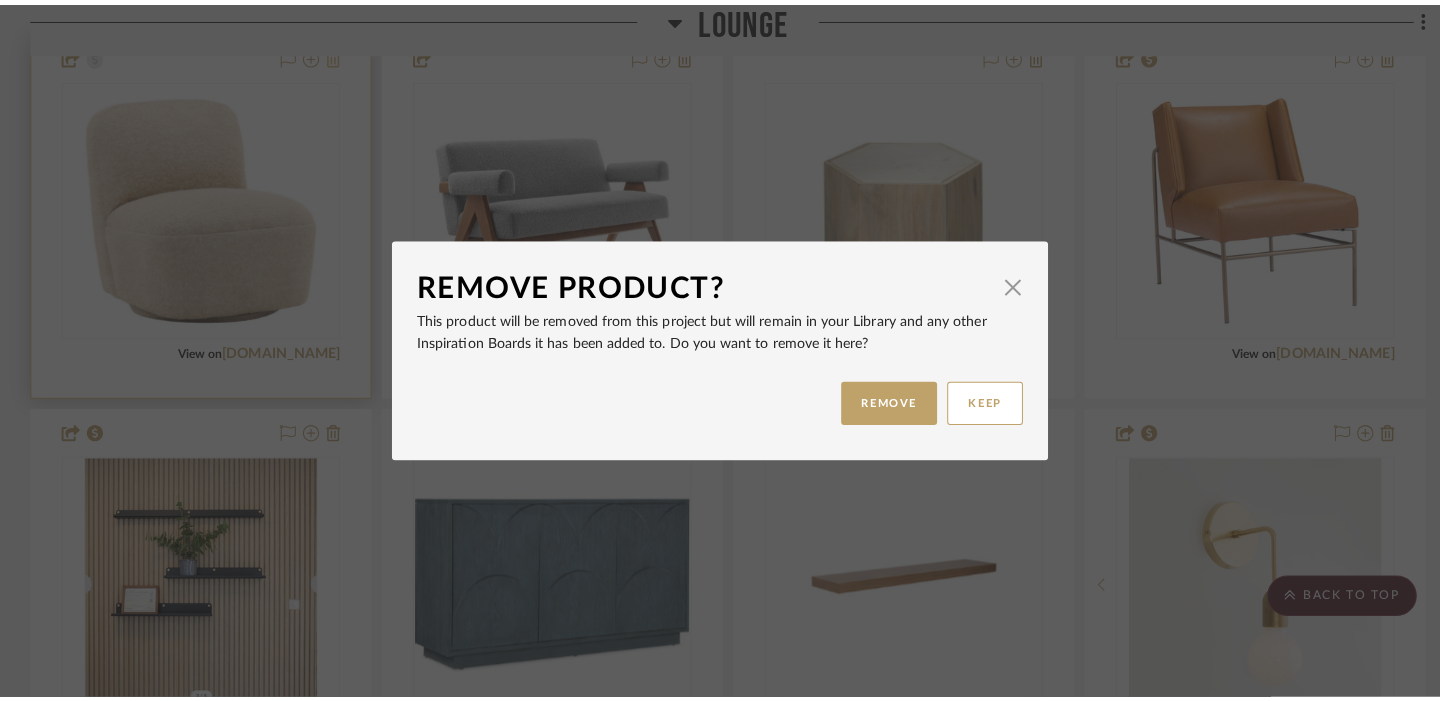 scroll, scrollTop: 0, scrollLeft: 0, axis: both 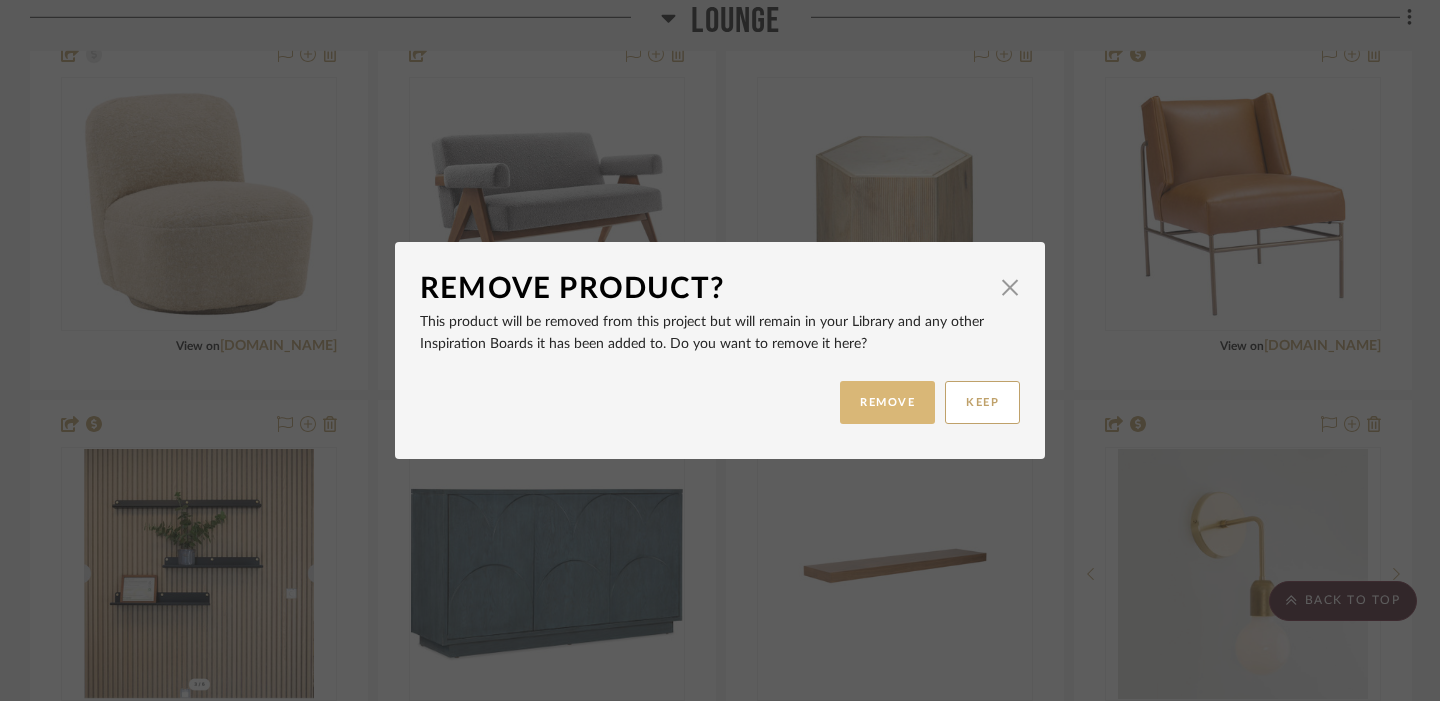 click on "REMOVE" at bounding box center [887, 402] 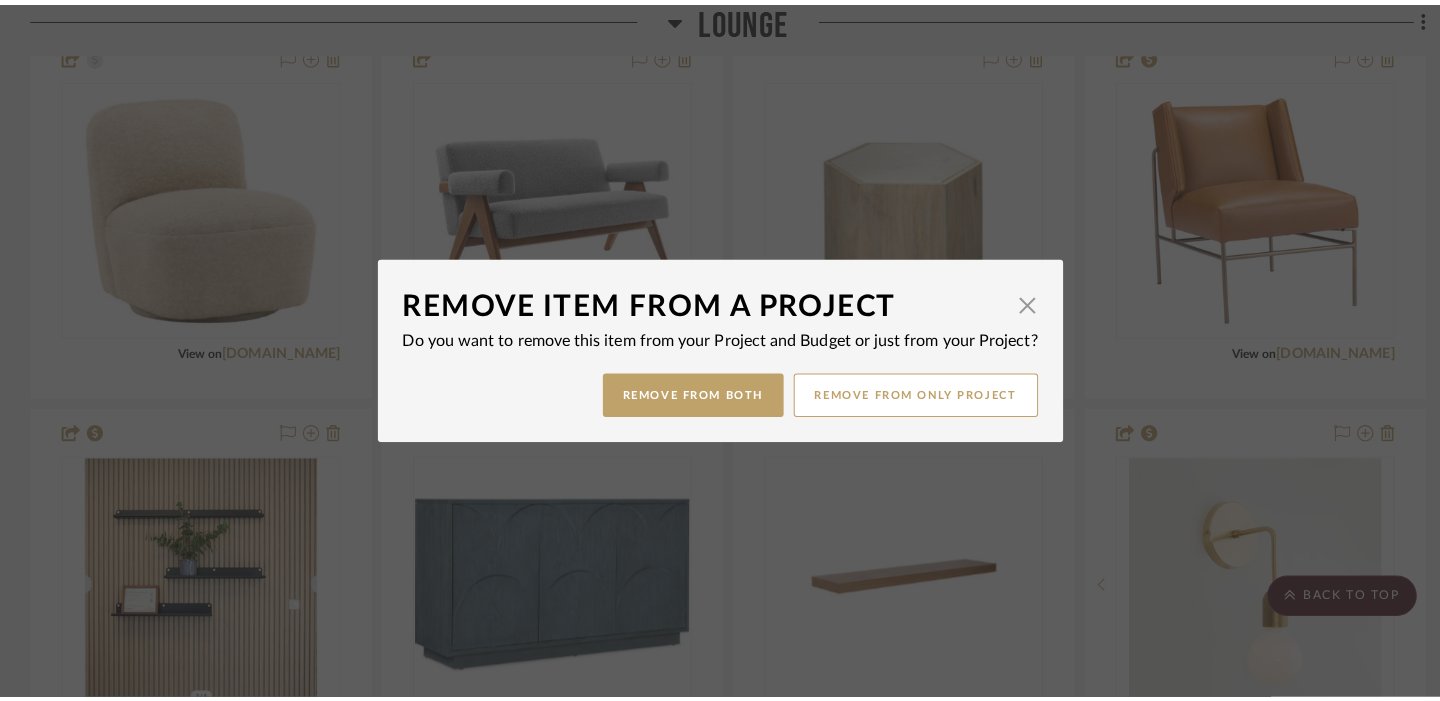 scroll, scrollTop: 0, scrollLeft: 0, axis: both 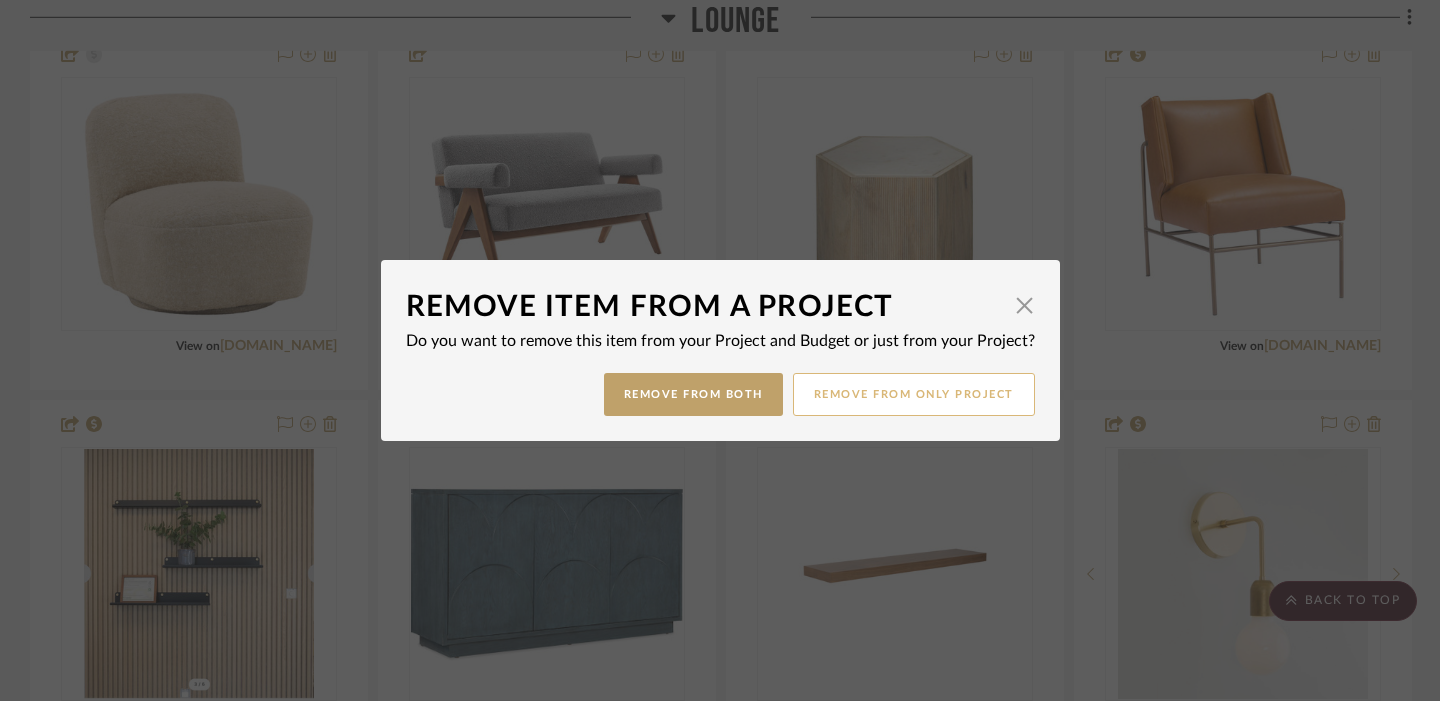 click on "Remove from only Project" at bounding box center [914, 394] 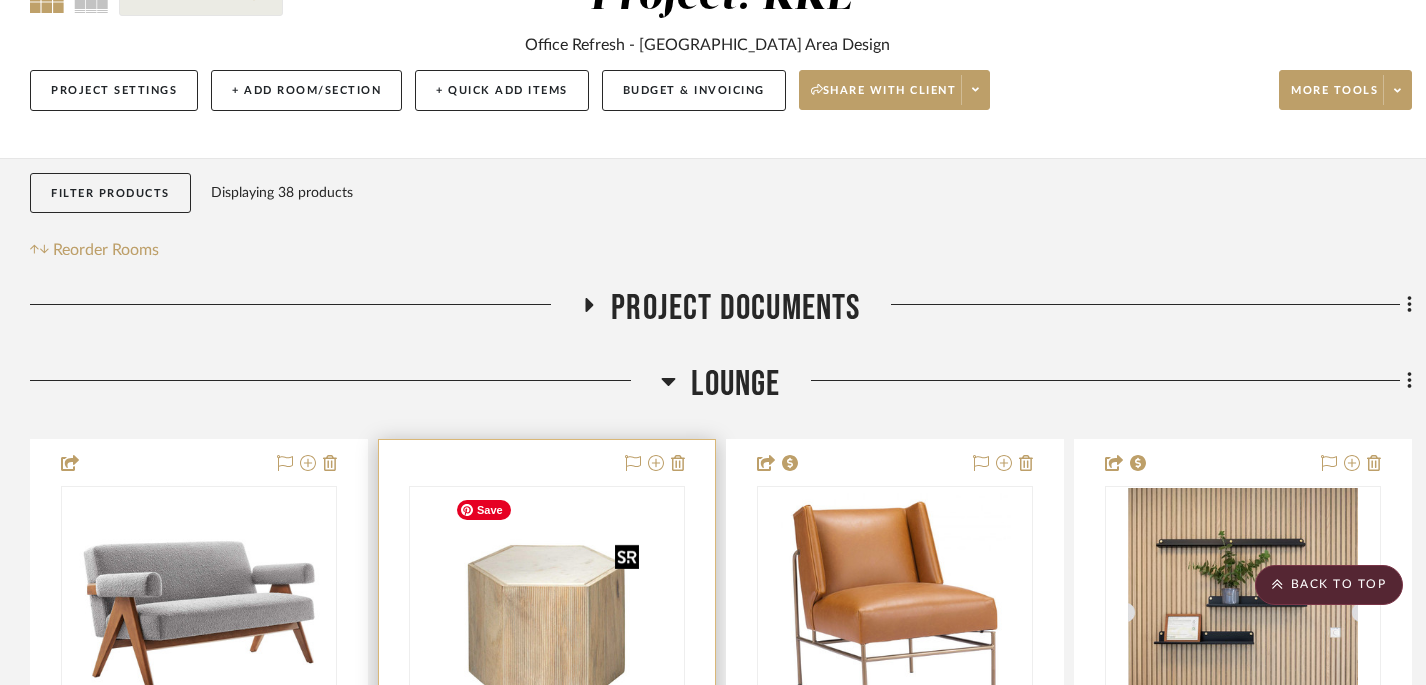 scroll, scrollTop: 115, scrollLeft: 0, axis: vertical 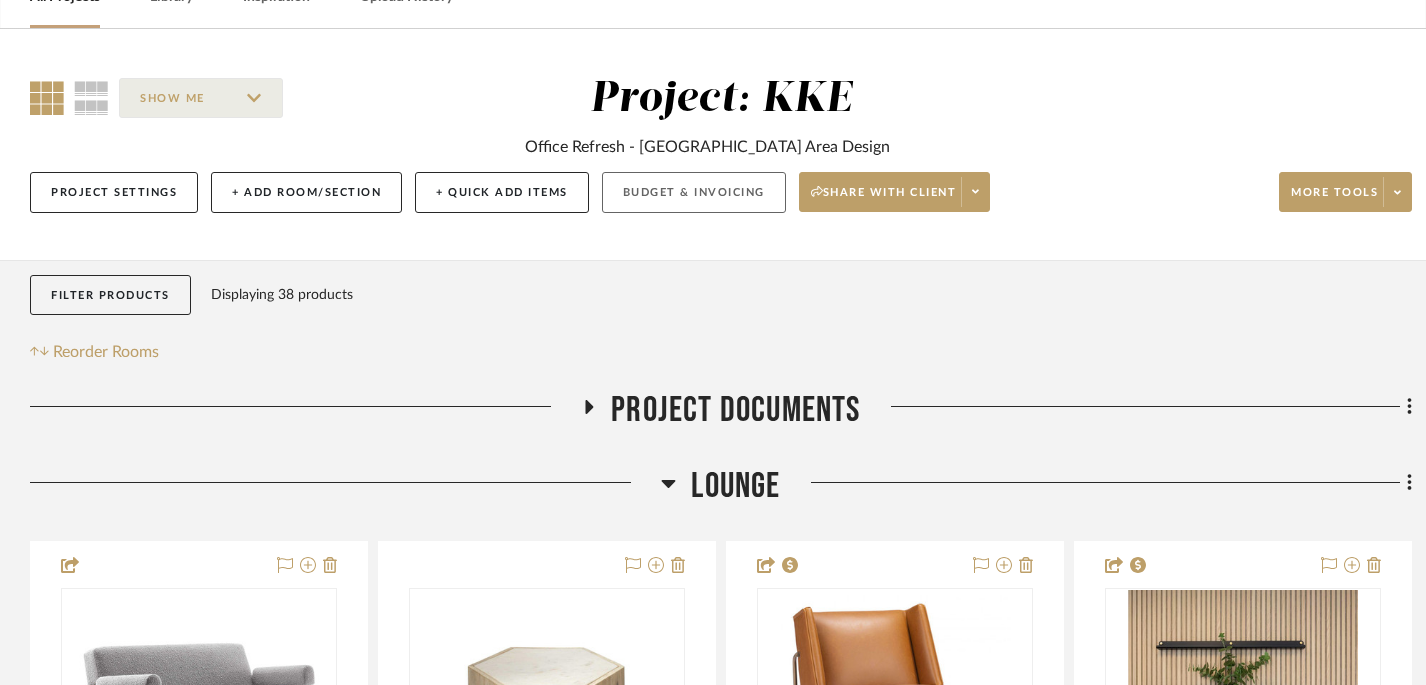 click on "Budget & Invoicing" 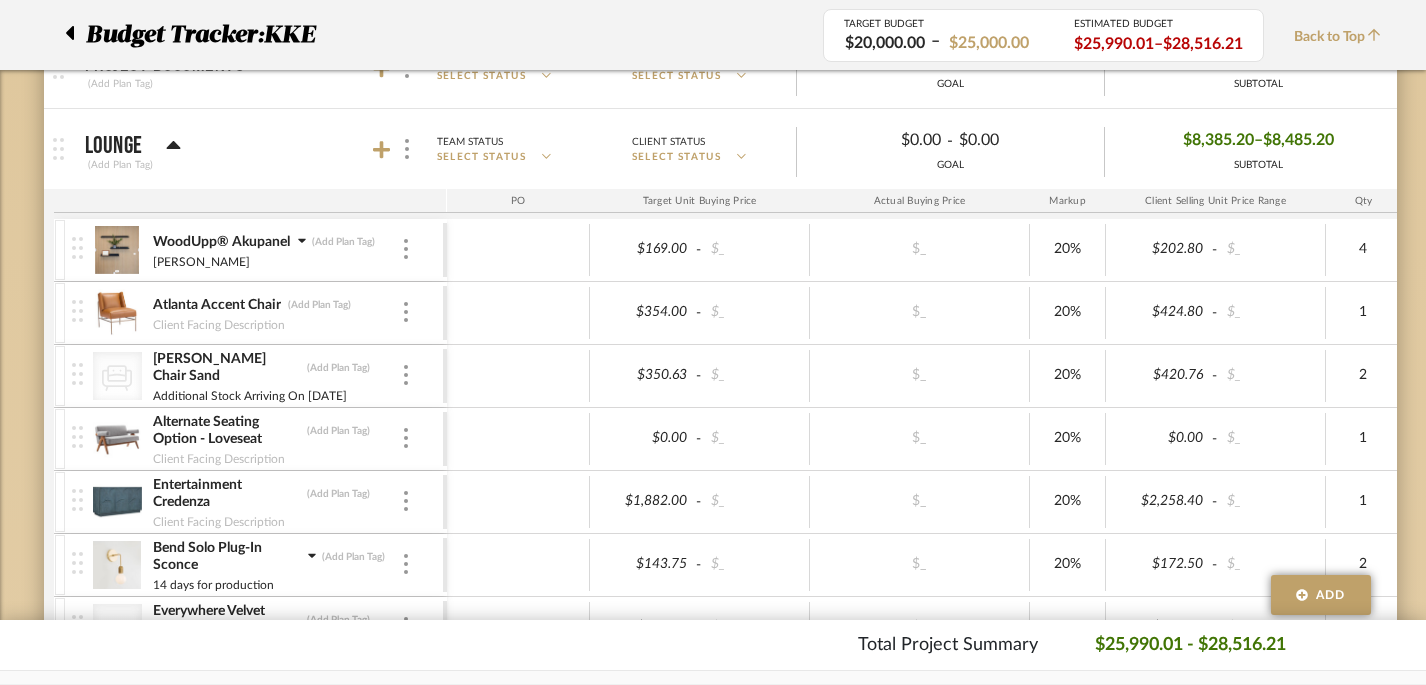 scroll, scrollTop: 519, scrollLeft: 0, axis: vertical 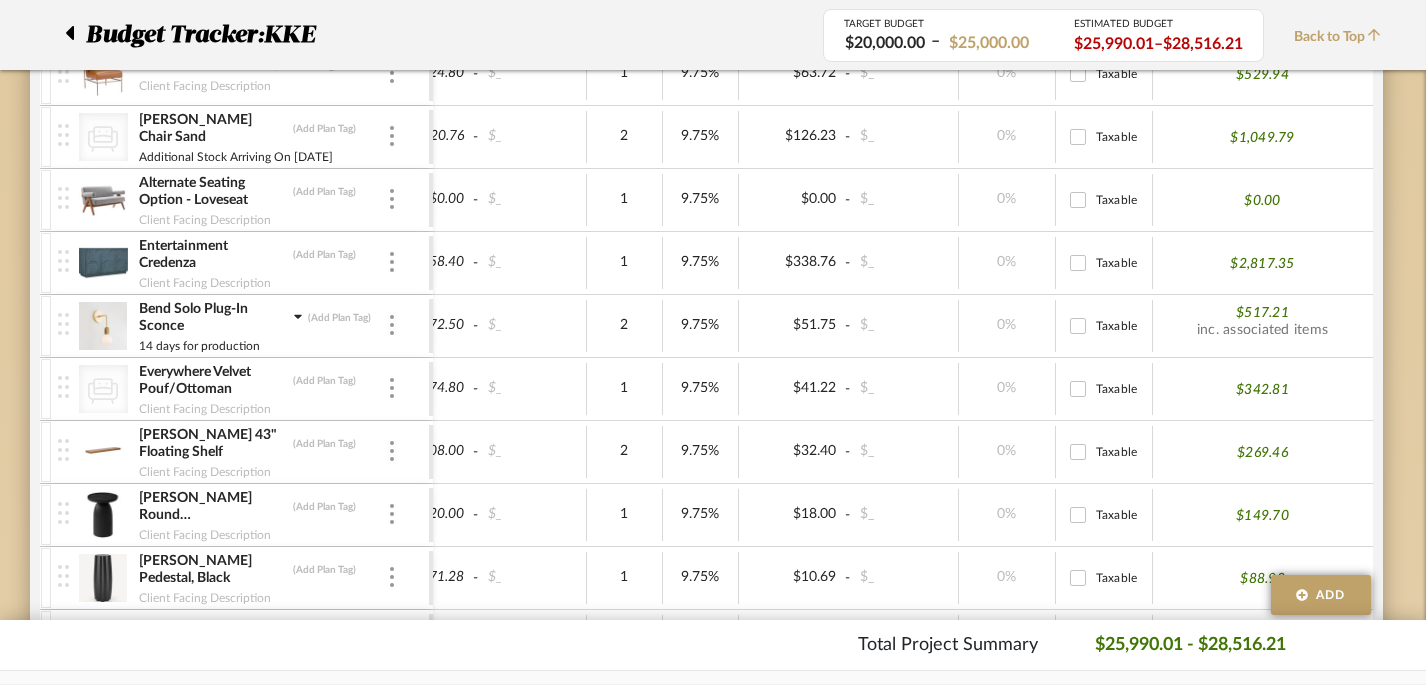 click 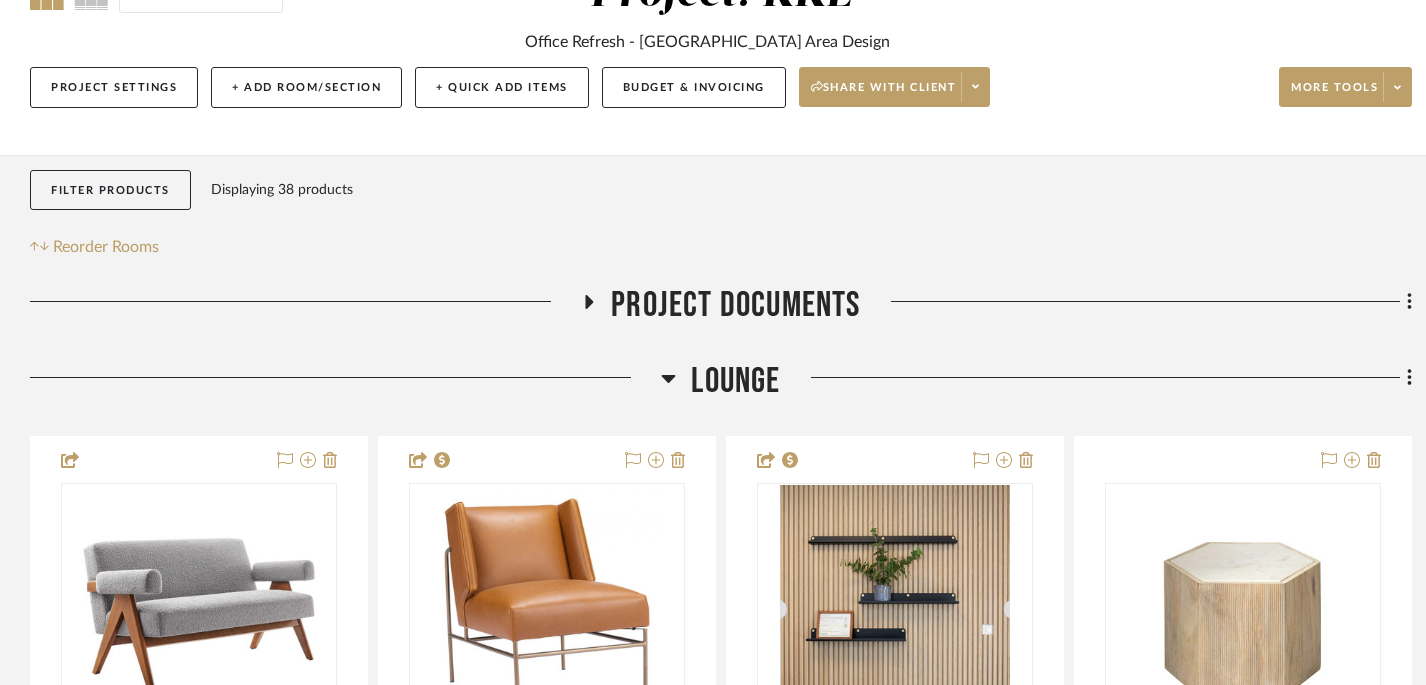 scroll, scrollTop: 467, scrollLeft: 0, axis: vertical 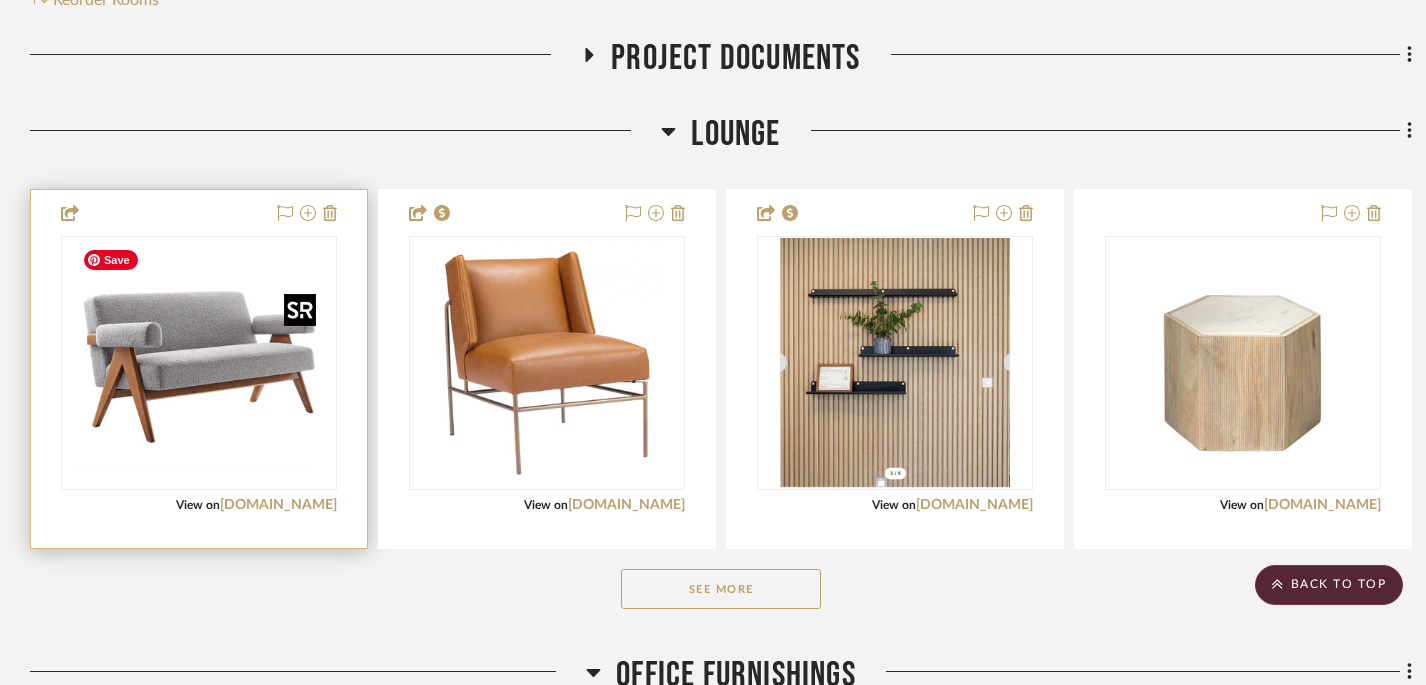 click at bounding box center [199, 363] 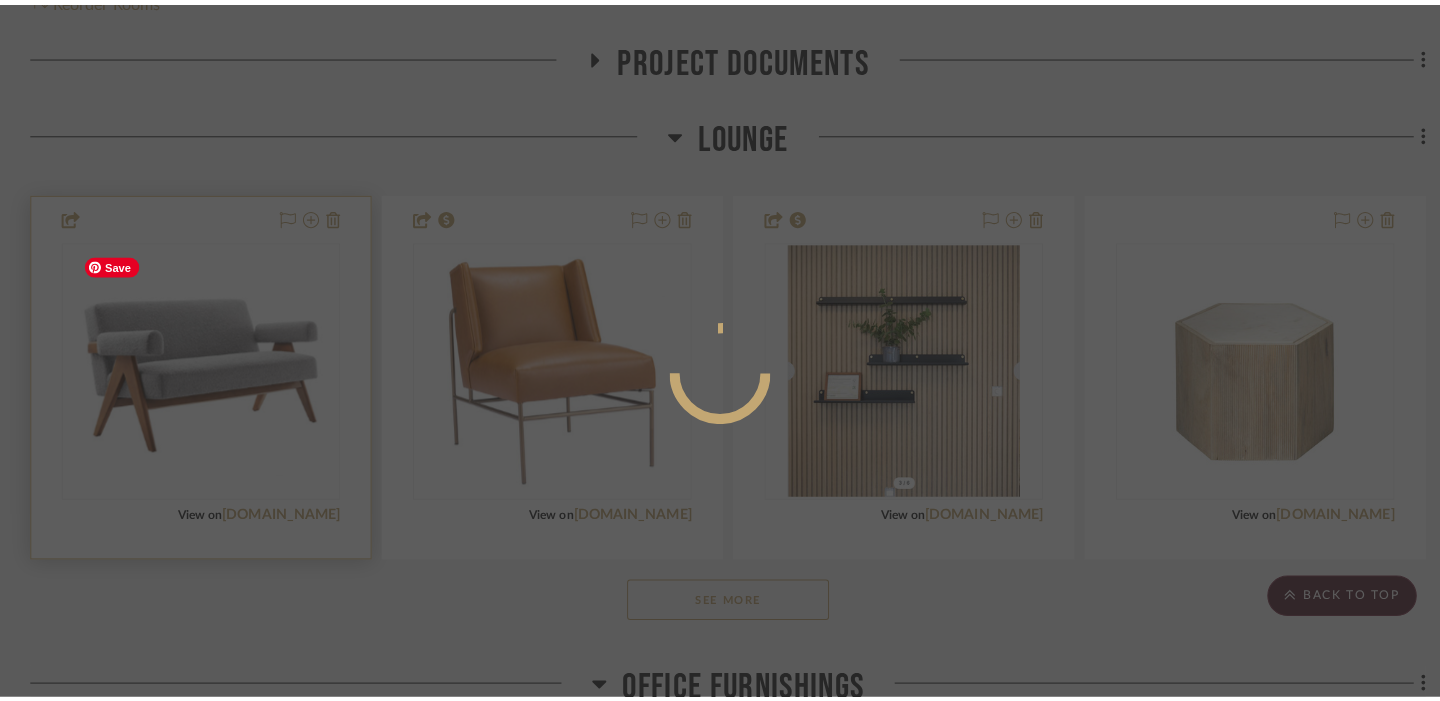 scroll, scrollTop: 0, scrollLeft: 0, axis: both 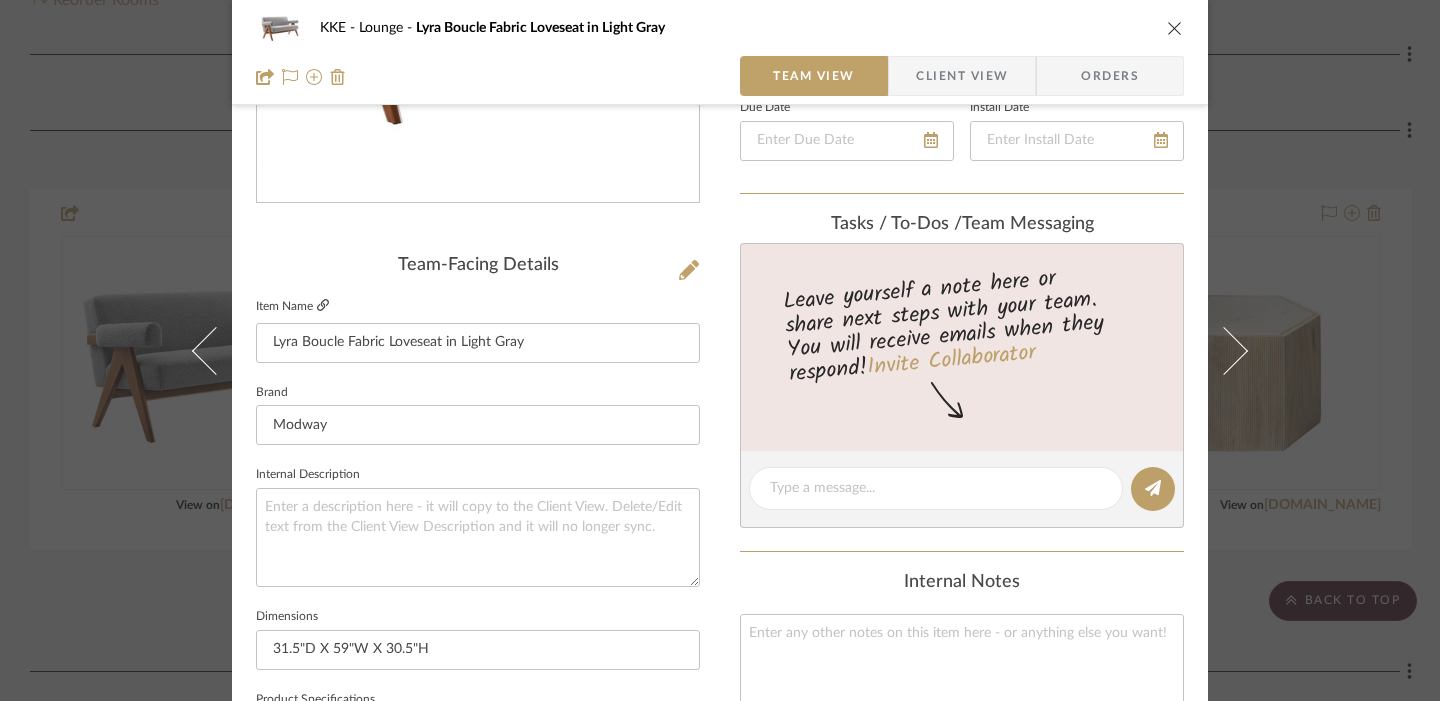 click 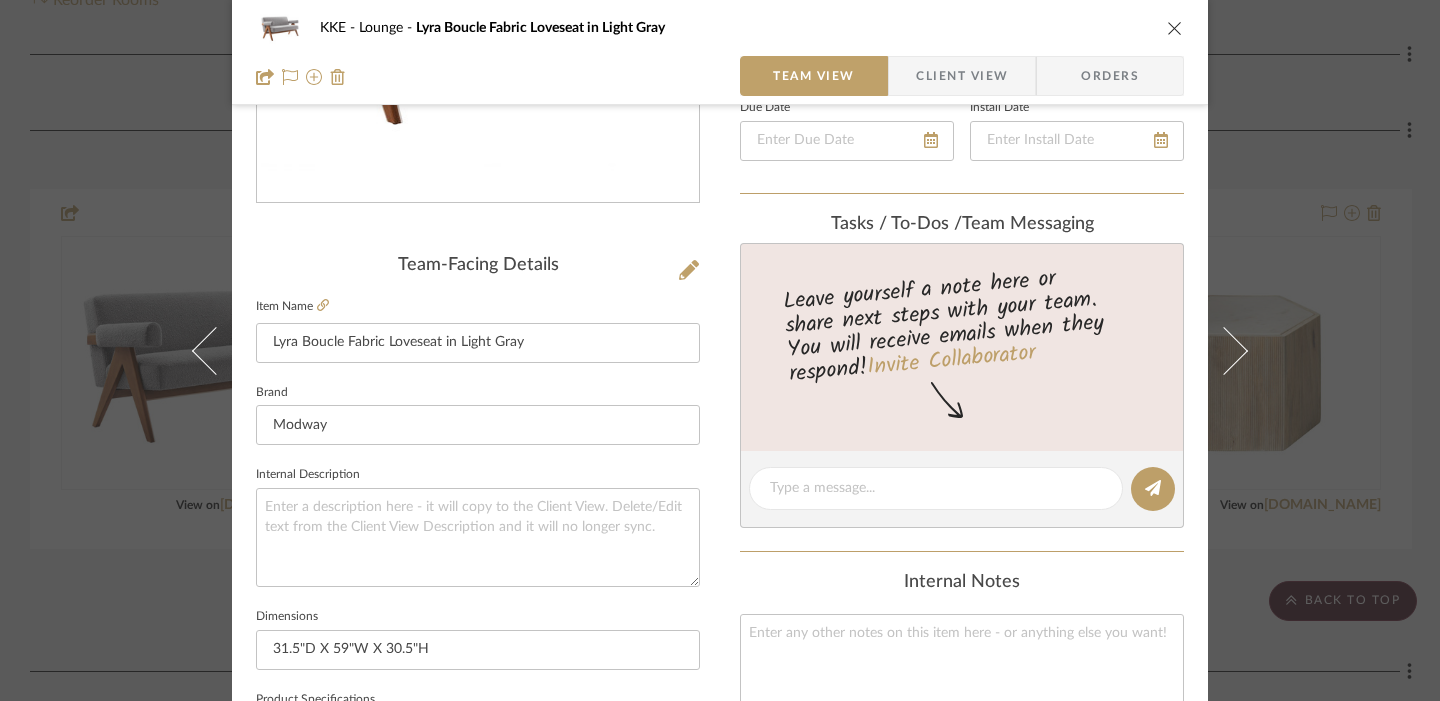 click at bounding box center [1175, 28] 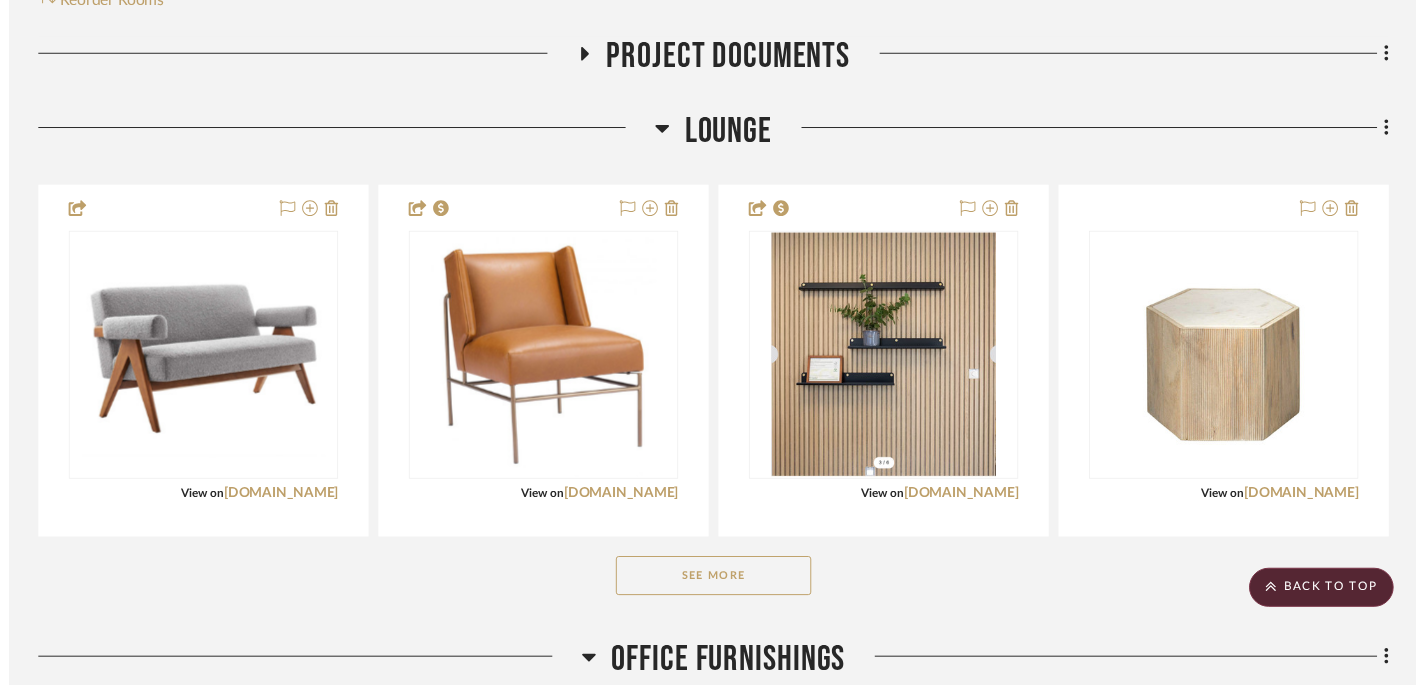 scroll, scrollTop: 467, scrollLeft: 0, axis: vertical 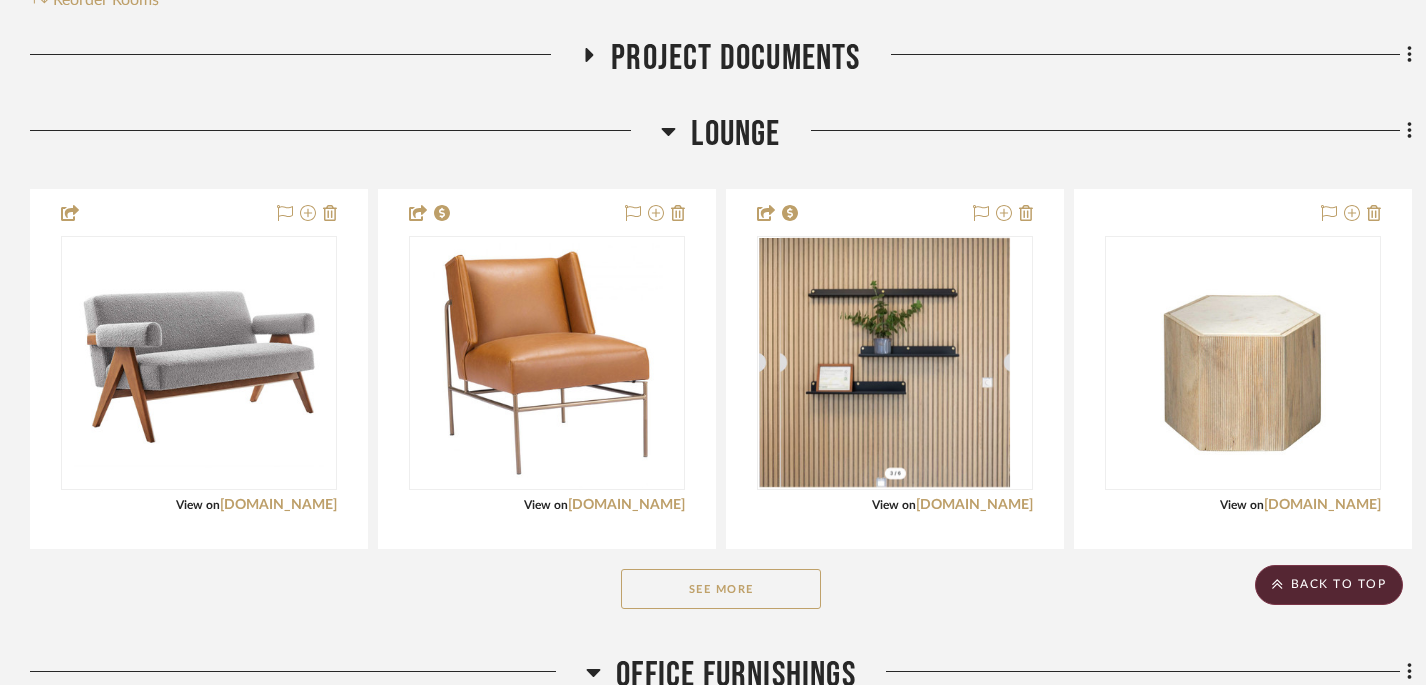 click on "See More" 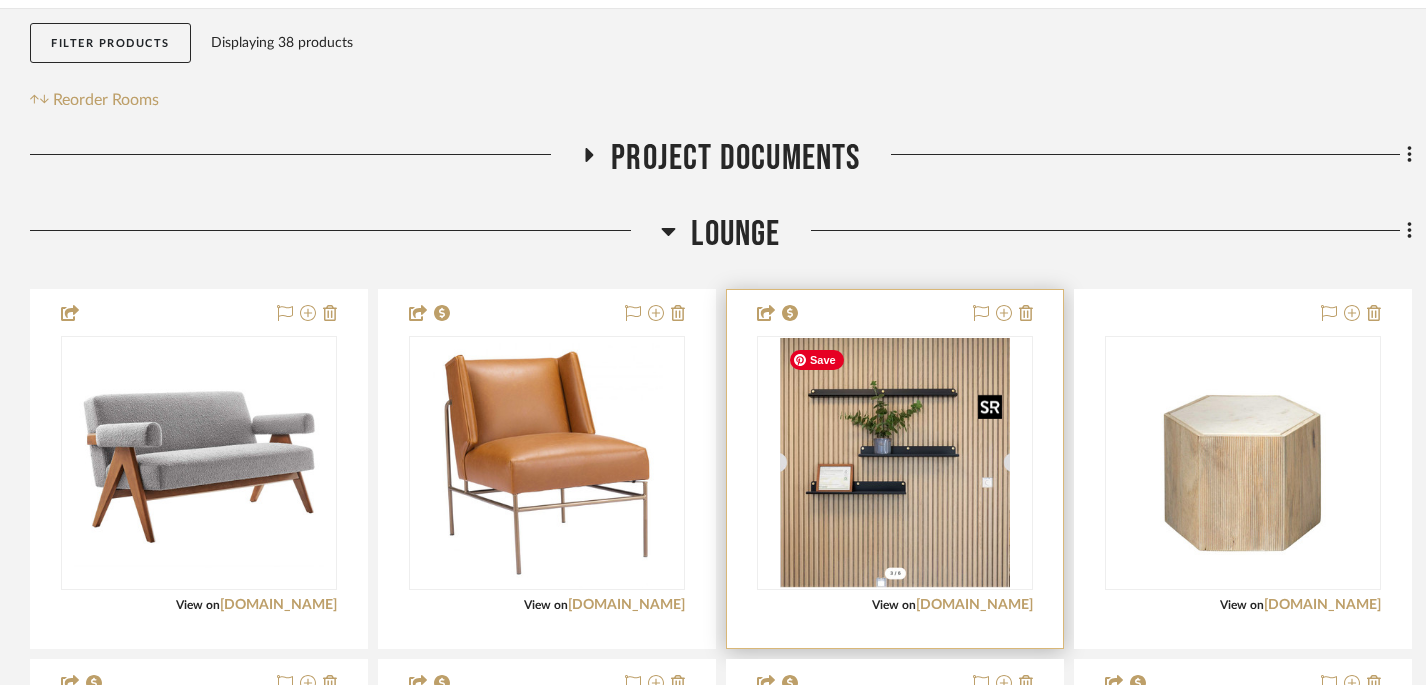 scroll, scrollTop: 360, scrollLeft: 0, axis: vertical 